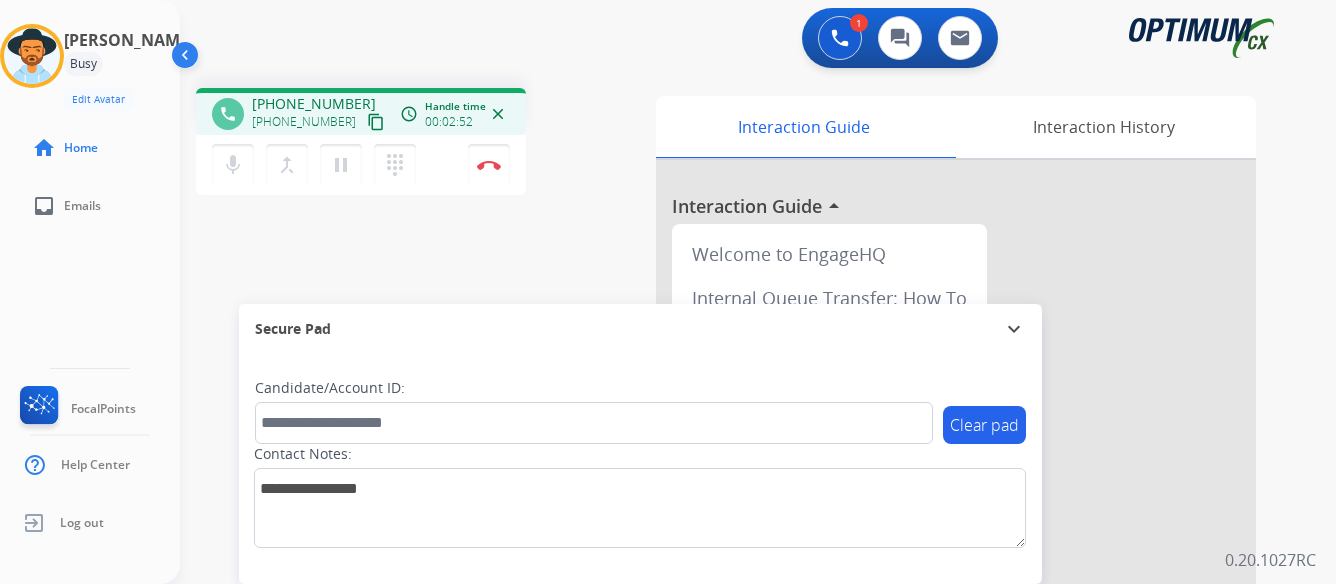scroll, scrollTop: 0, scrollLeft: 0, axis: both 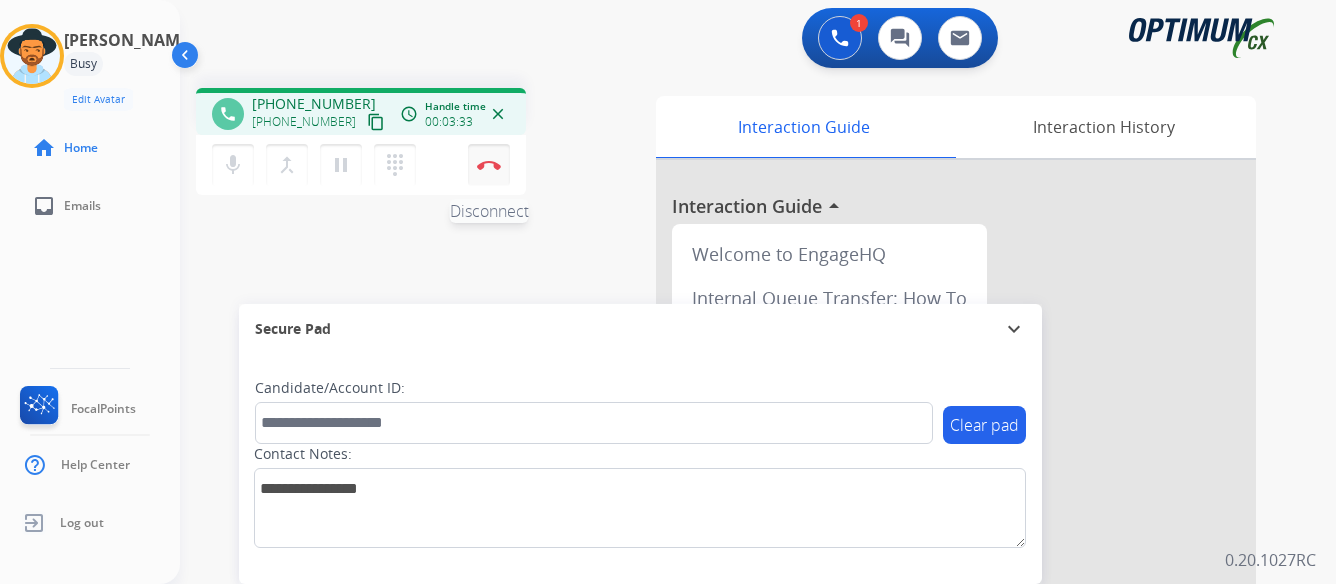 click at bounding box center (489, 165) 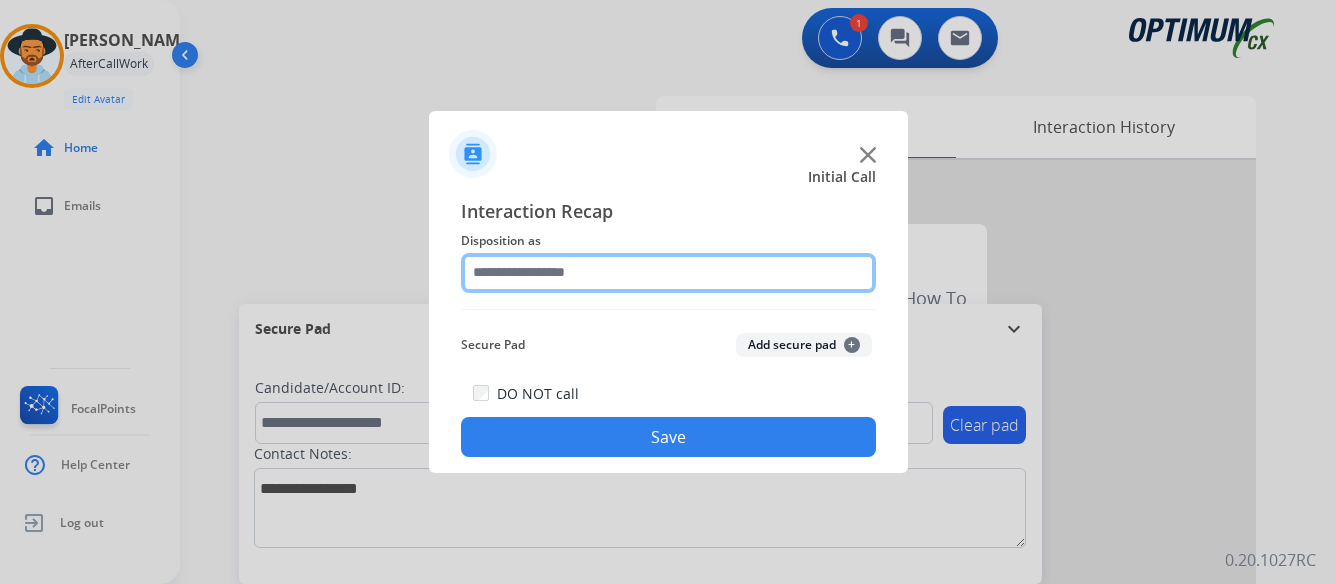 click 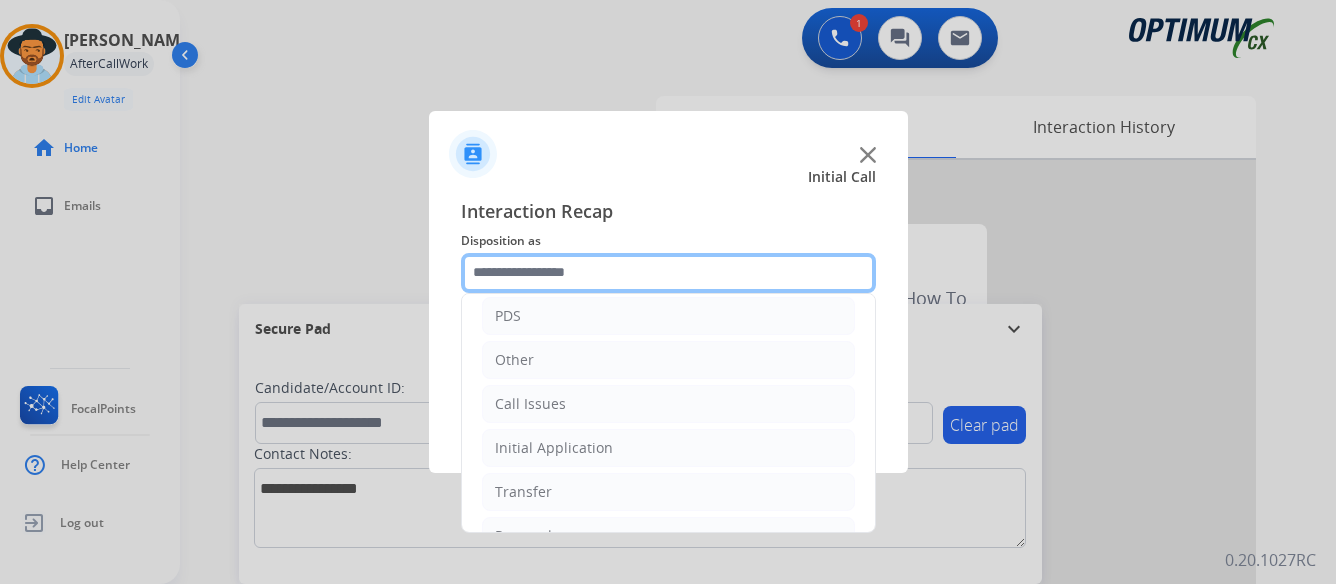 scroll, scrollTop: 100, scrollLeft: 0, axis: vertical 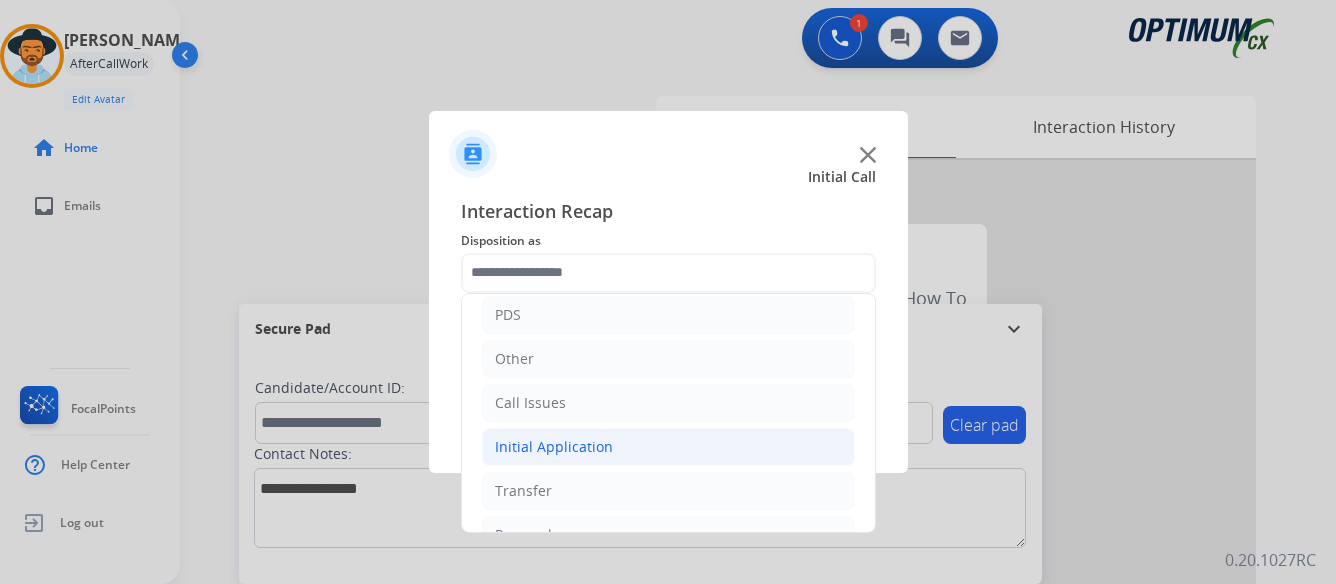 click on "Initial Application" 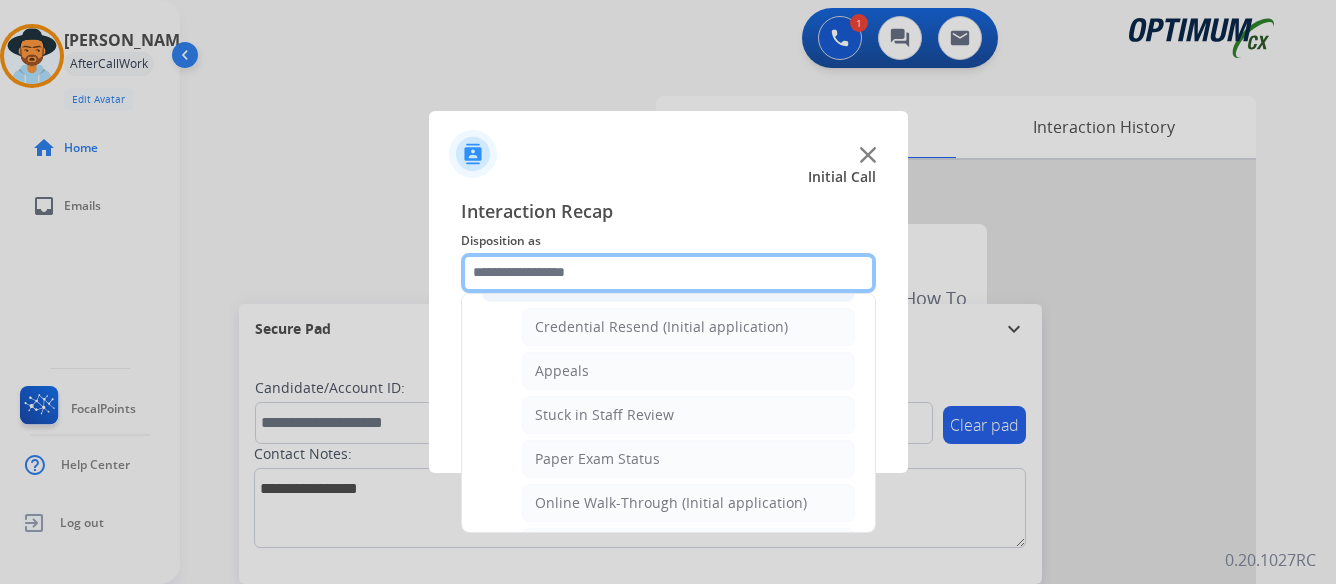 scroll, scrollTop: 300, scrollLeft: 0, axis: vertical 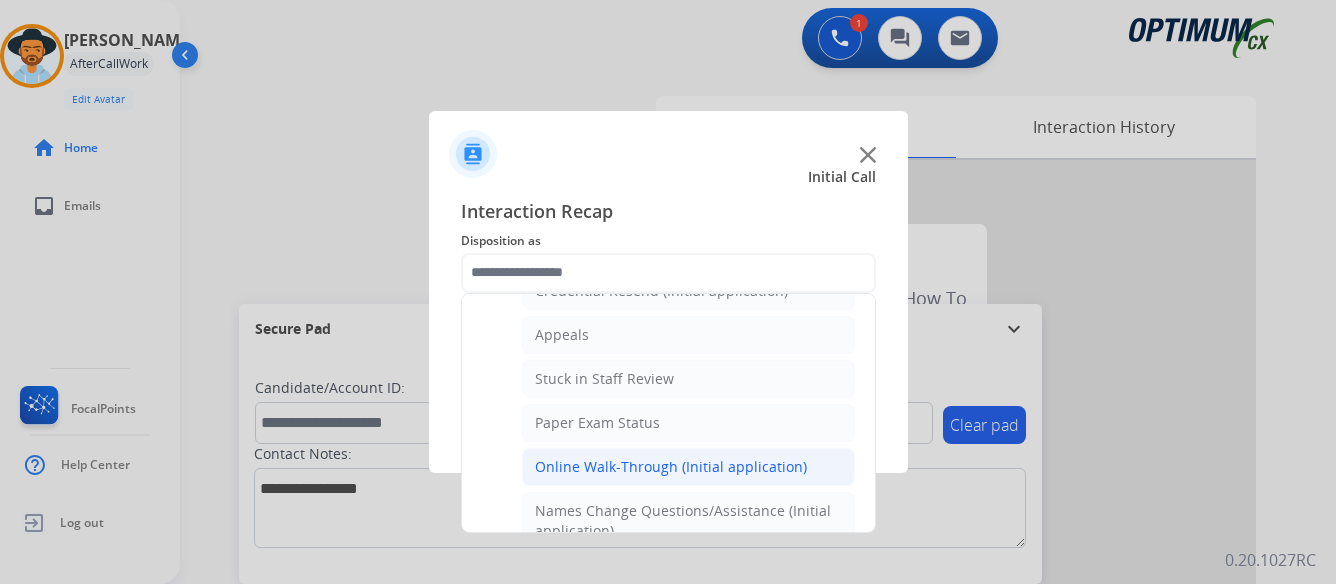 click on "Online Walk-Through (Initial application)" 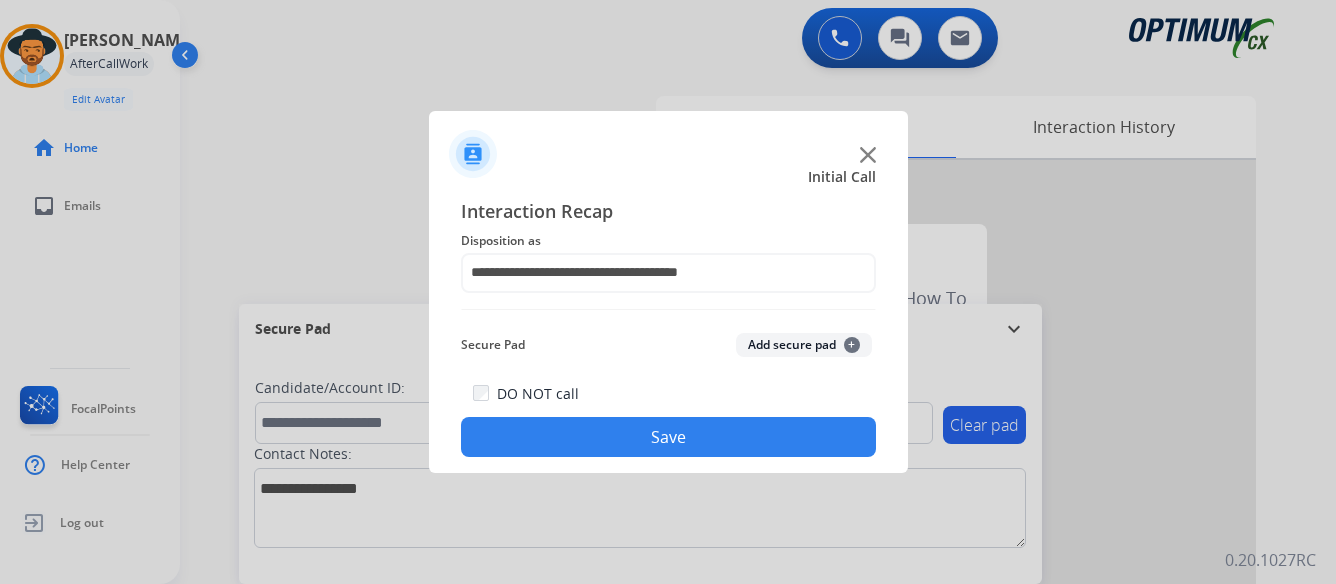 click on "Save" 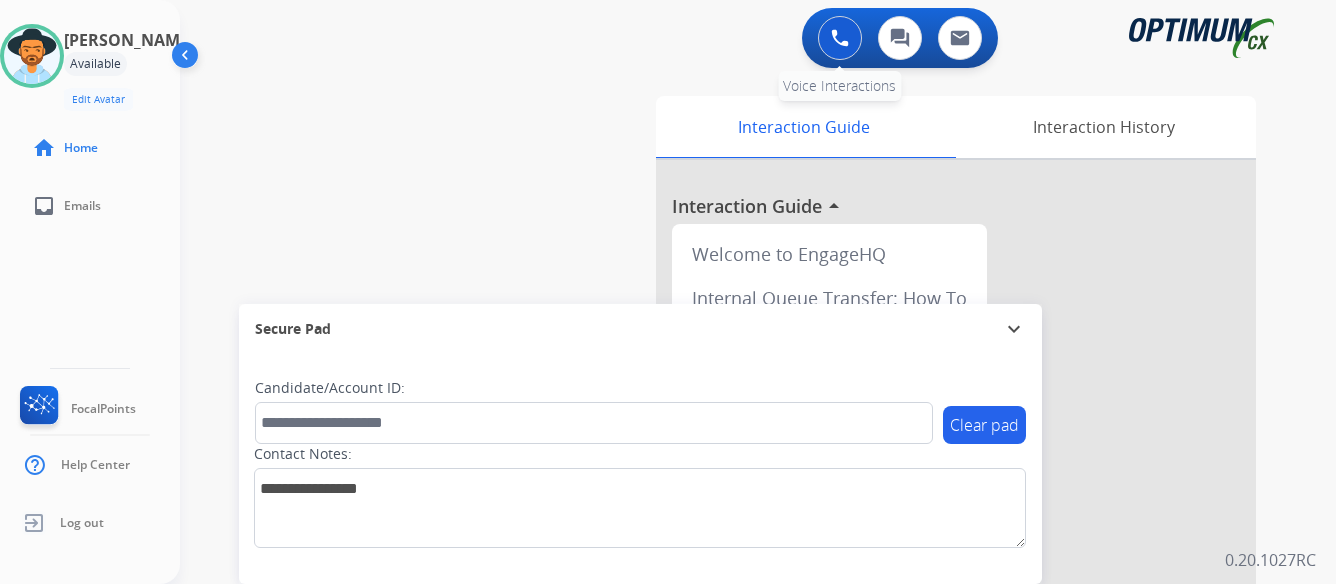 click at bounding box center [840, 38] 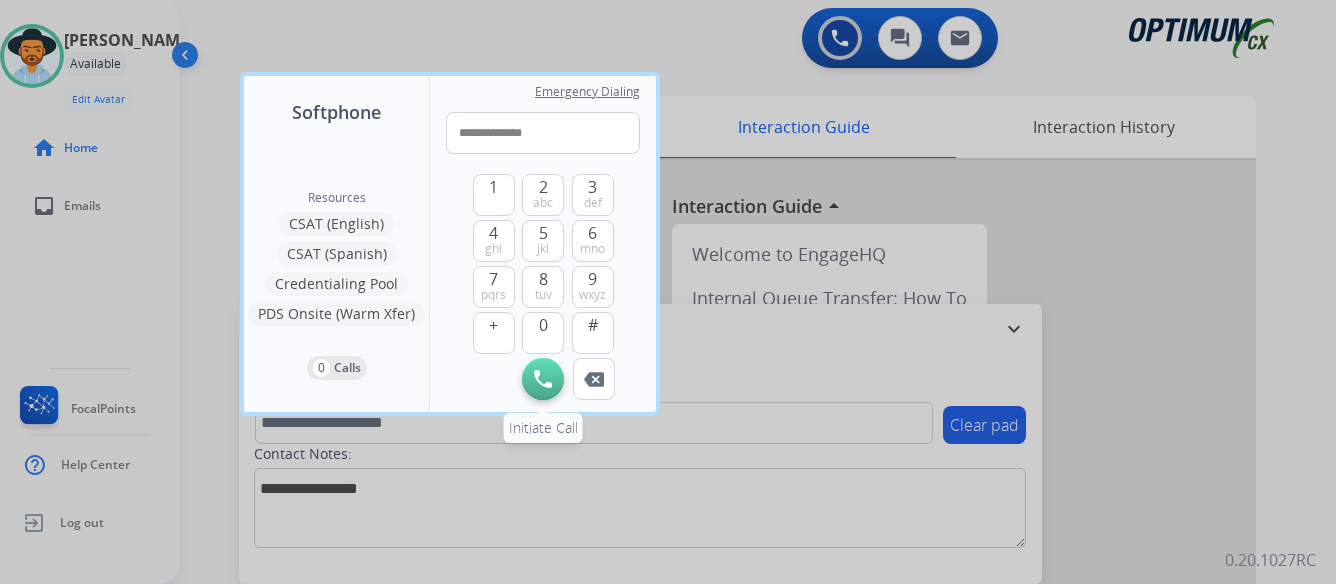 type on "**********" 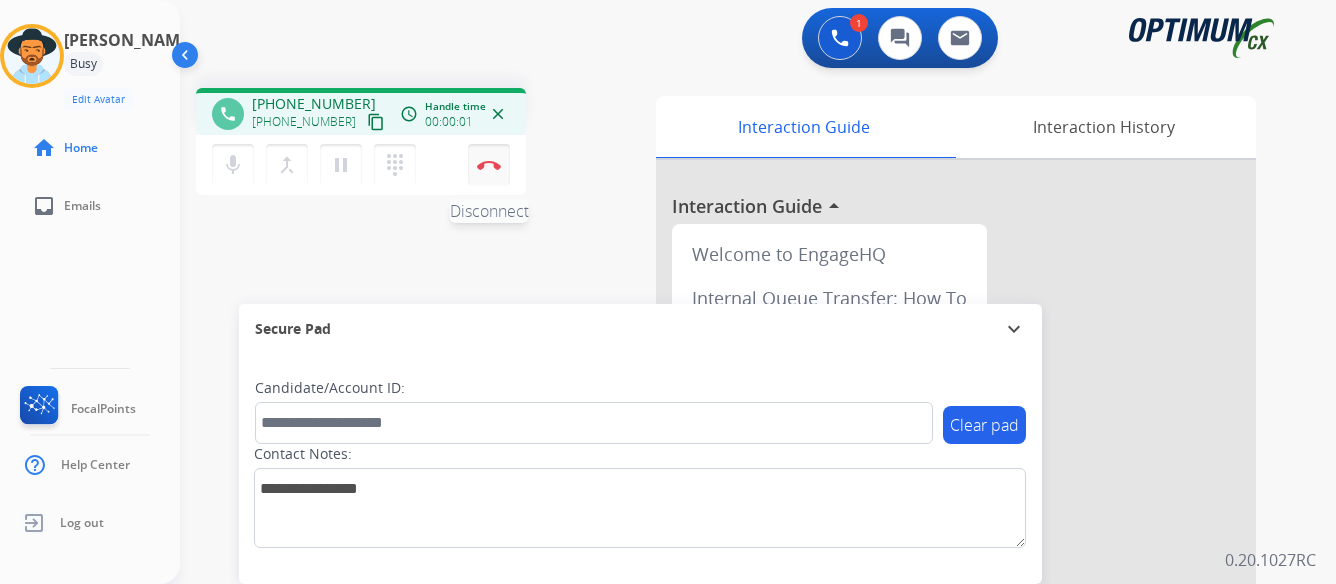 click at bounding box center [489, 165] 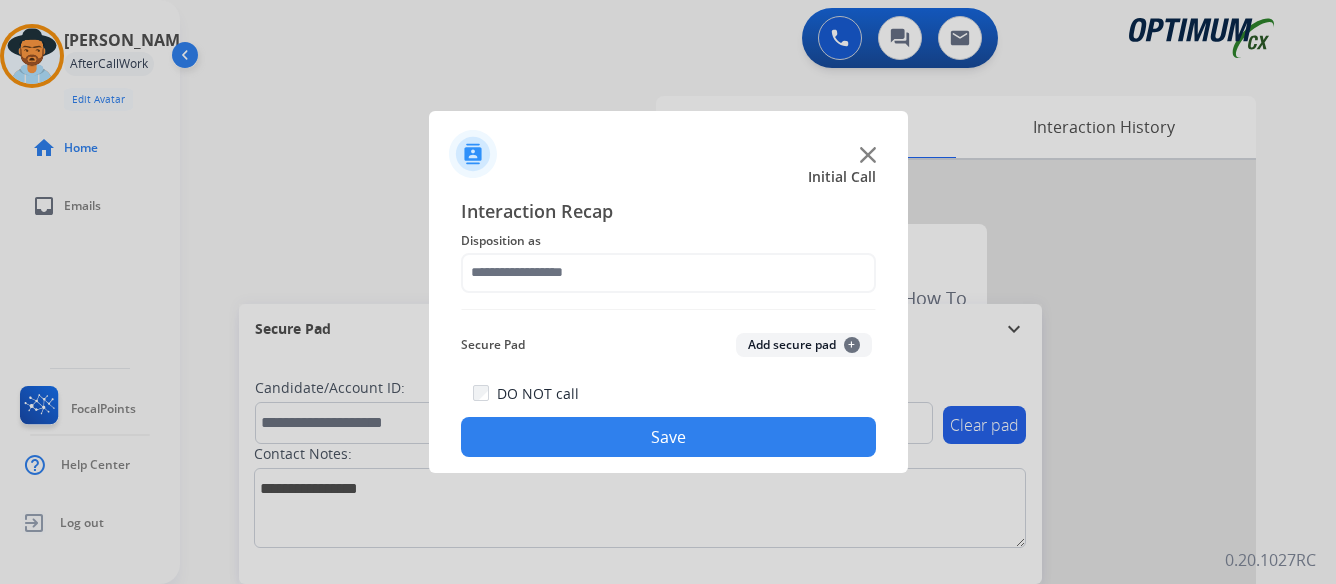 click 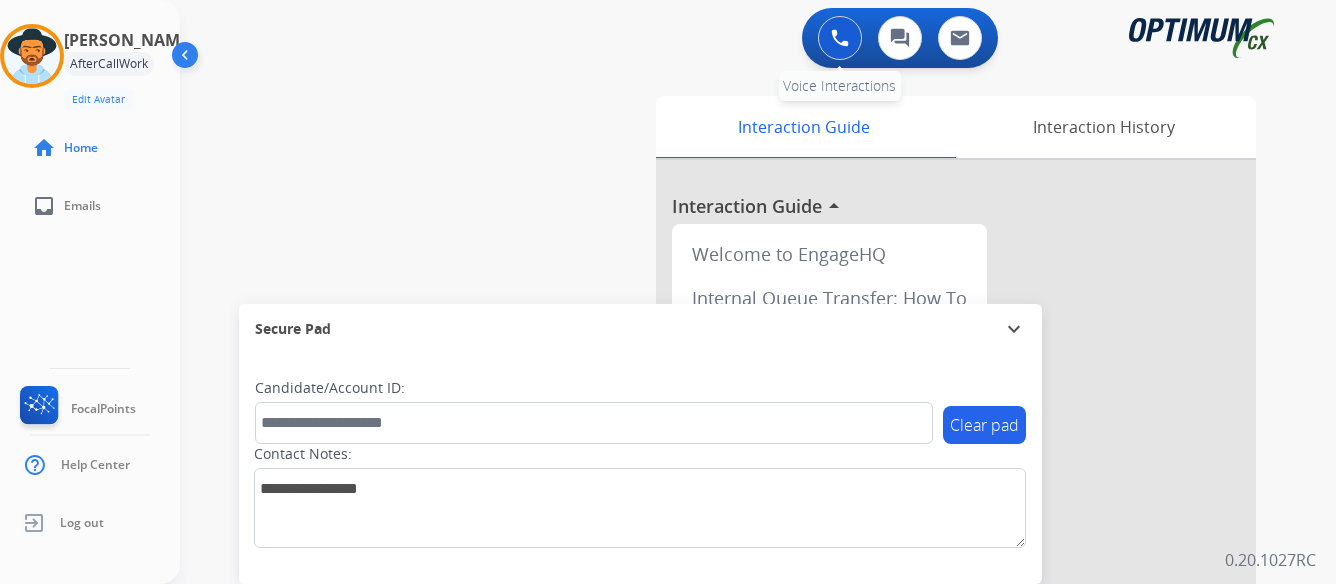 click at bounding box center [840, 38] 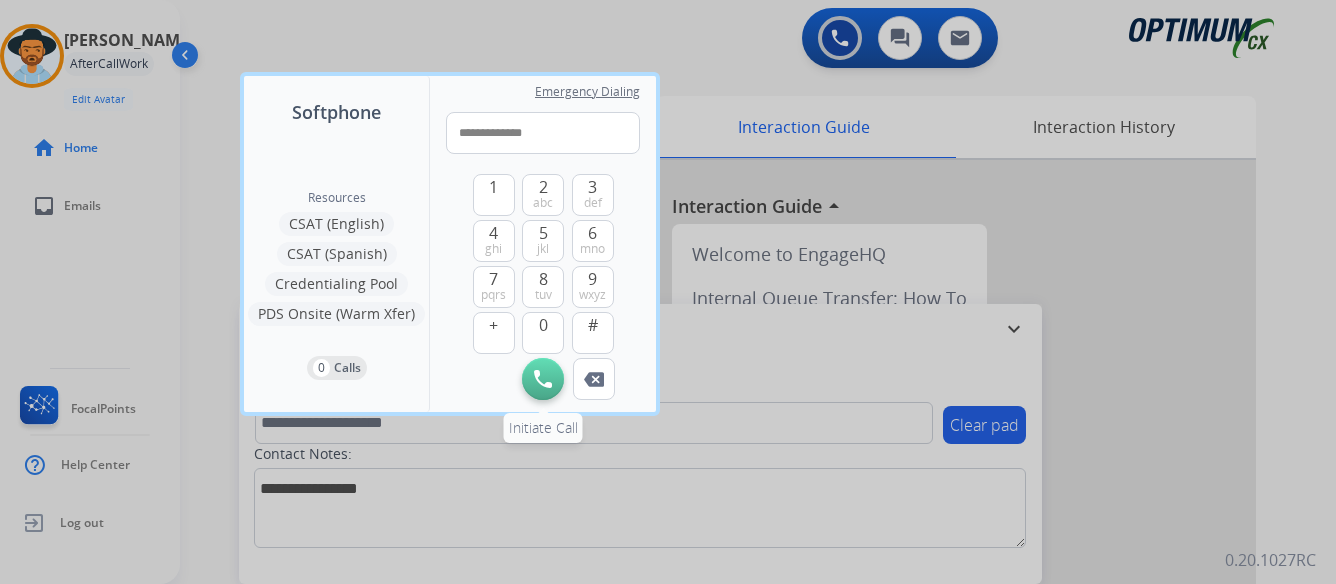 type on "**********" 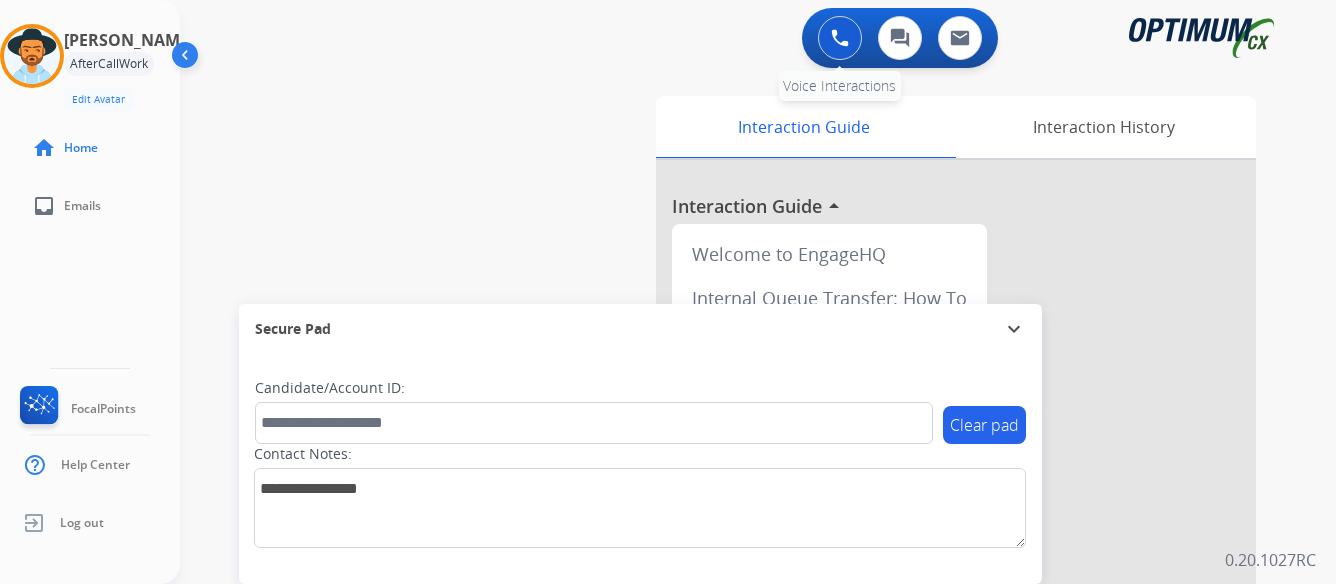 click at bounding box center [840, 38] 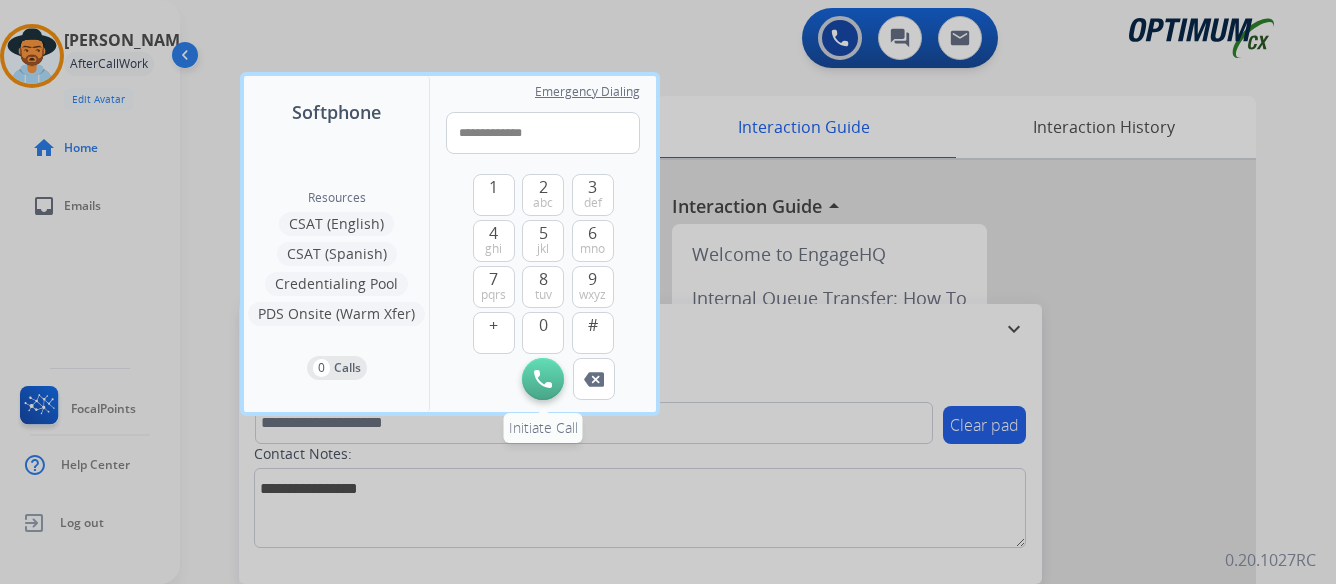 type on "**********" 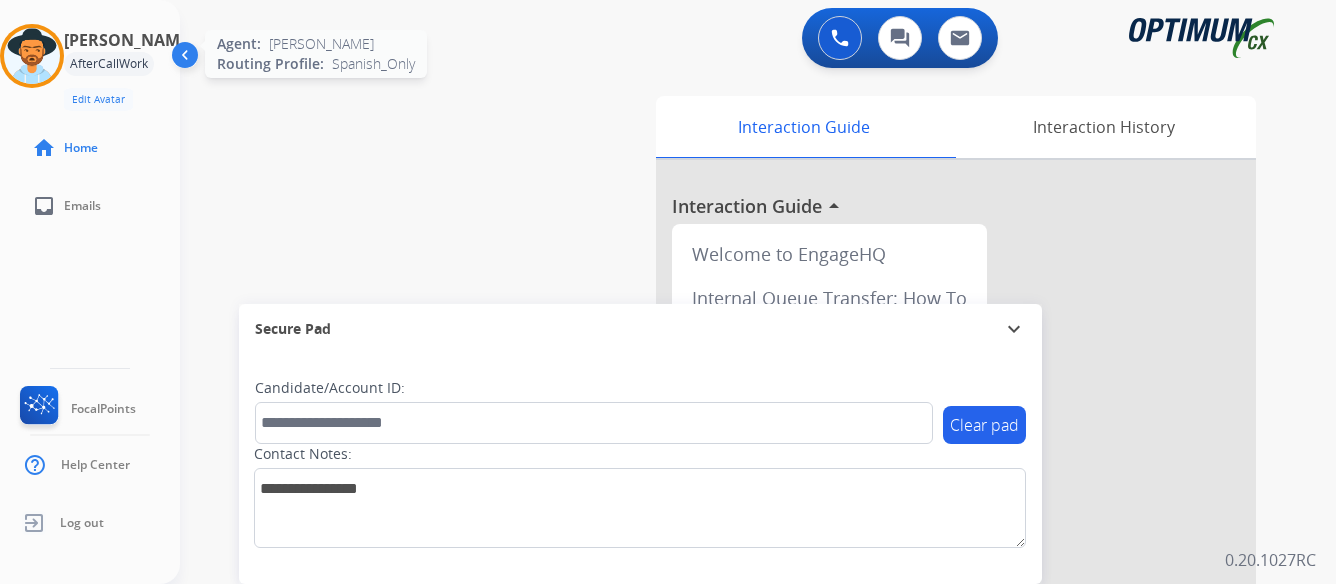 click at bounding box center [32, 56] 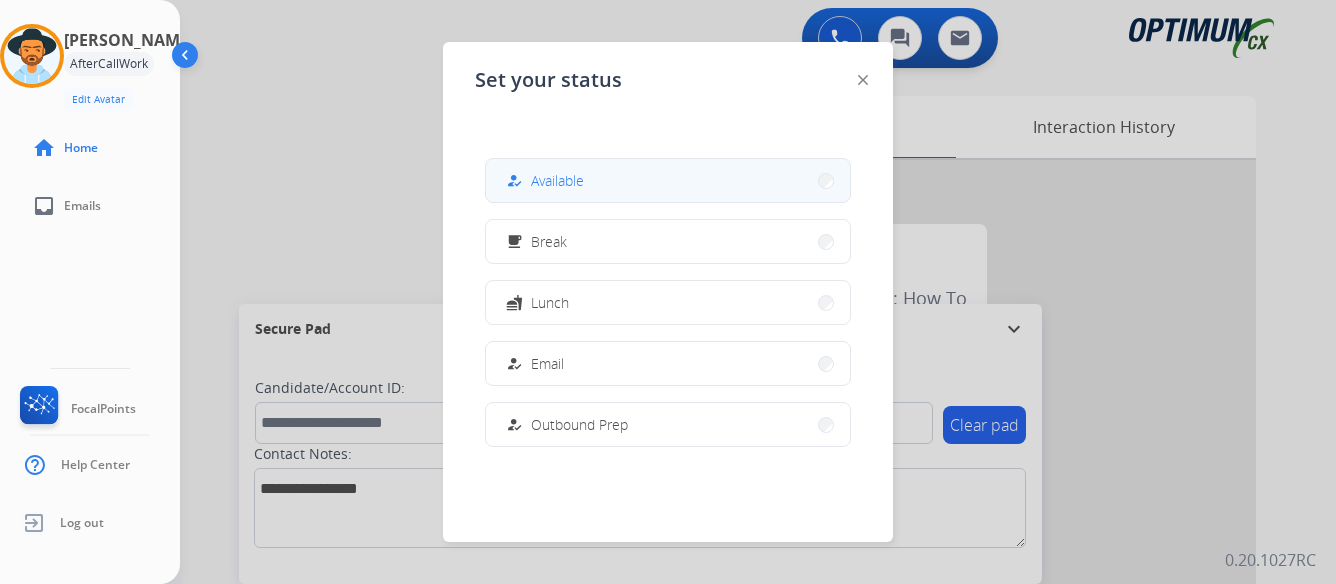 click on "how_to_reg Available" at bounding box center (668, 180) 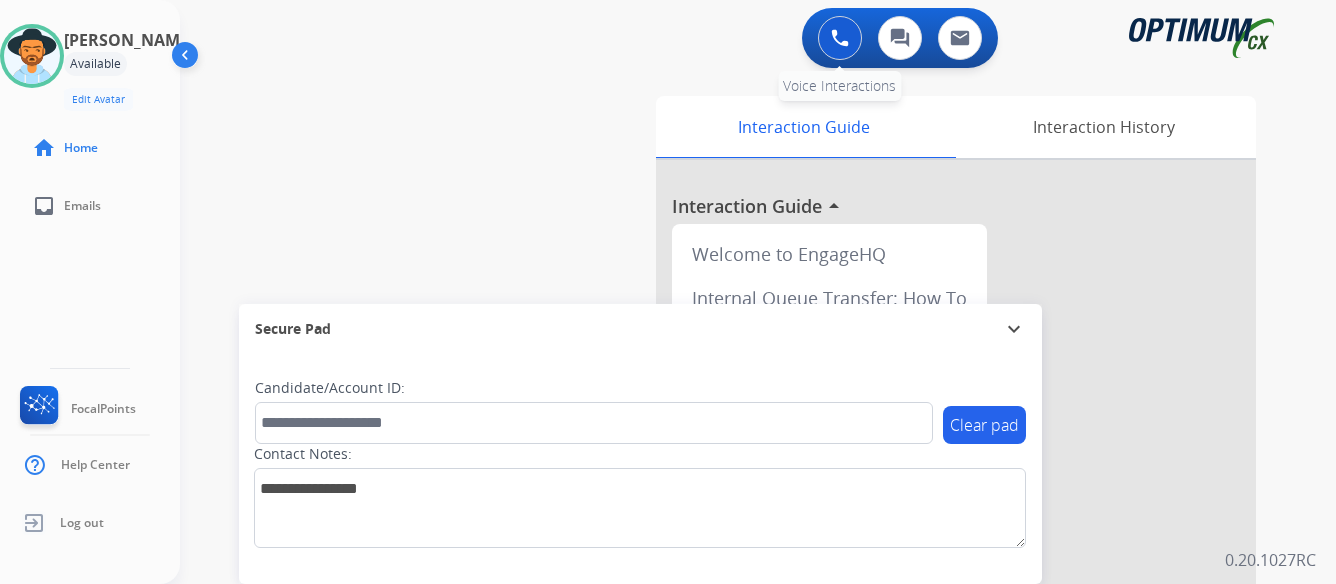 click at bounding box center [840, 38] 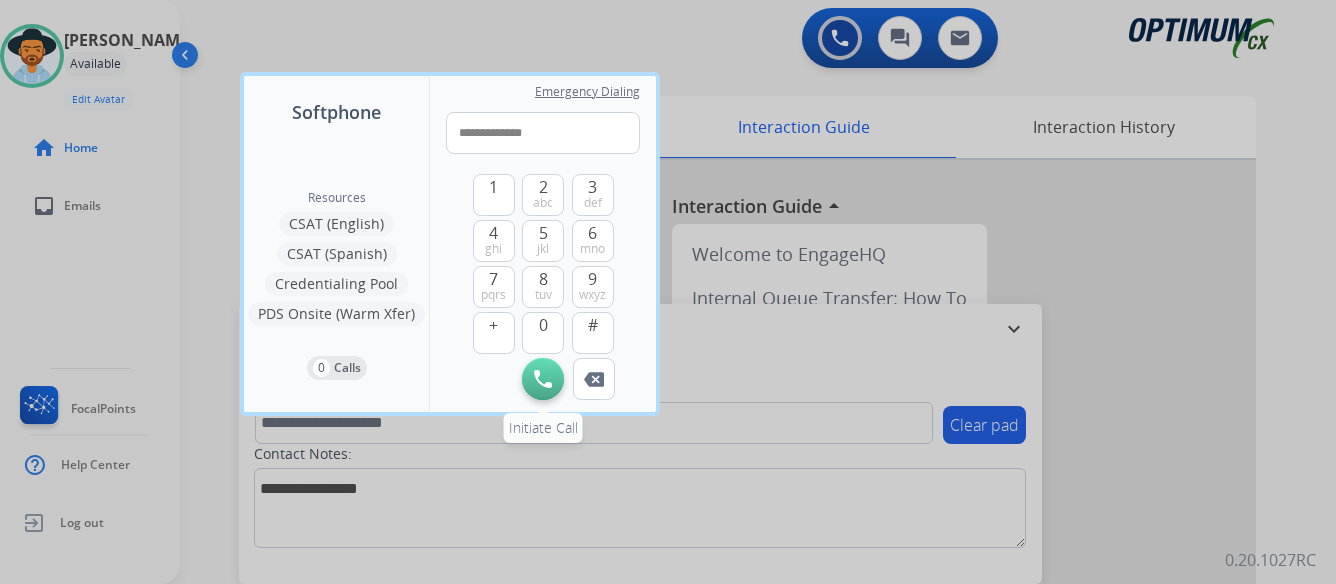 type on "**********" 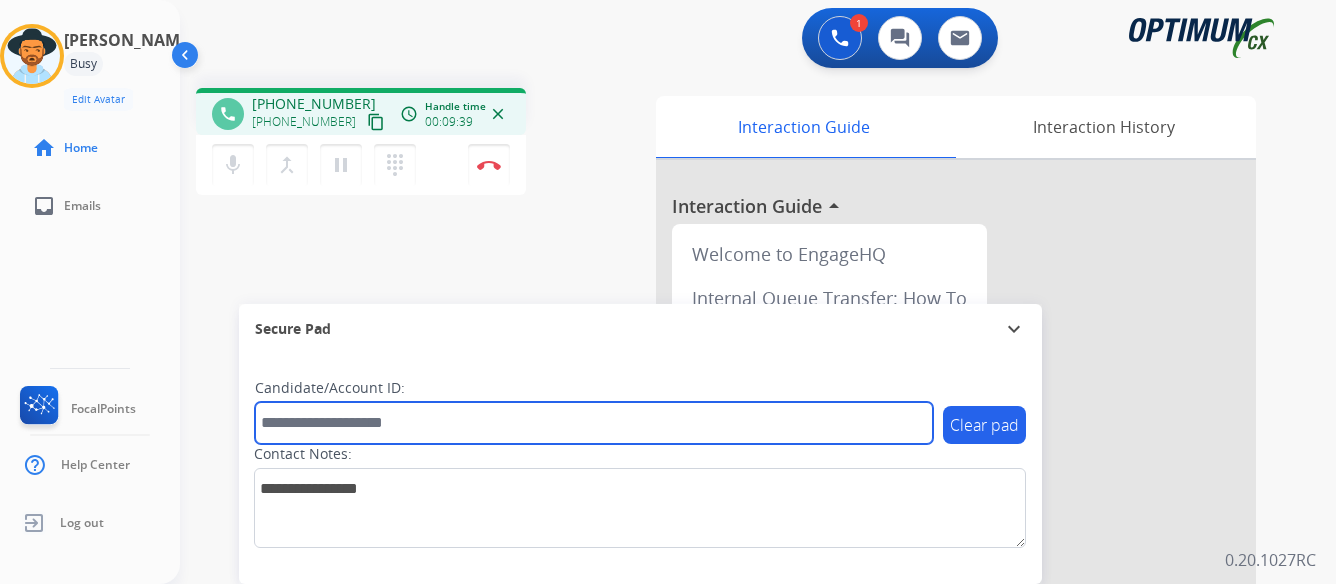 paste on "*******" 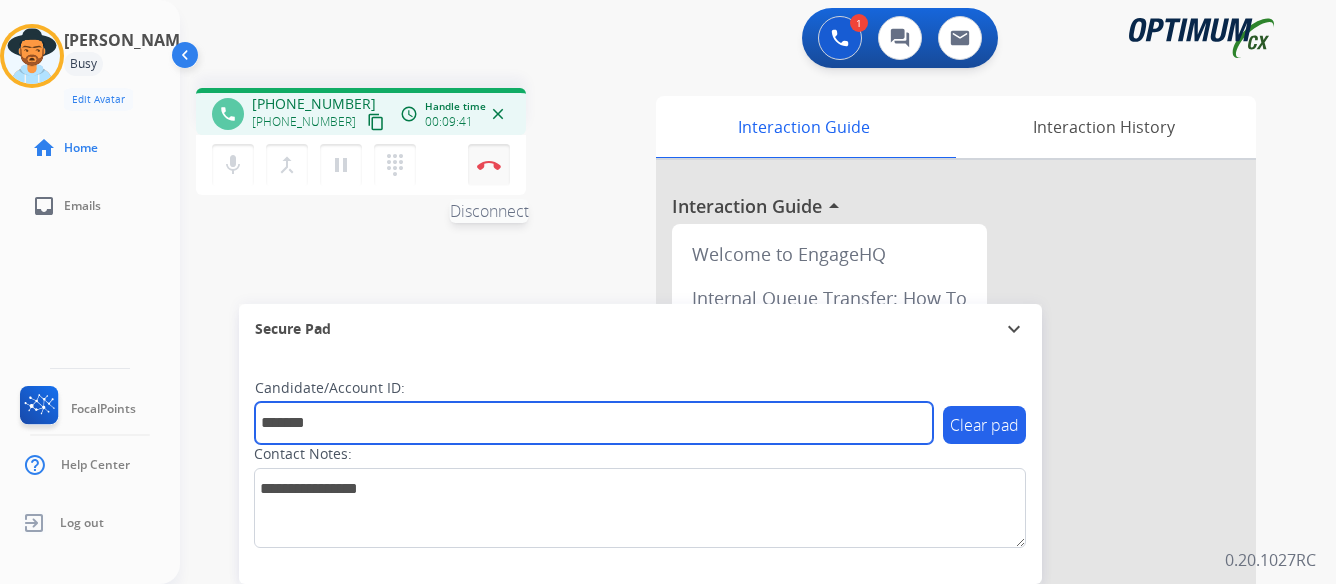 type on "*******" 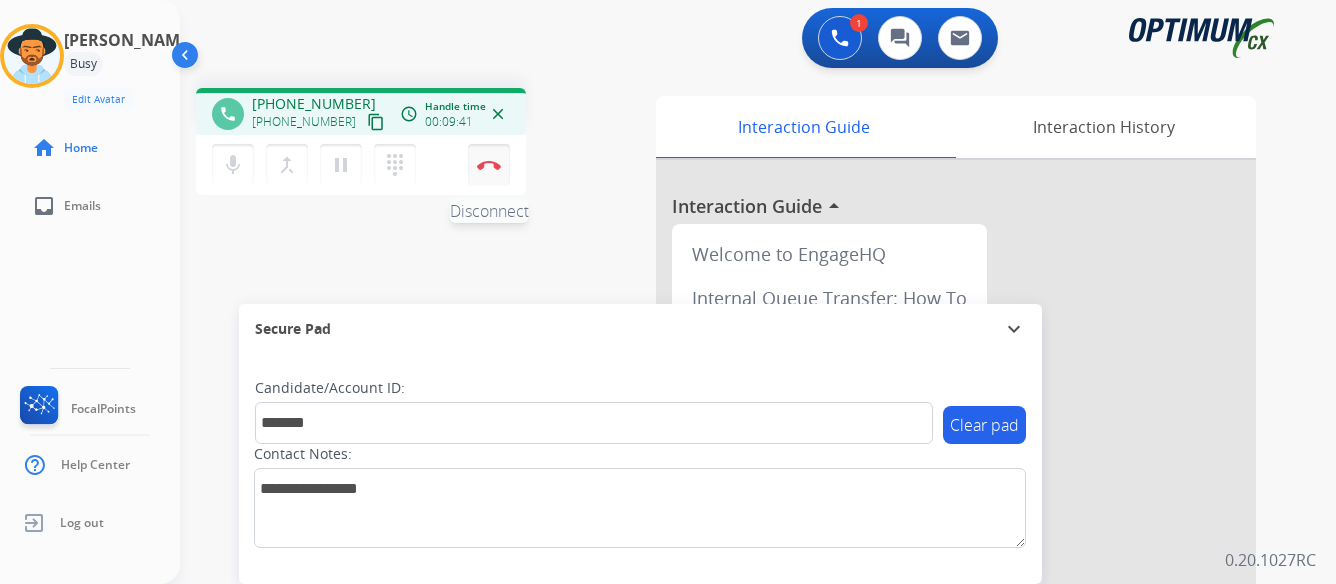 click at bounding box center [489, 165] 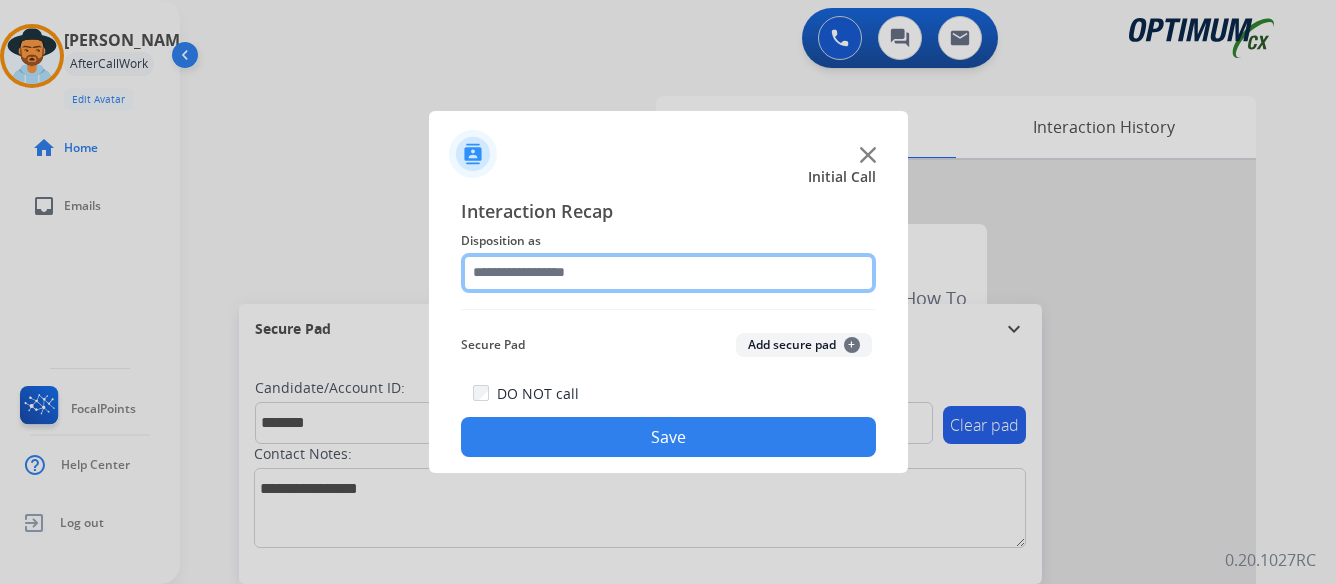 click 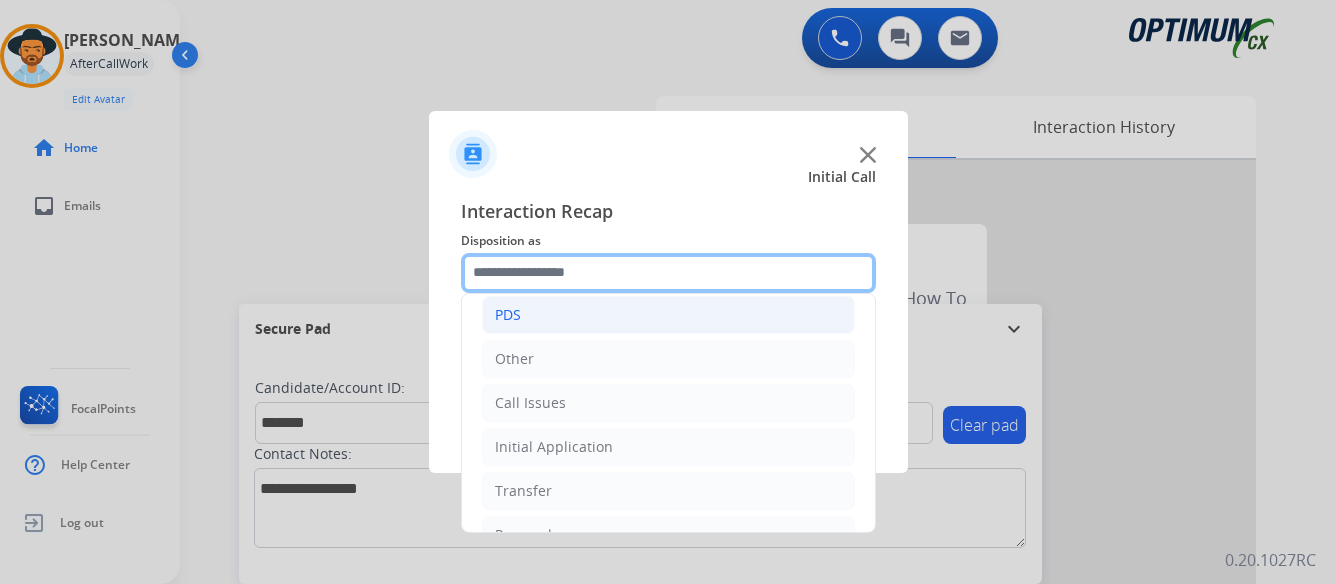 scroll, scrollTop: 136, scrollLeft: 0, axis: vertical 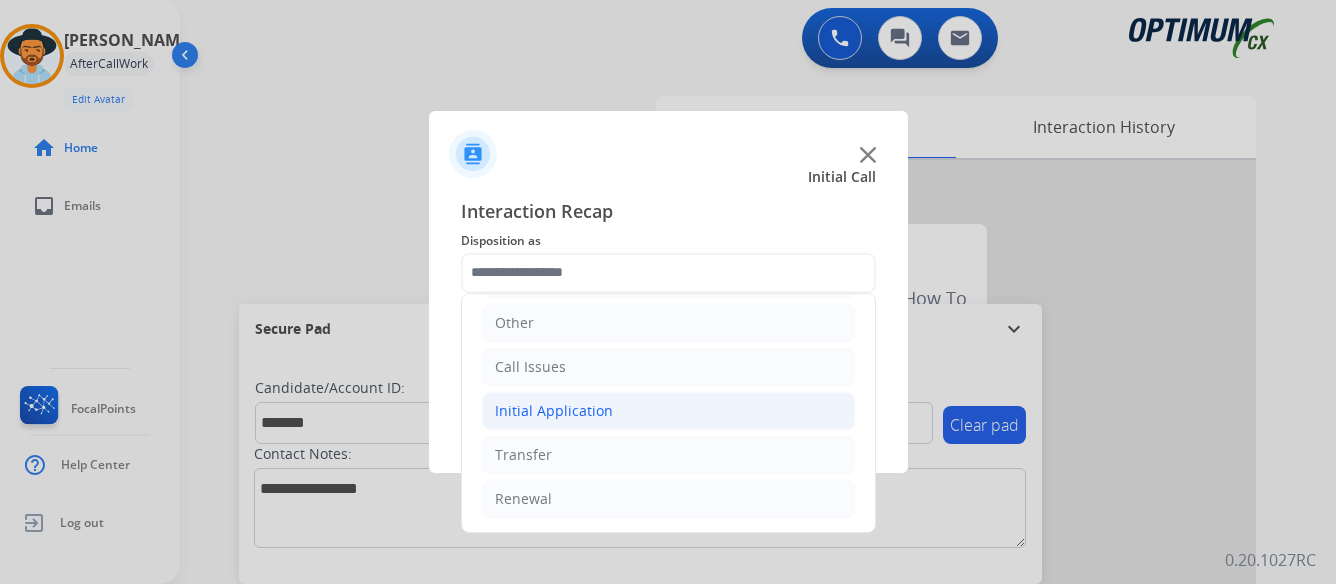 click on "Initial Application" 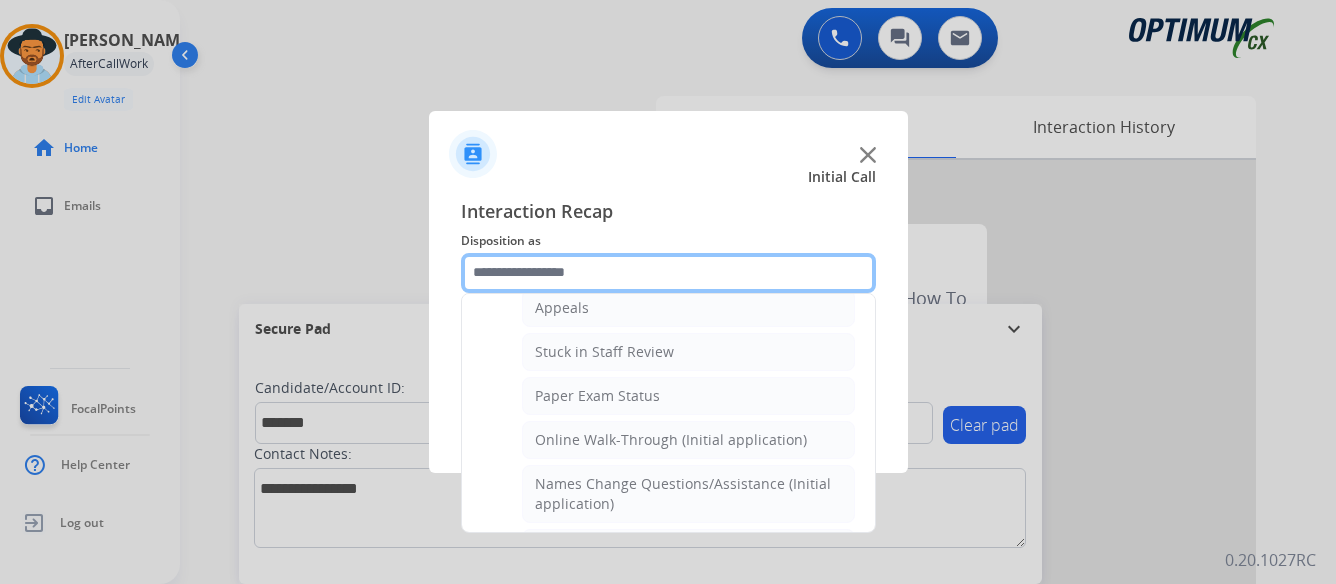 scroll, scrollTop: 336, scrollLeft: 0, axis: vertical 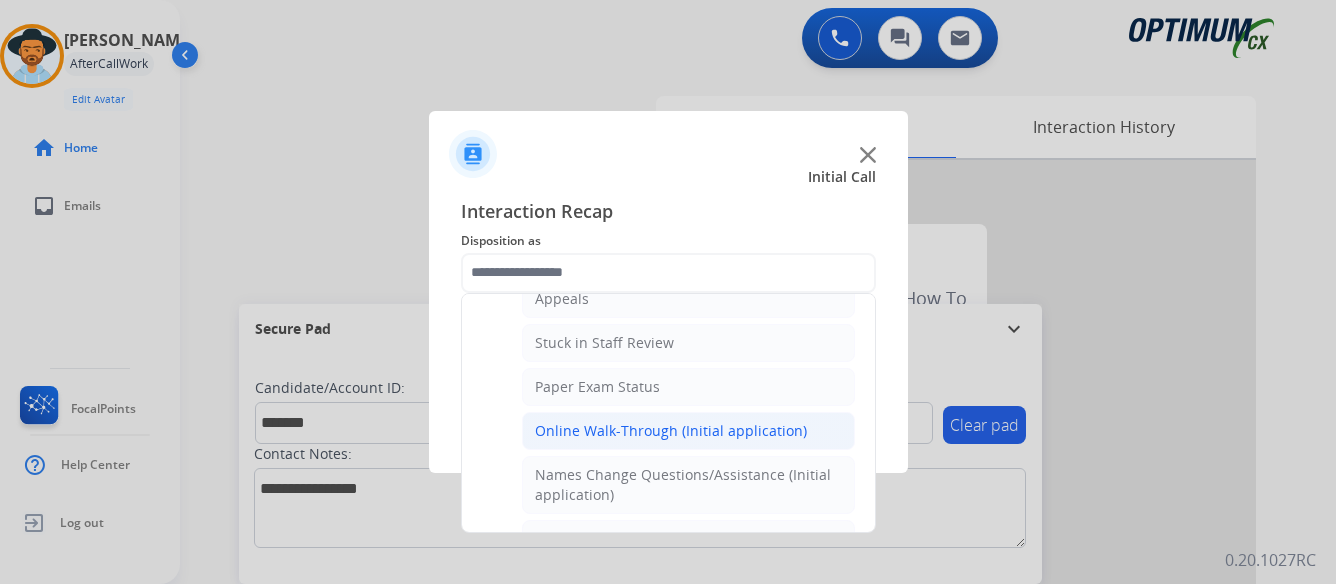 click on "Online Walk-Through (Initial application)" 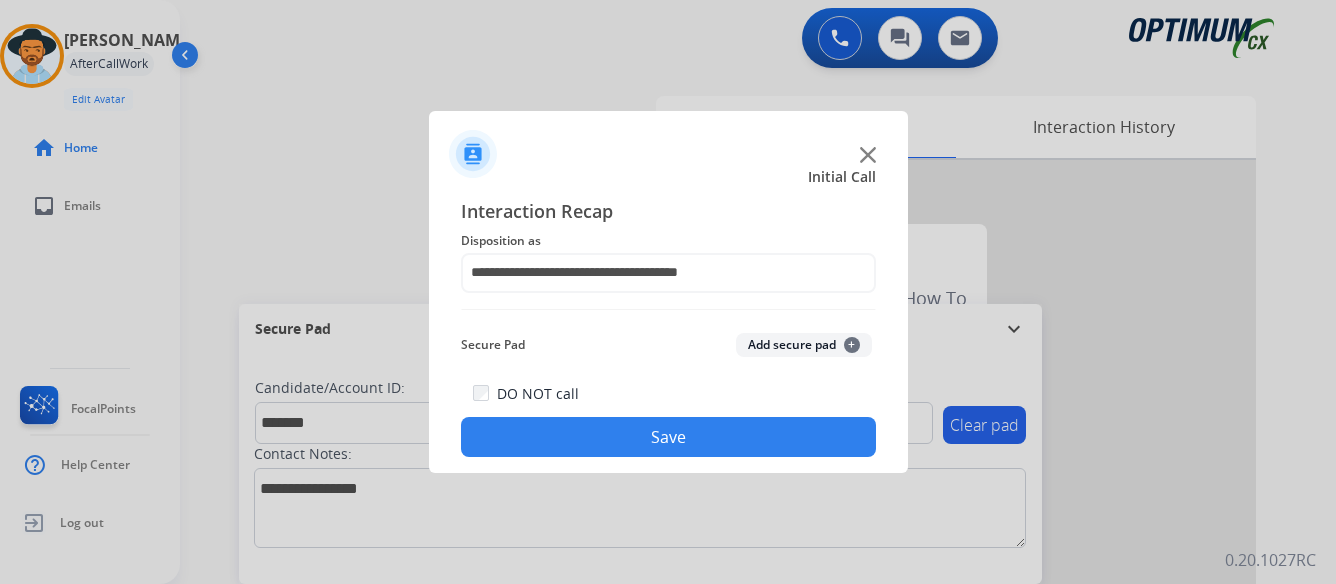 click on "Save" 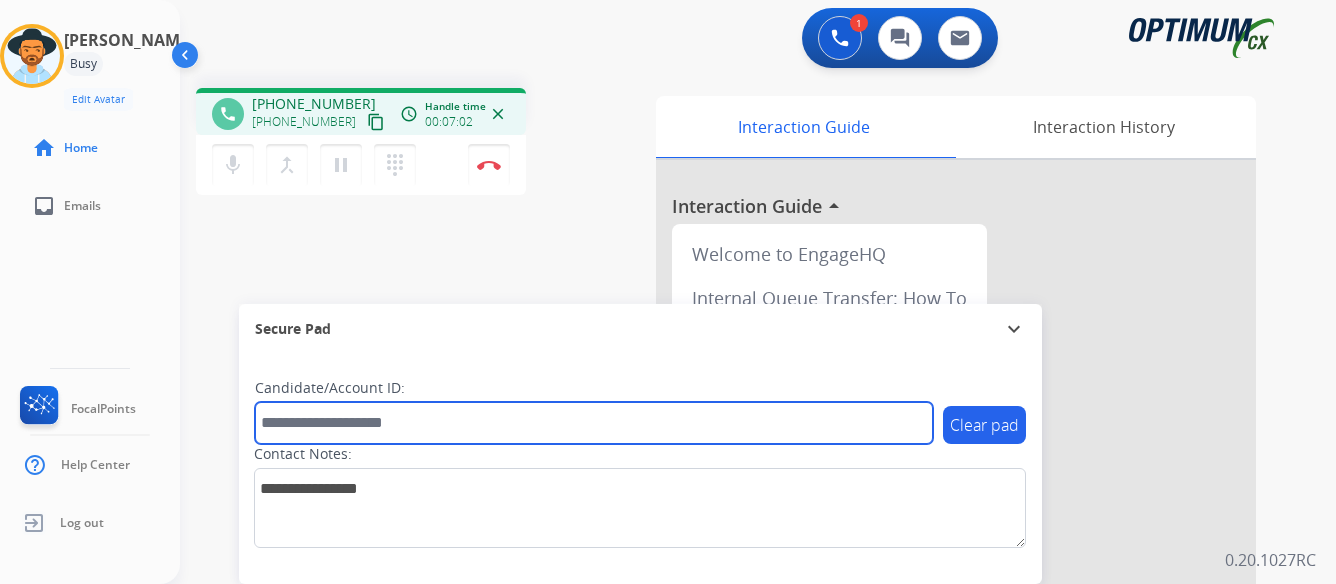 paste on "*******" 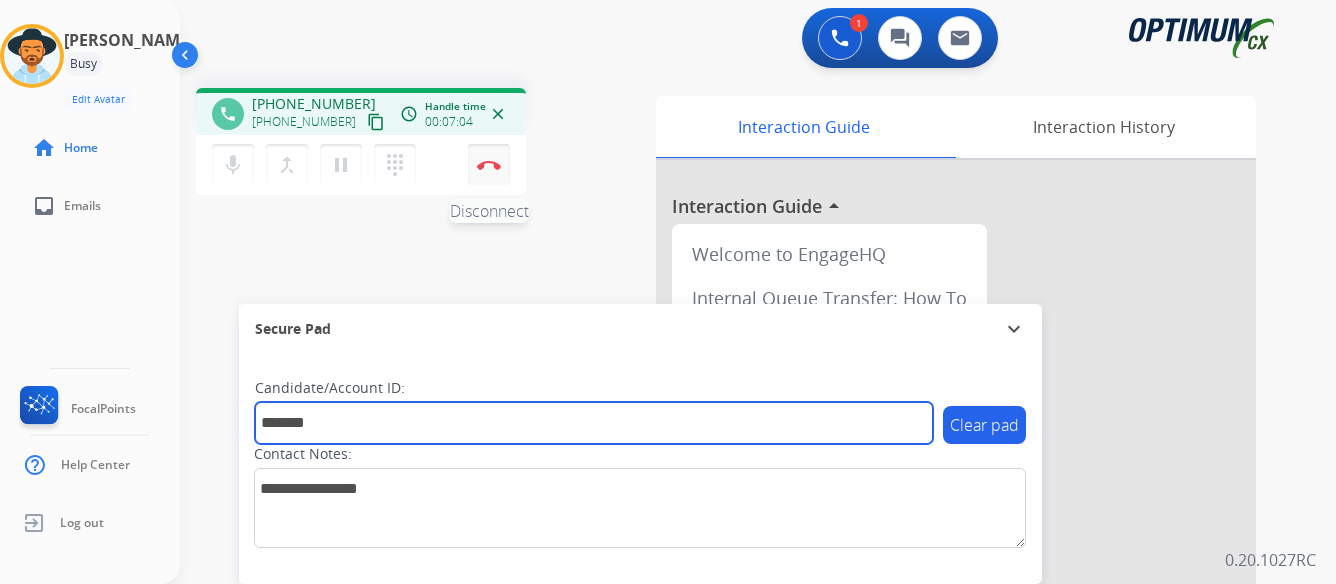 type on "*******" 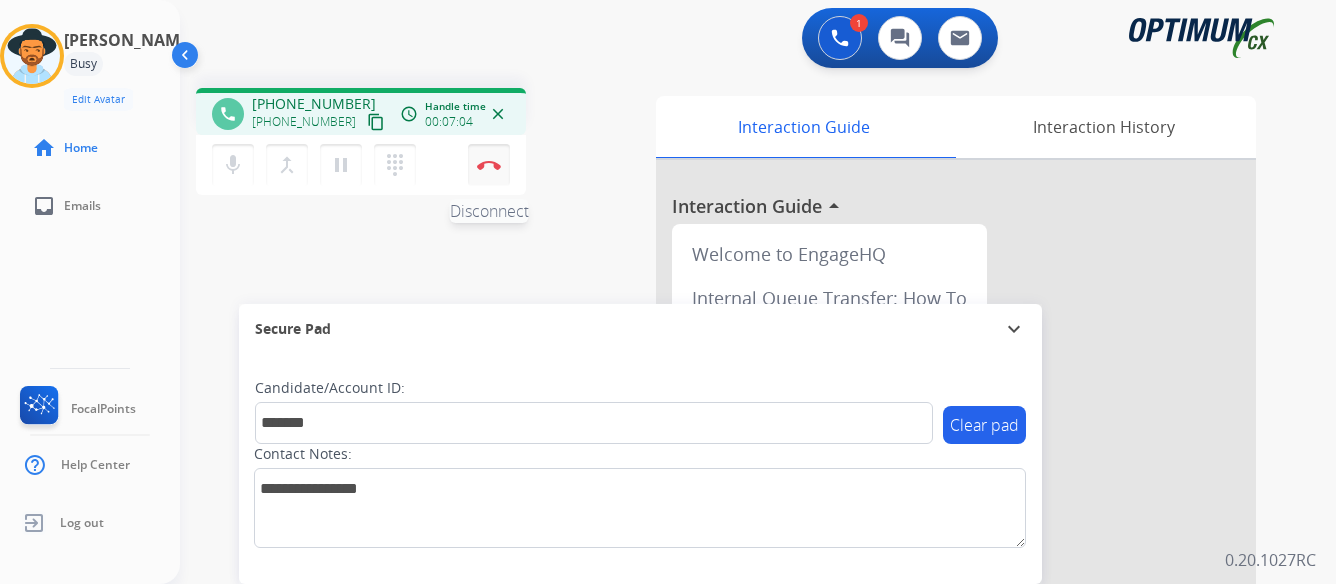 click at bounding box center [489, 165] 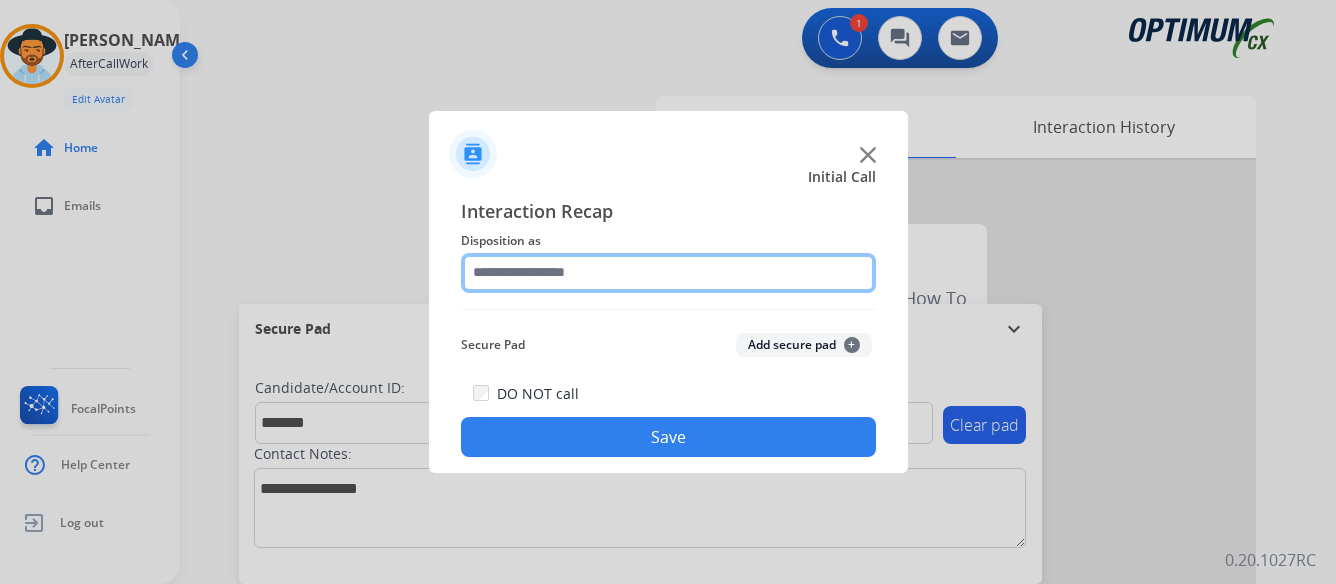 click 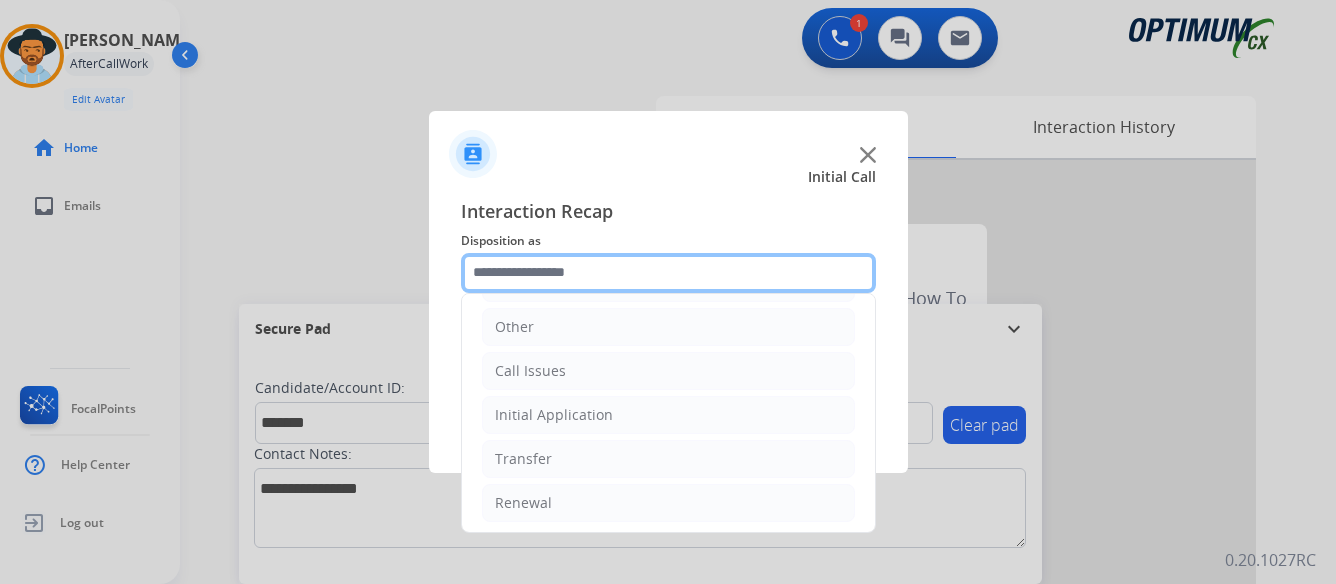 scroll, scrollTop: 136, scrollLeft: 0, axis: vertical 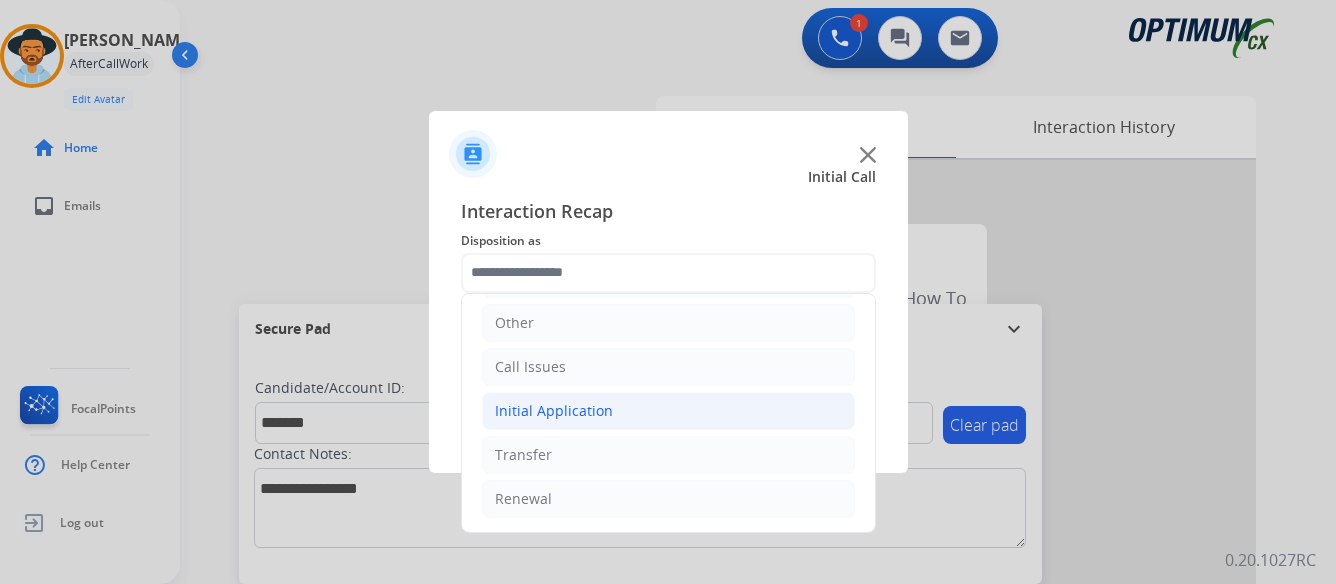 click on "Initial Application" 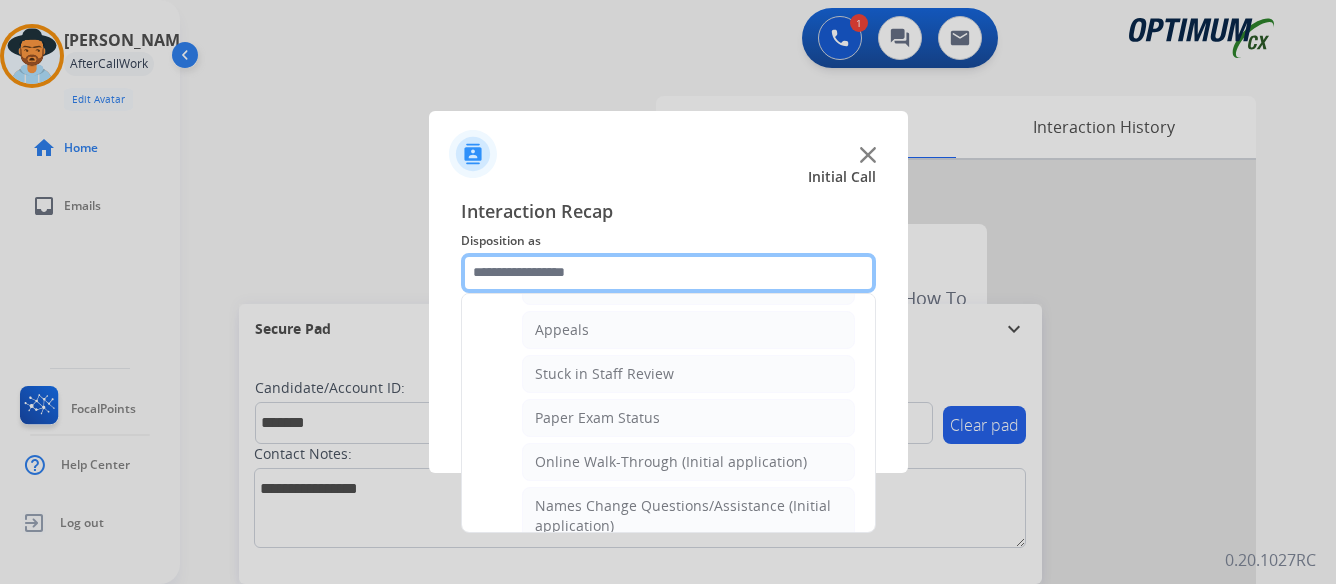scroll, scrollTop: 336, scrollLeft: 0, axis: vertical 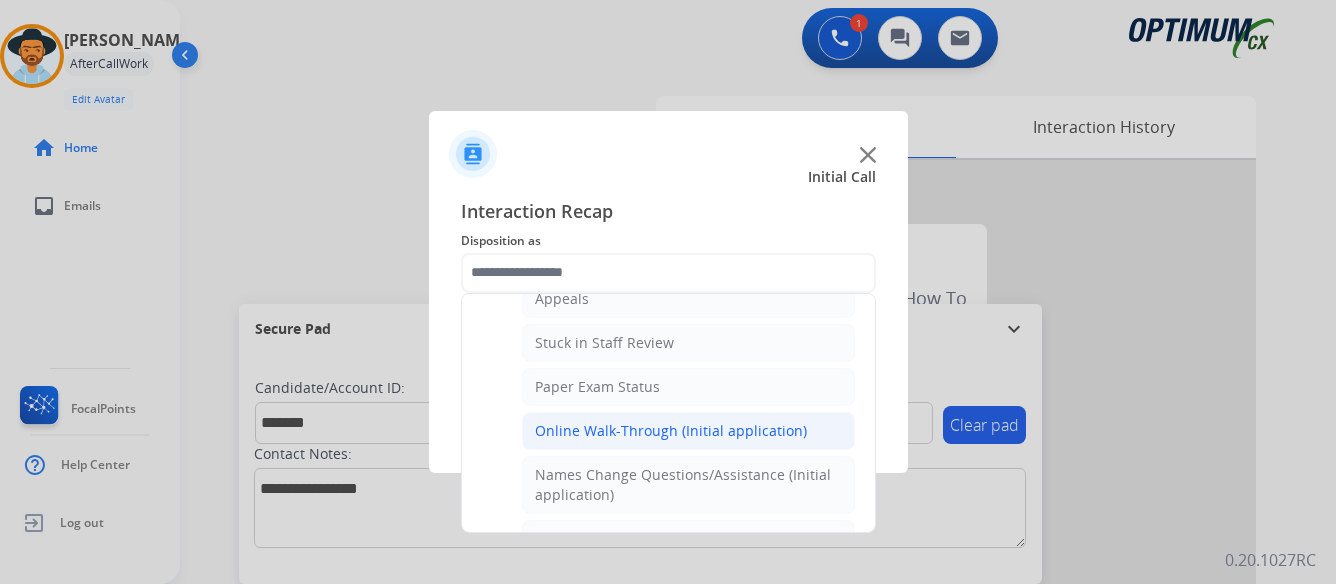click on "Online Walk-Through (Initial application)" 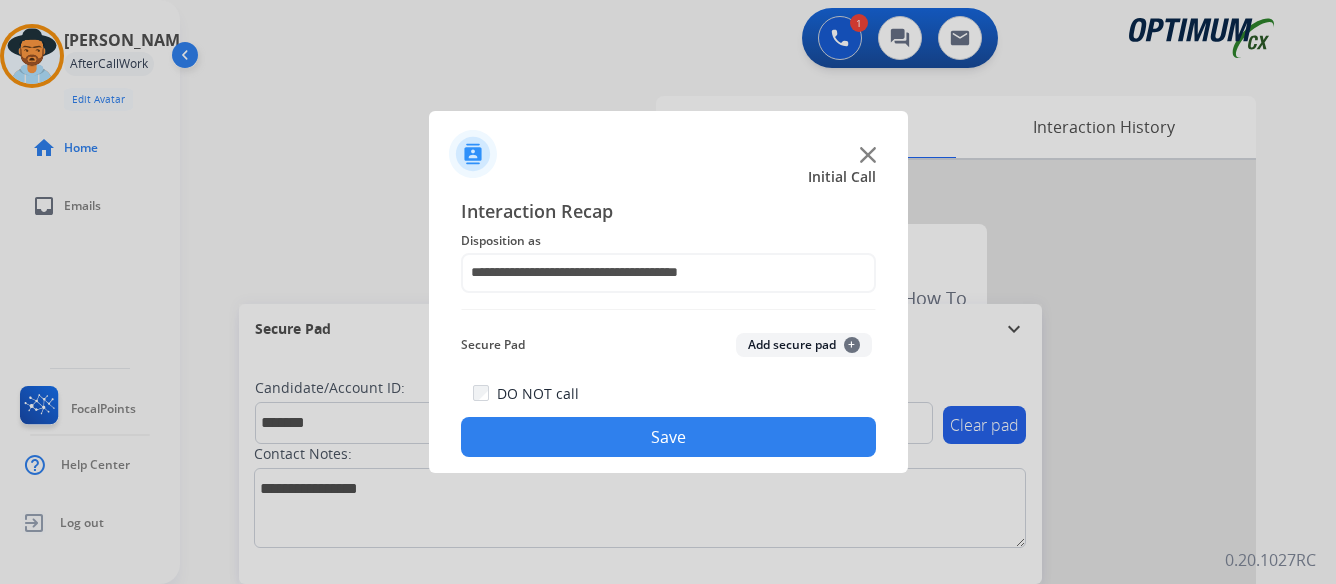 click on "Save" 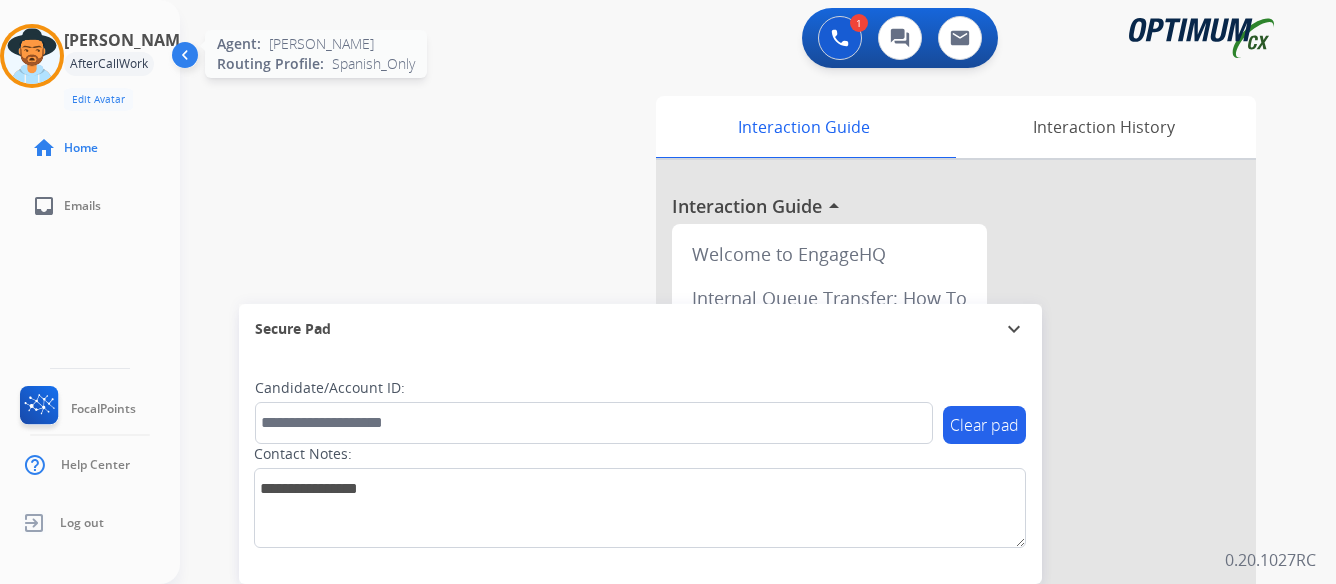 click at bounding box center [32, 56] 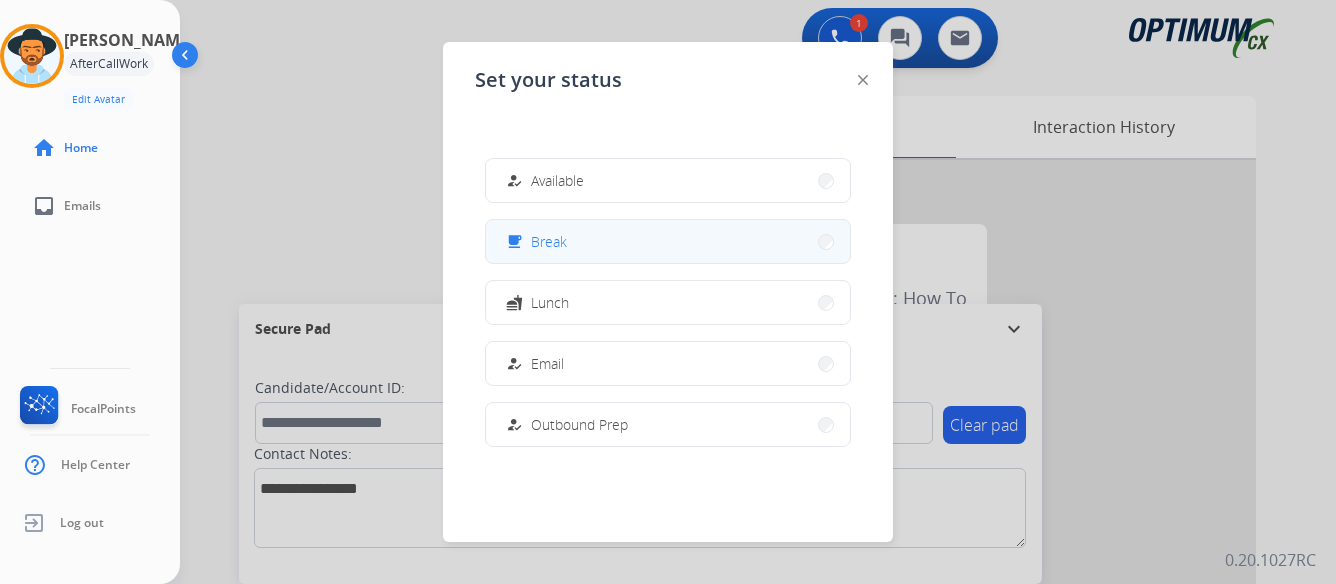 click on "free_breakfast Break" at bounding box center (668, 241) 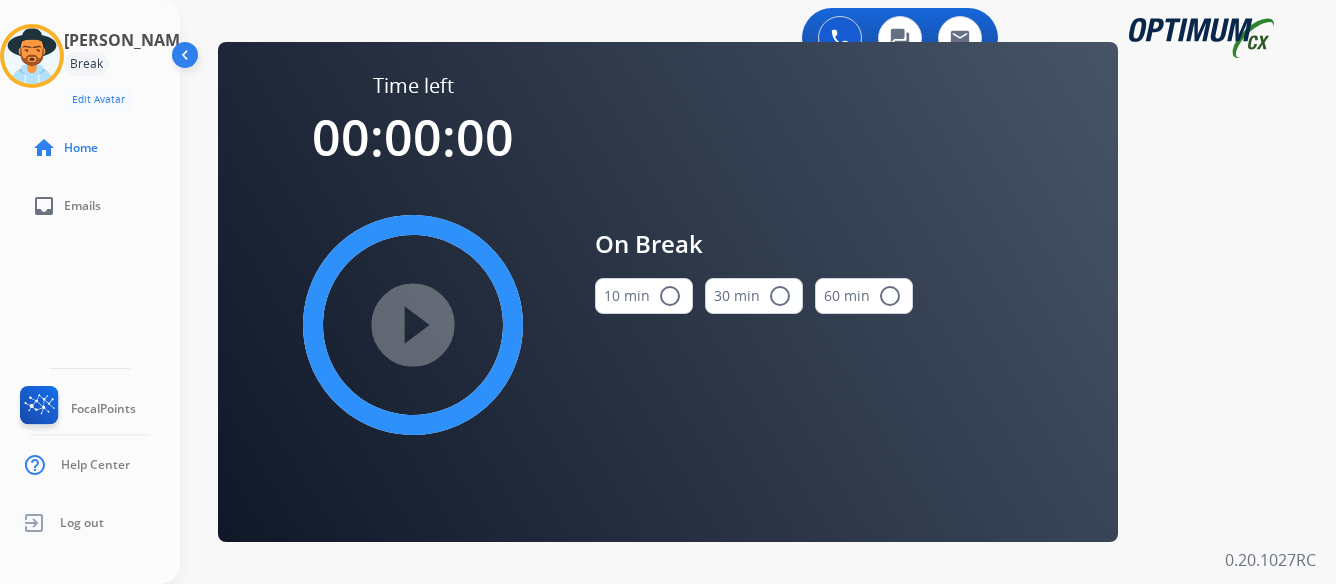 click on "radio_button_unchecked" at bounding box center [670, 296] 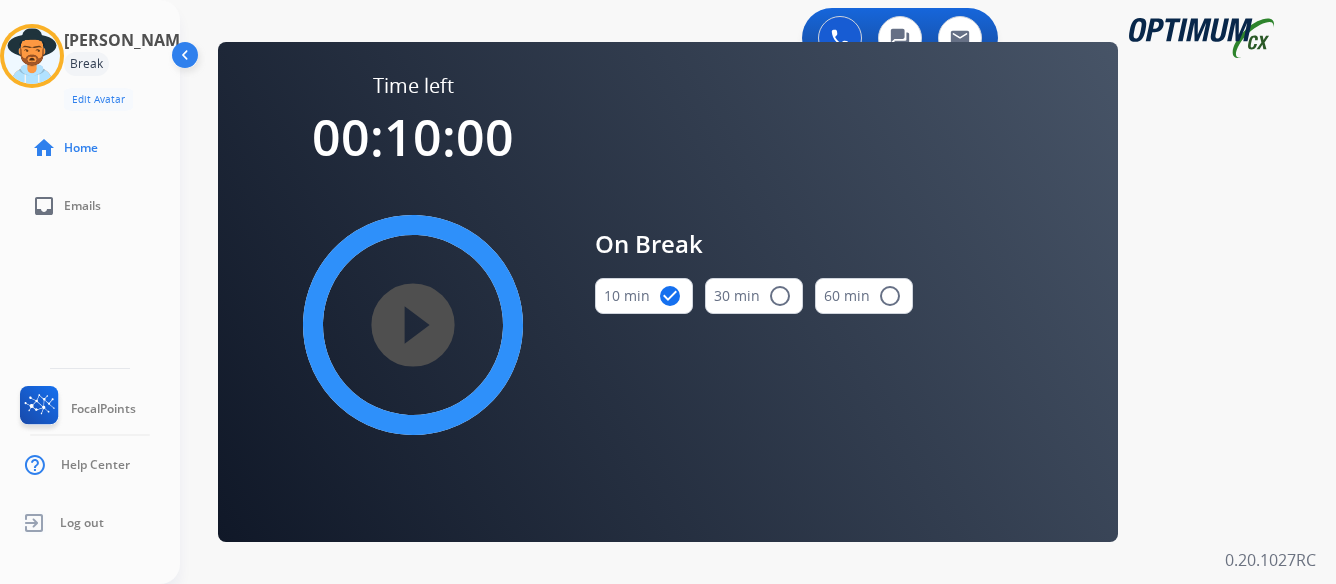 click on "play_circle_filled" at bounding box center (413, 325) 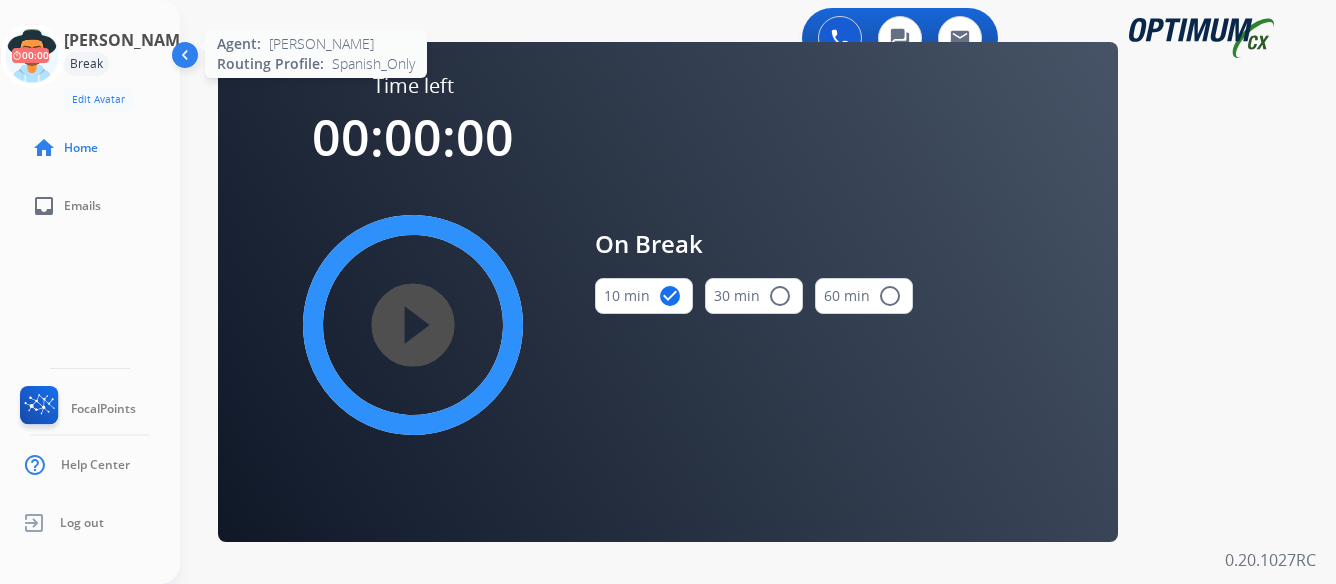 click 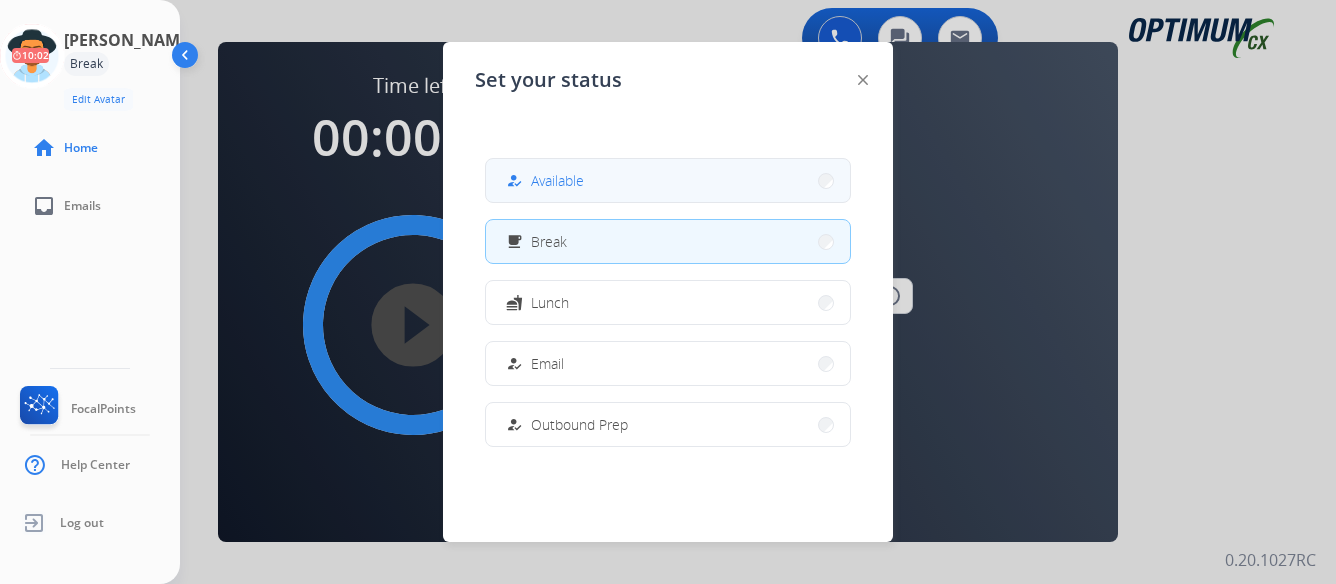 click on "how_to_reg Available" at bounding box center (668, 180) 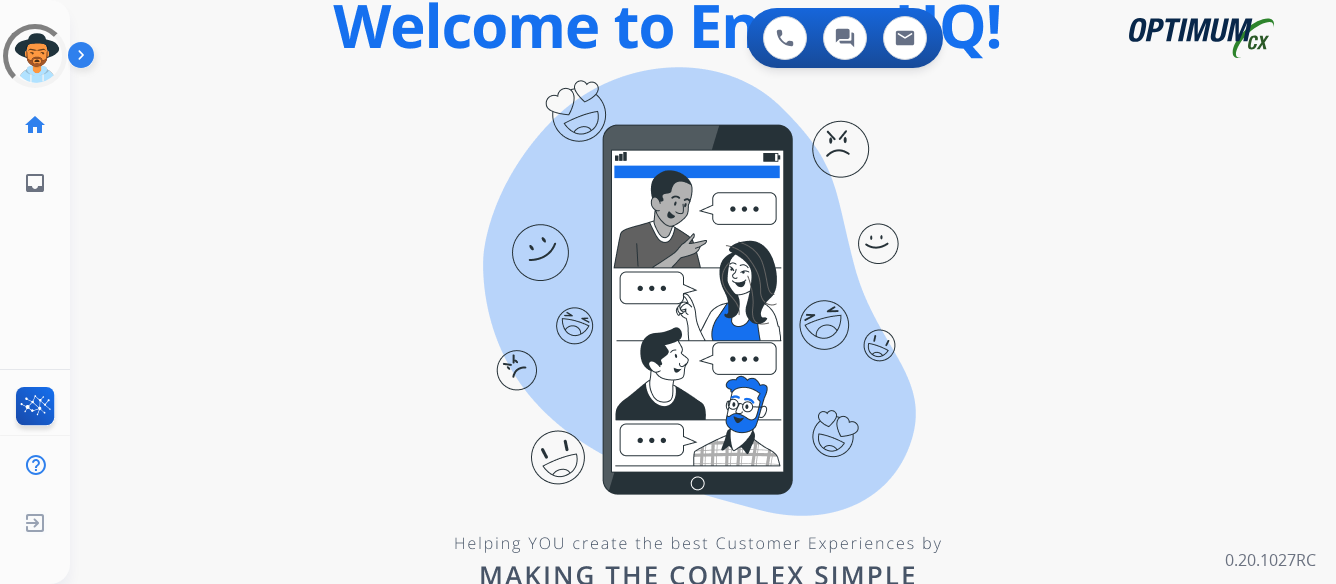 scroll, scrollTop: 0, scrollLeft: 0, axis: both 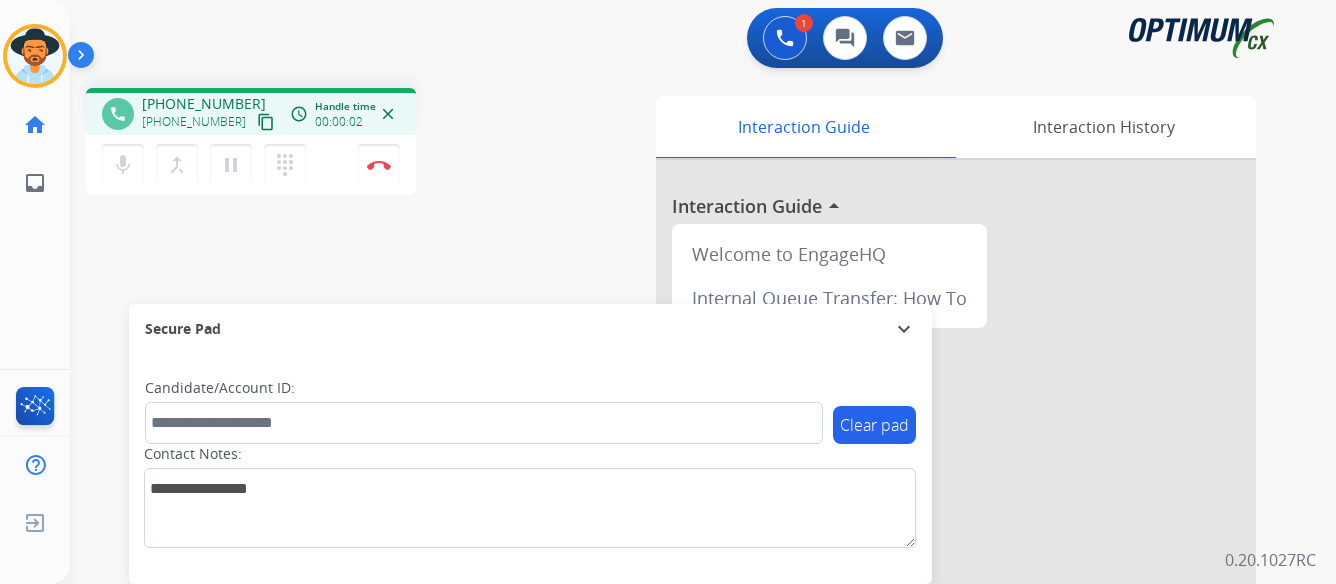 click at bounding box center [956, 533] 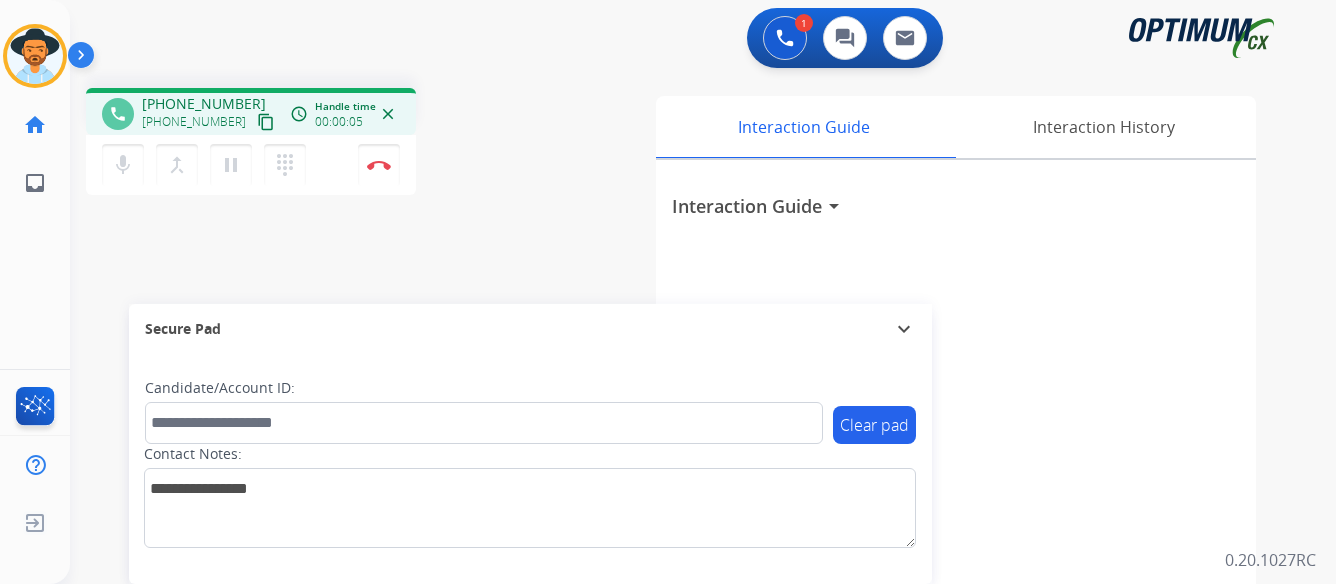 click at bounding box center (85, 59) 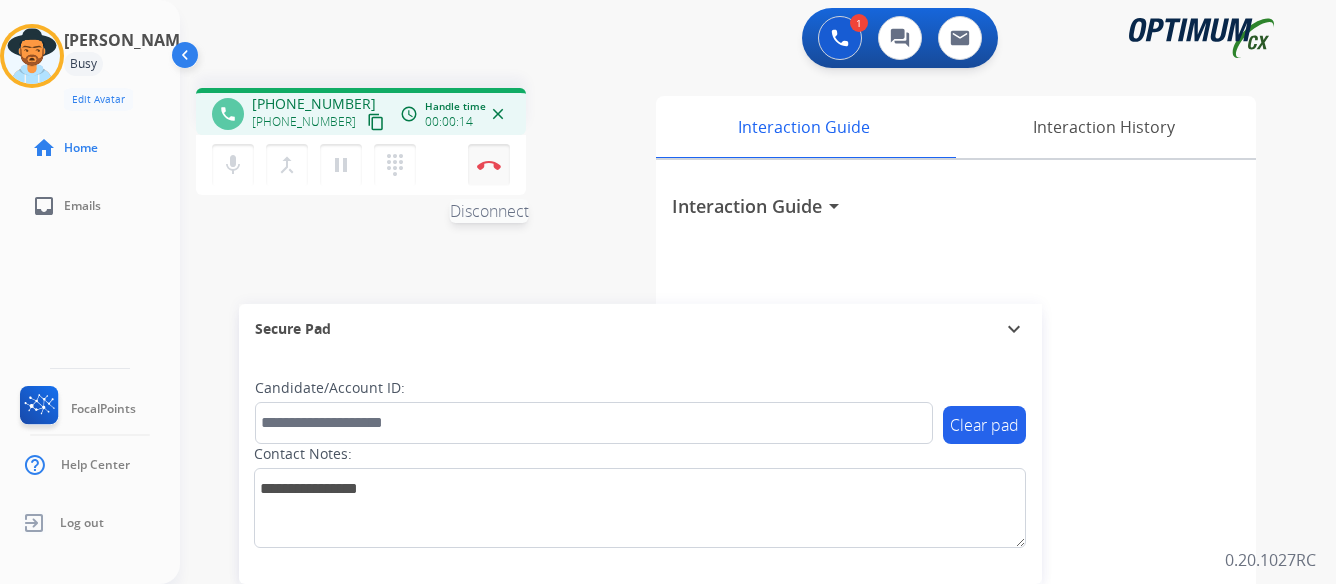 click at bounding box center [489, 165] 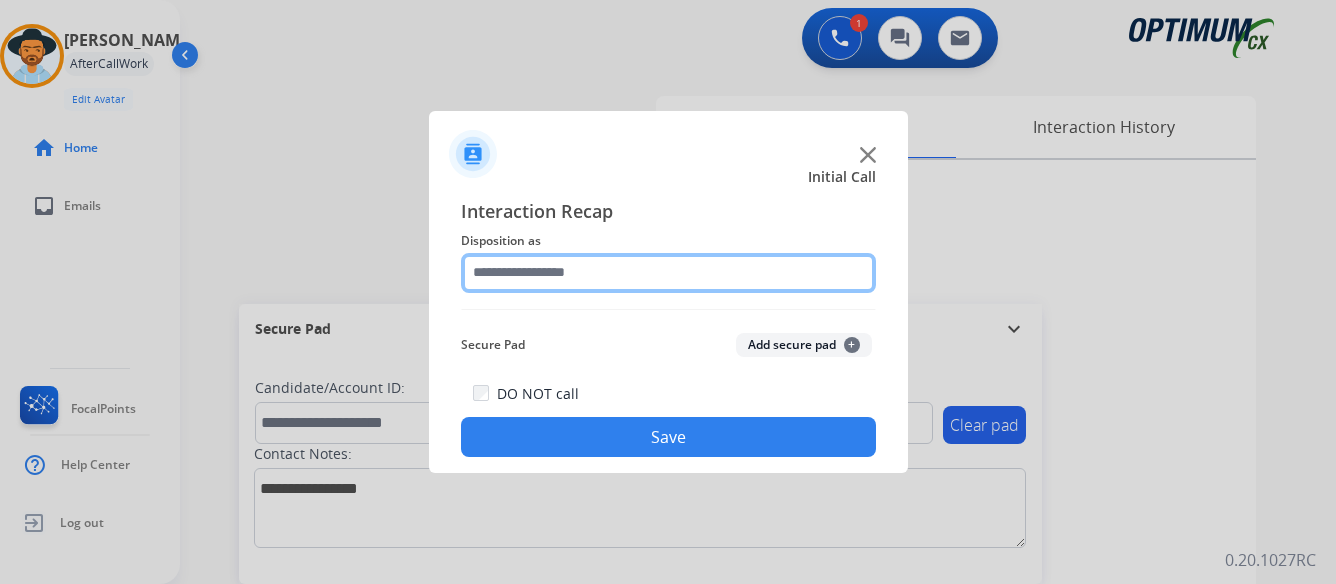 click 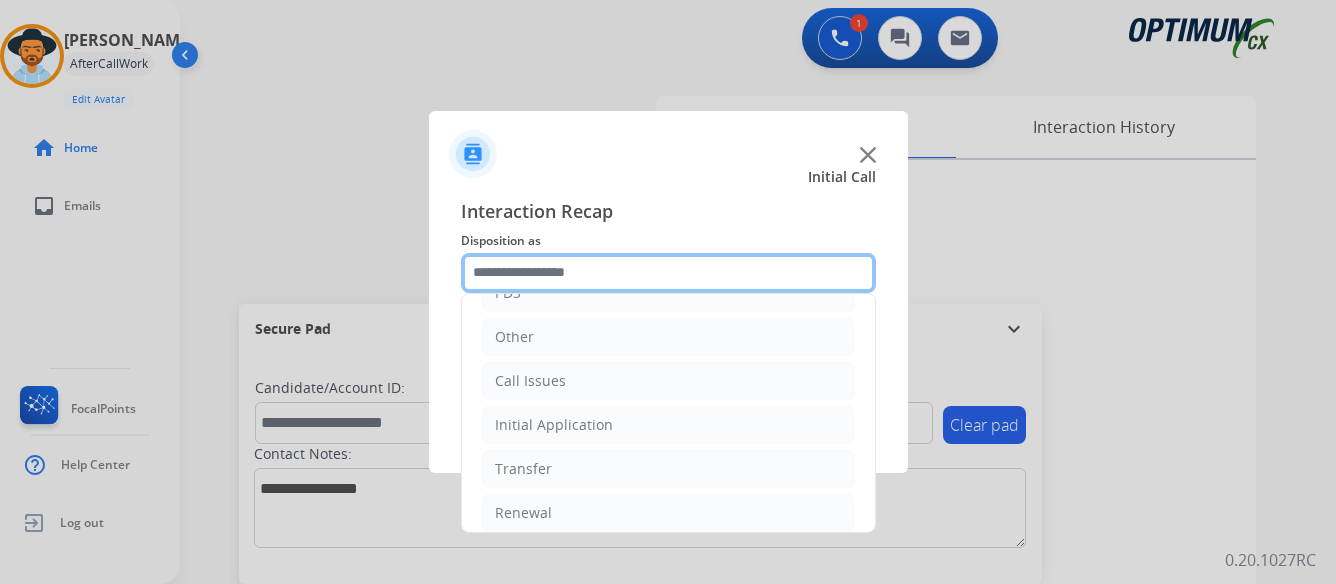 scroll, scrollTop: 136, scrollLeft: 0, axis: vertical 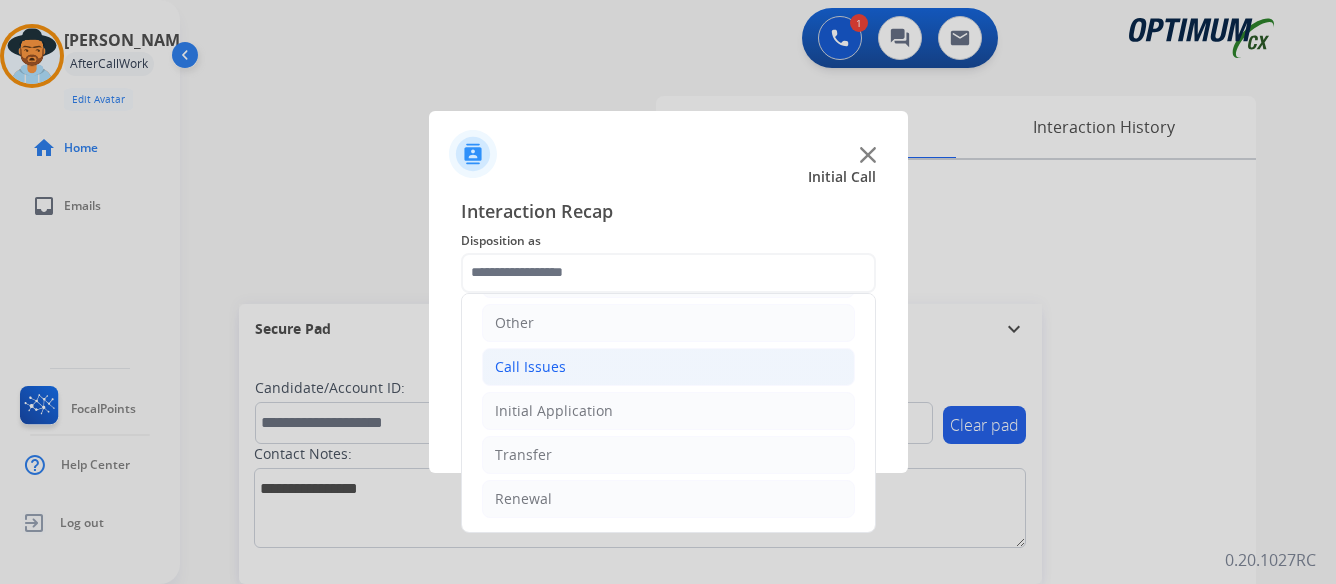 click on "Call Issues" 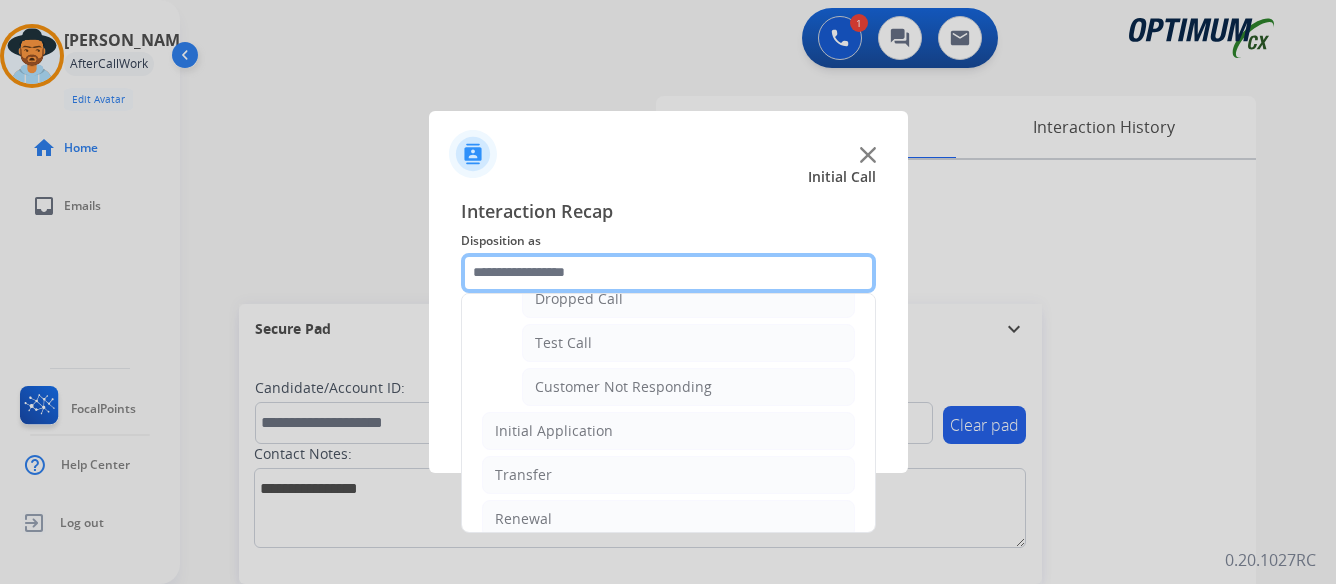 scroll, scrollTop: 356, scrollLeft: 0, axis: vertical 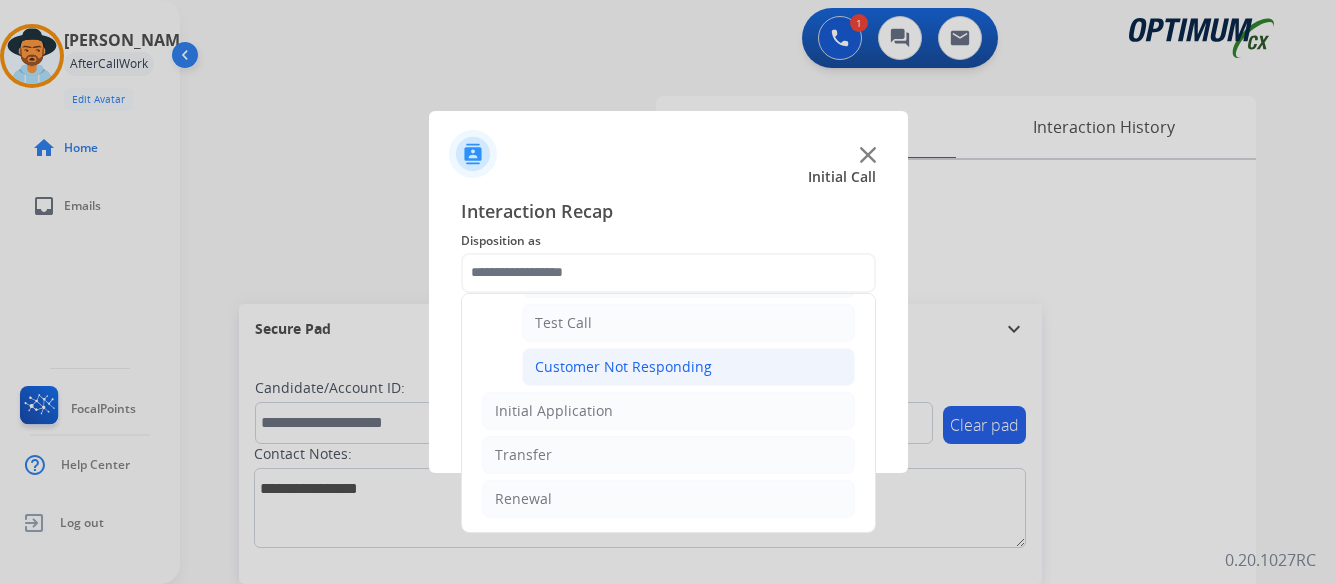 click on "Customer Not Responding" 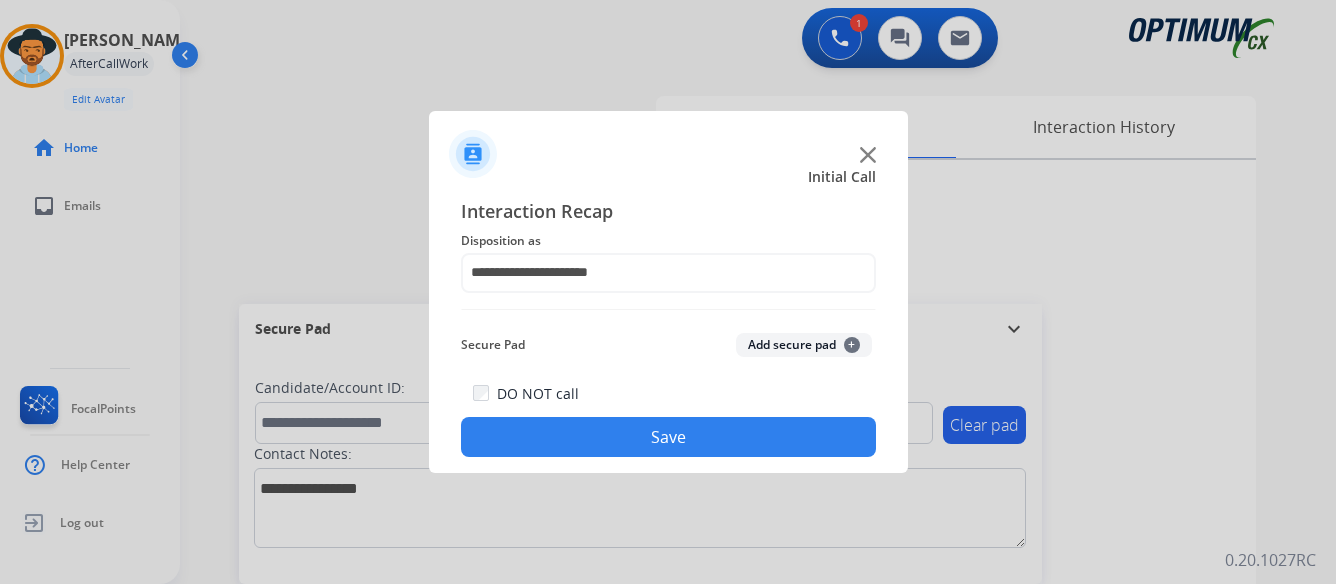 click on "Save" 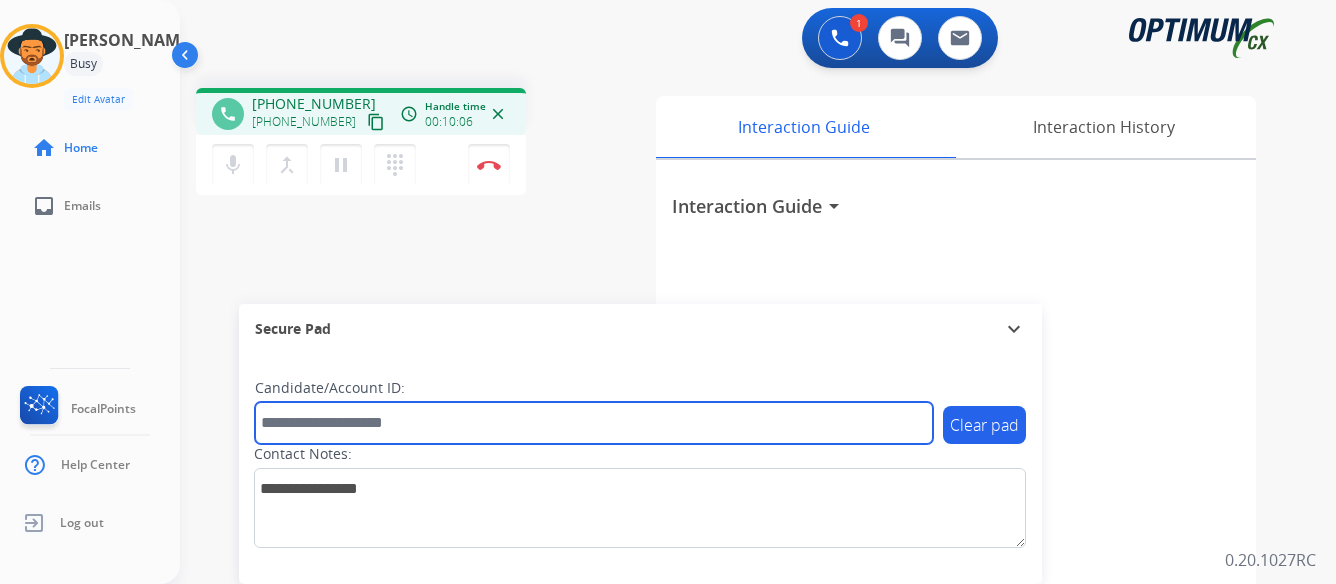 paste on "*******" 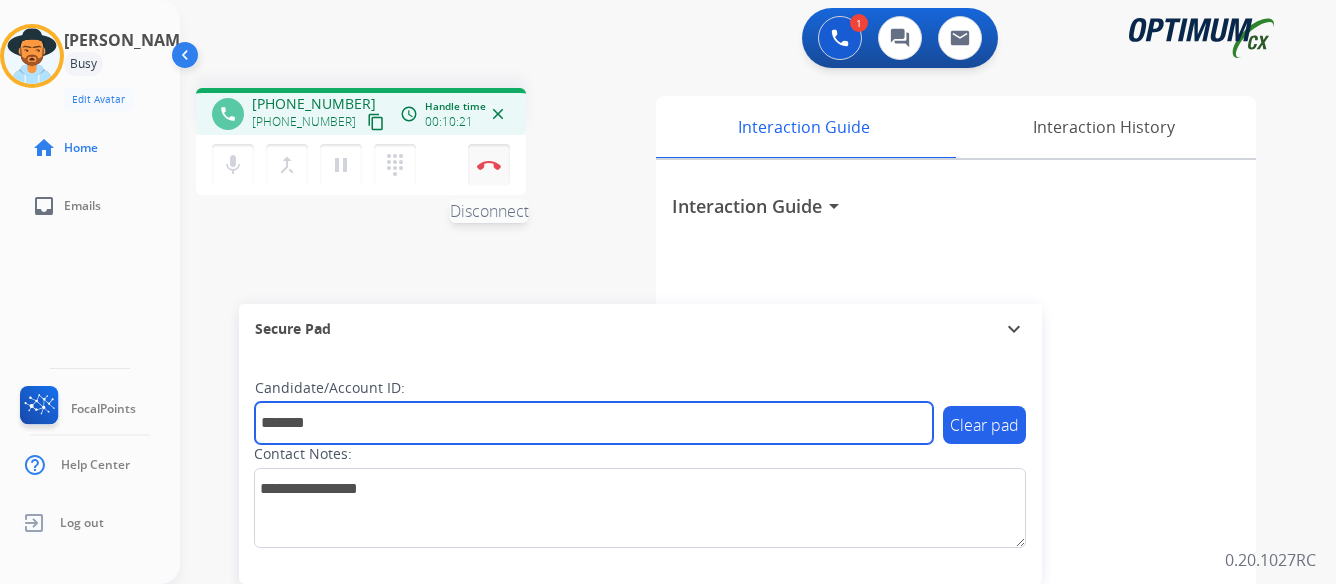 type on "*******" 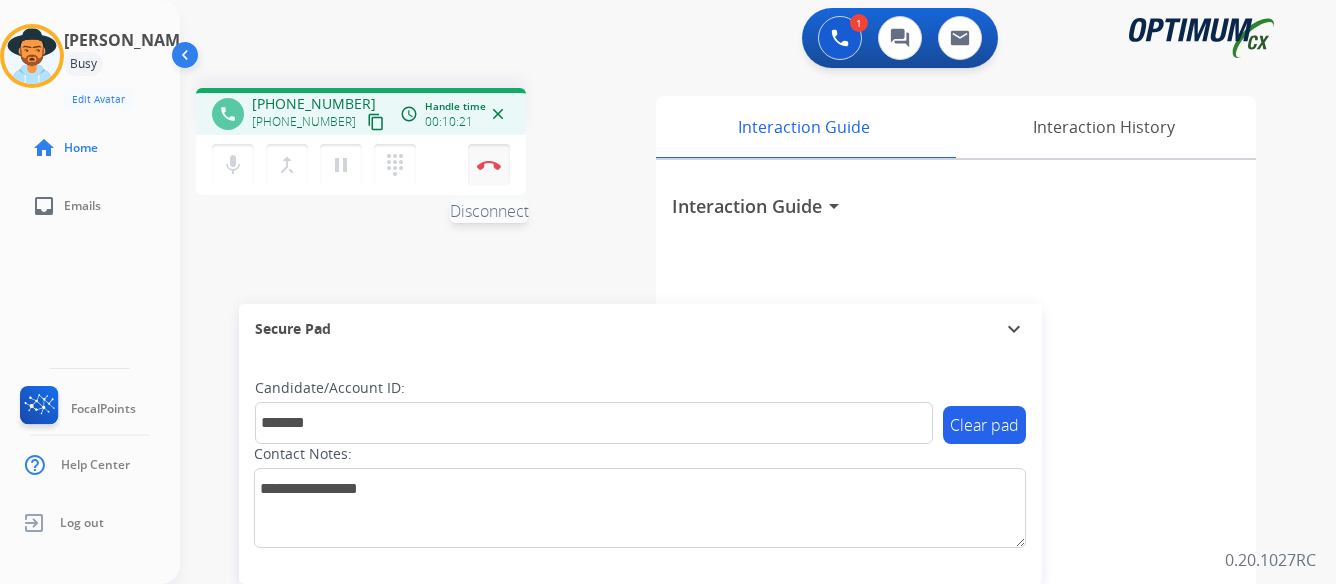 click at bounding box center (489, 165) 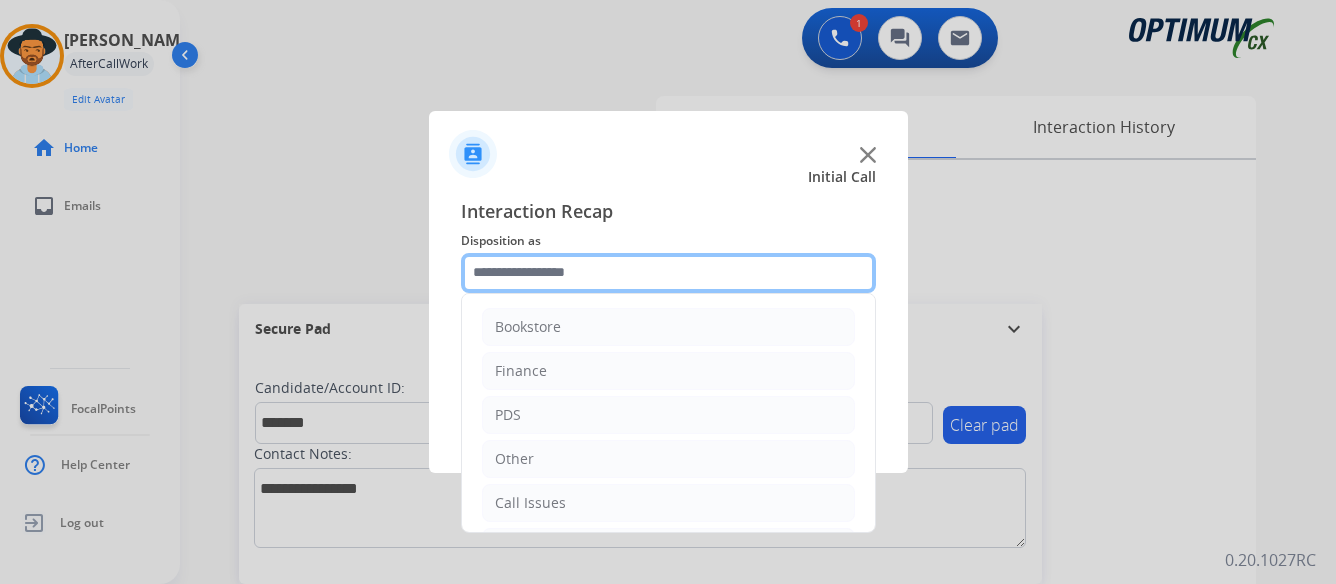 click 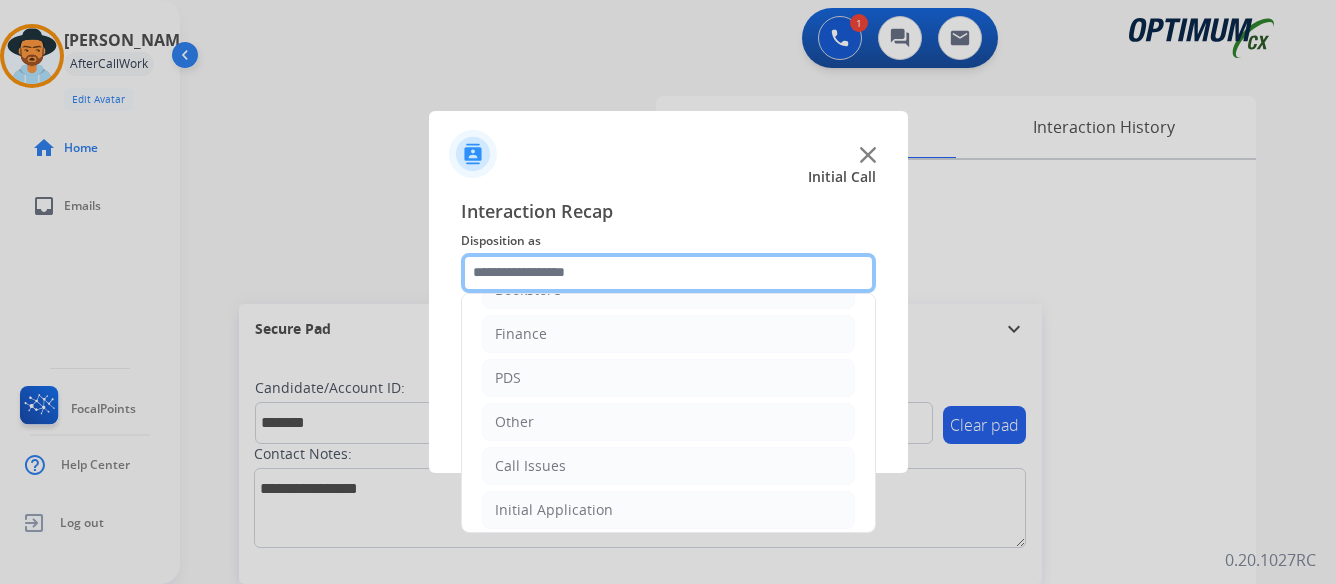 scroll, scrollTop: 36, scrollLeft: 0, axis: vertical 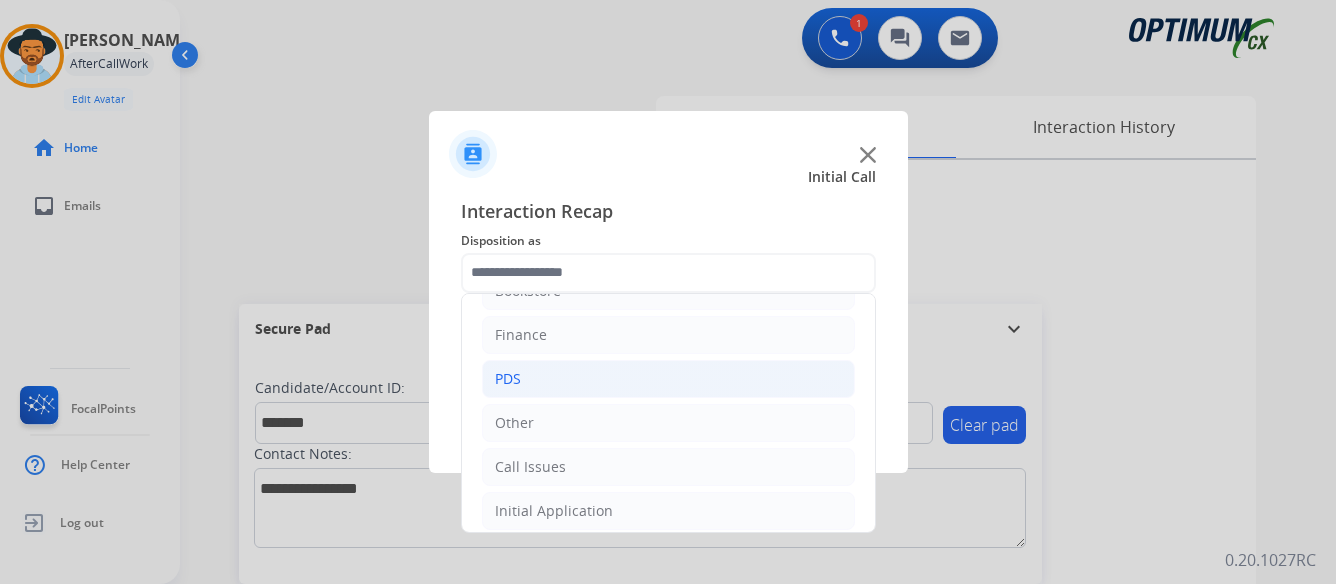 click on "PDS" 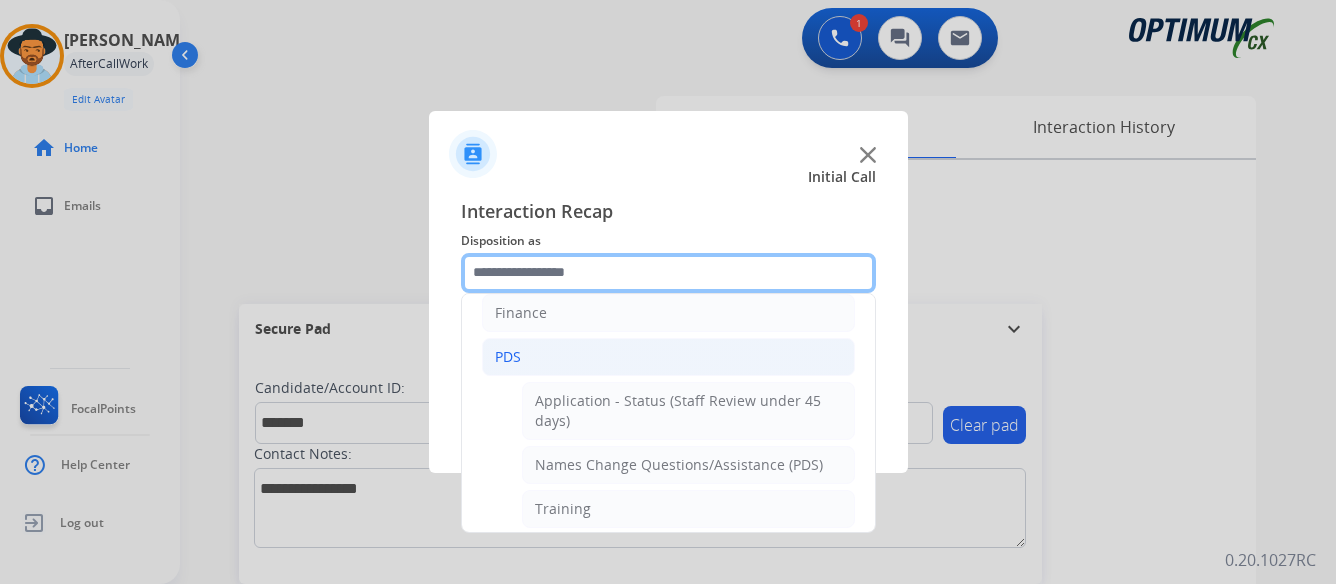 scroll, scrollTop: 0, scrollLeft: 0, axis: both 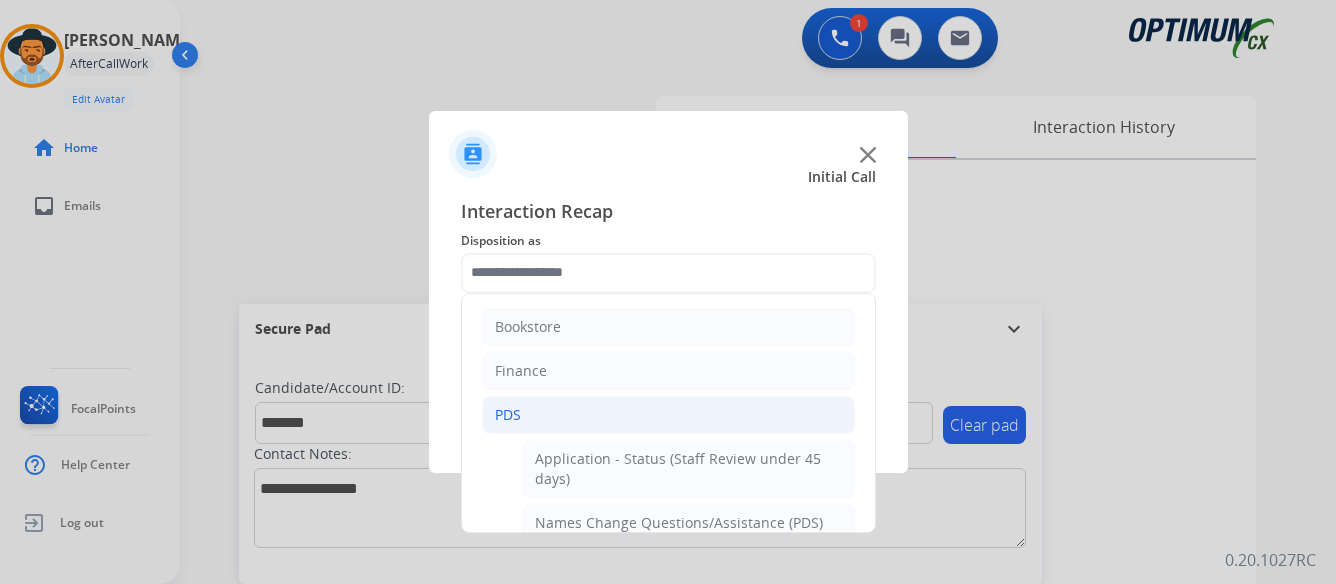 click on "PDS" 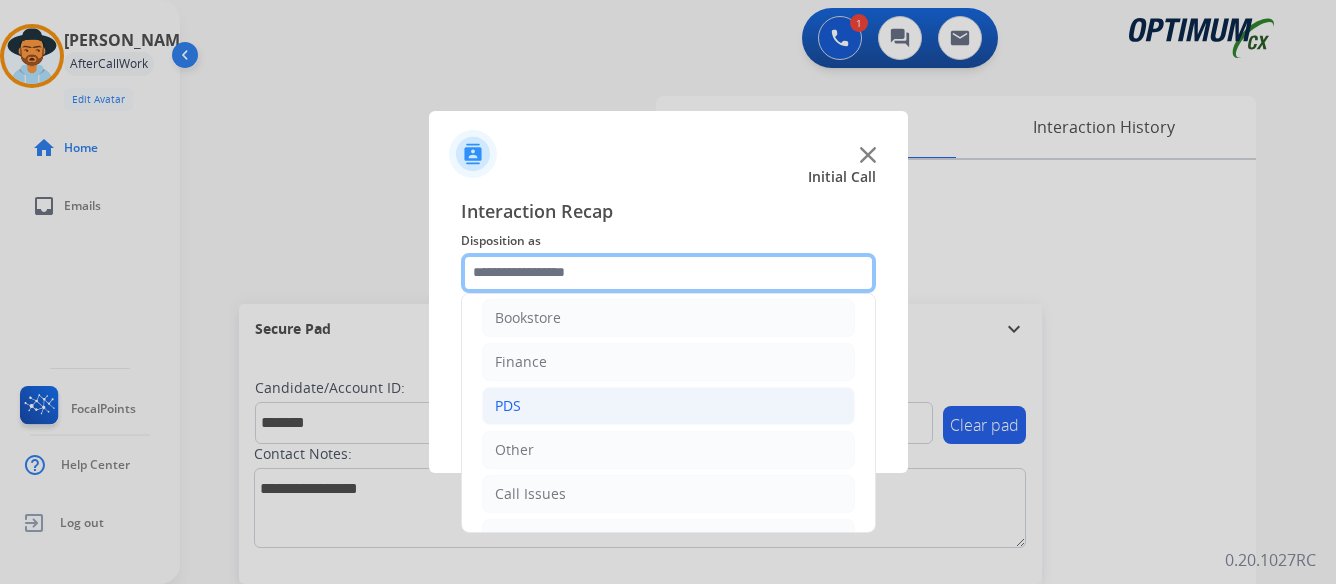 scroll, scrollTop: 0, scrollLeft: 0, axis: both 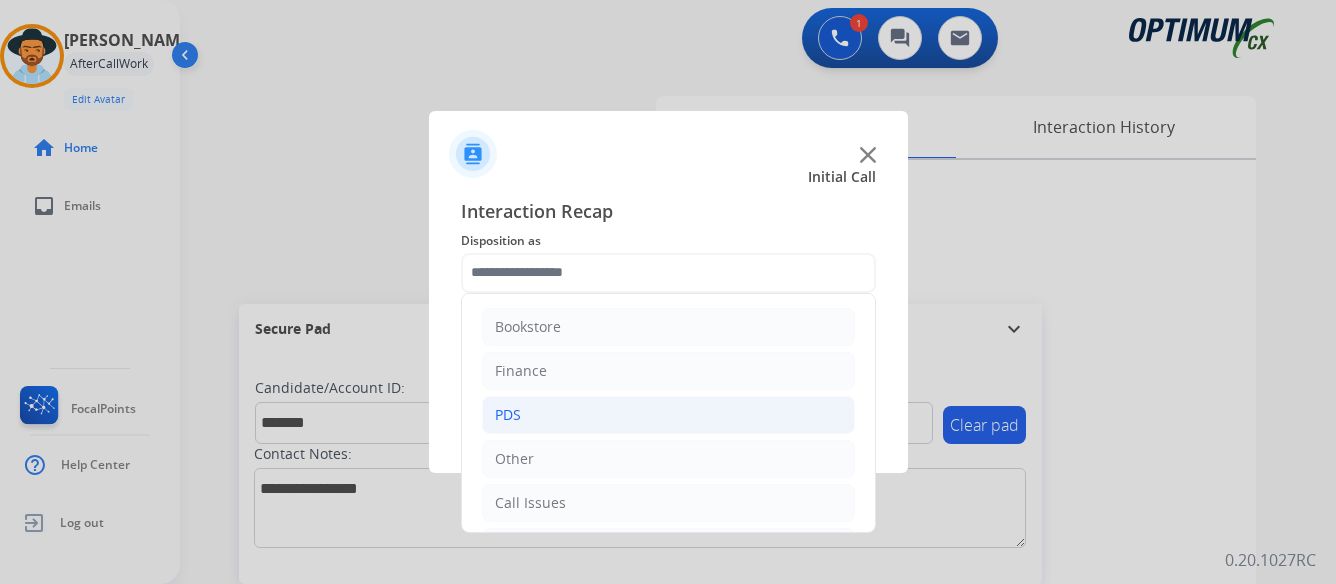 click on "PDS" 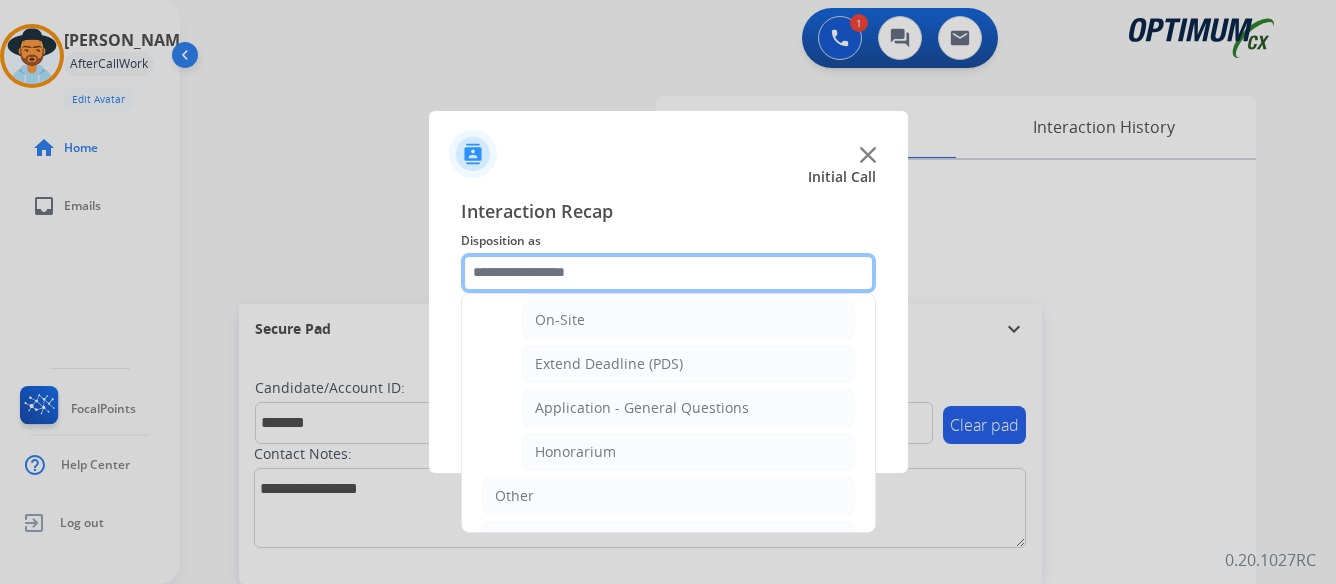 scroll, scrollTop: 500, scrollLeft: 0, axis: vertical 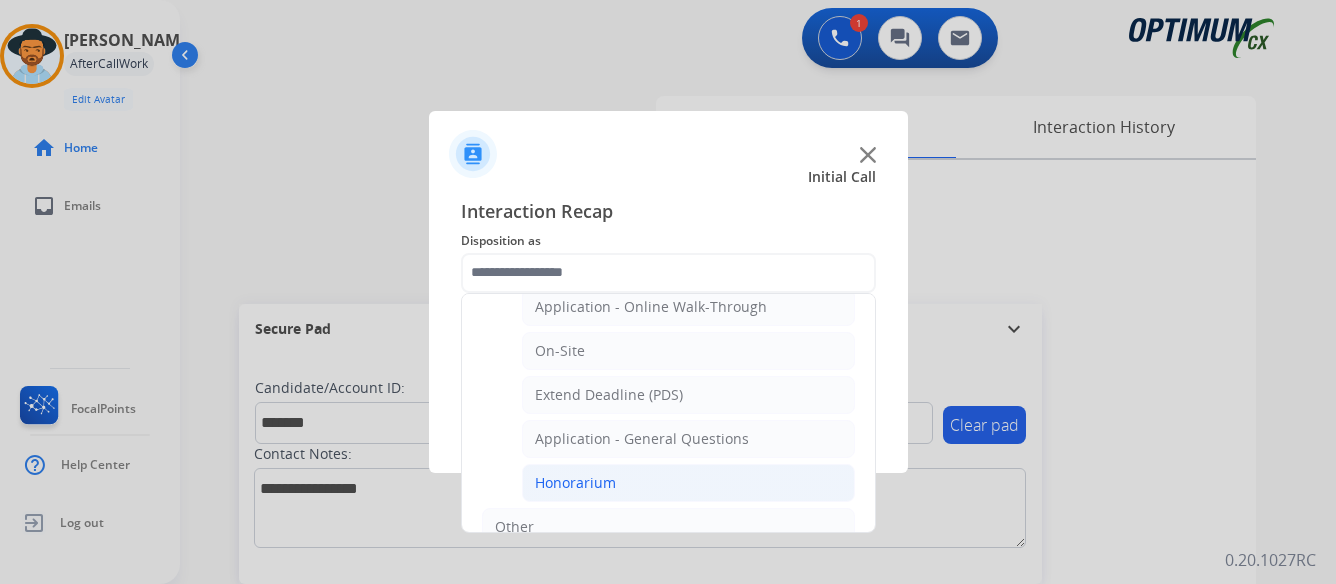 click on "Honorarium" 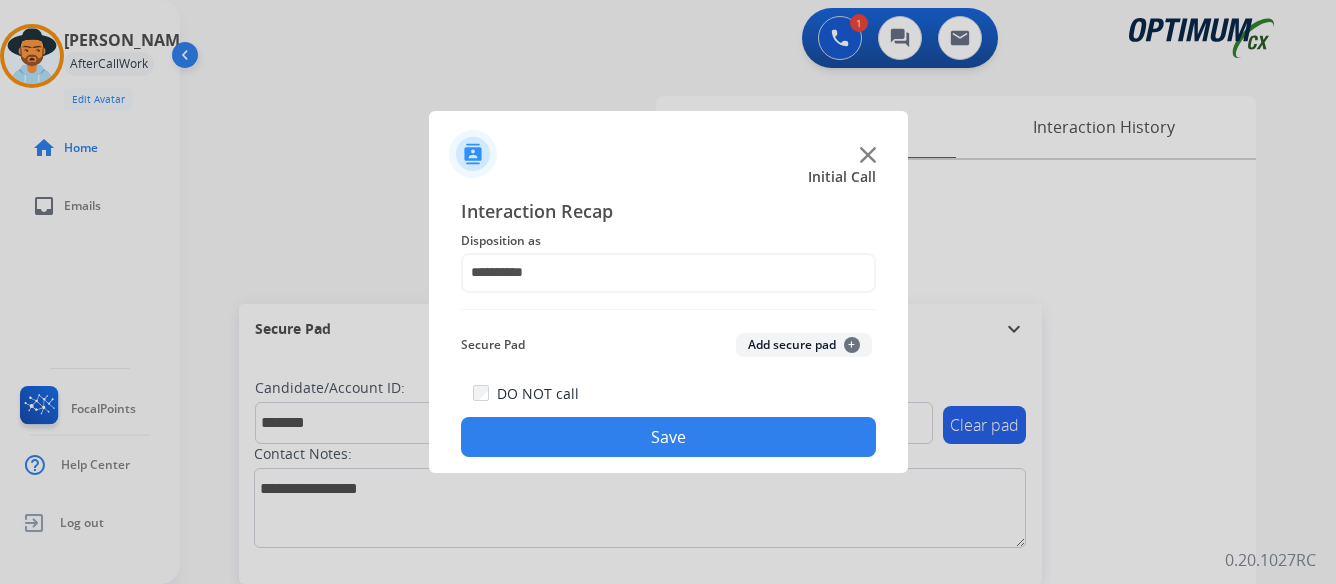 click on "Save" 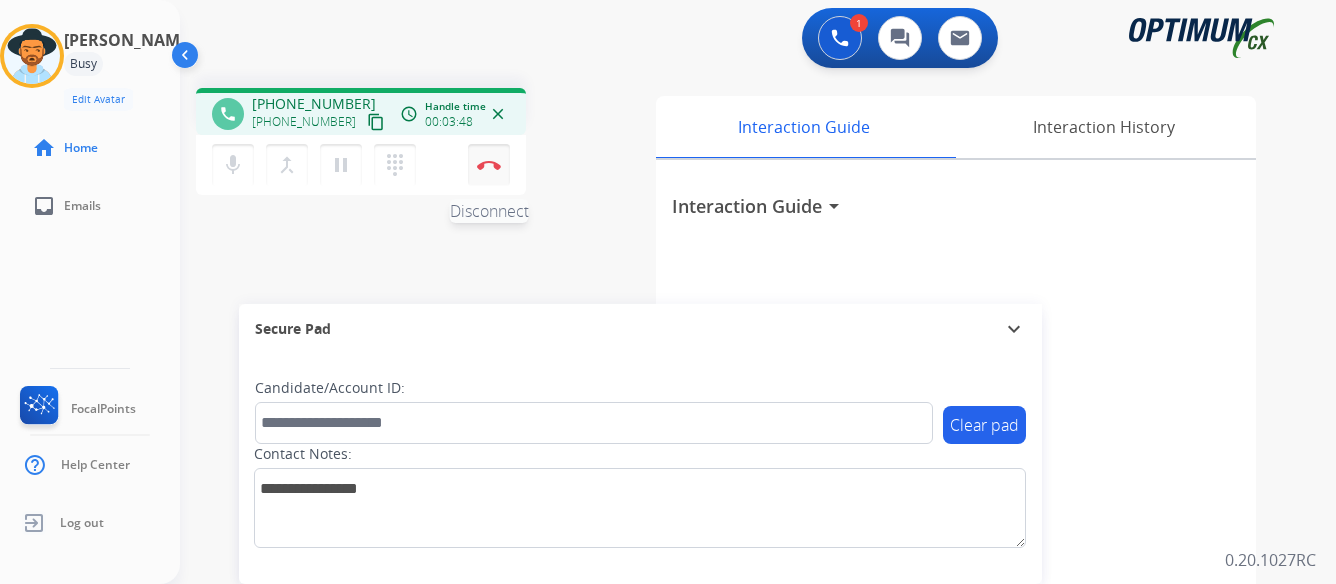 click on "Disconnect" at bounding box center [489, 165] 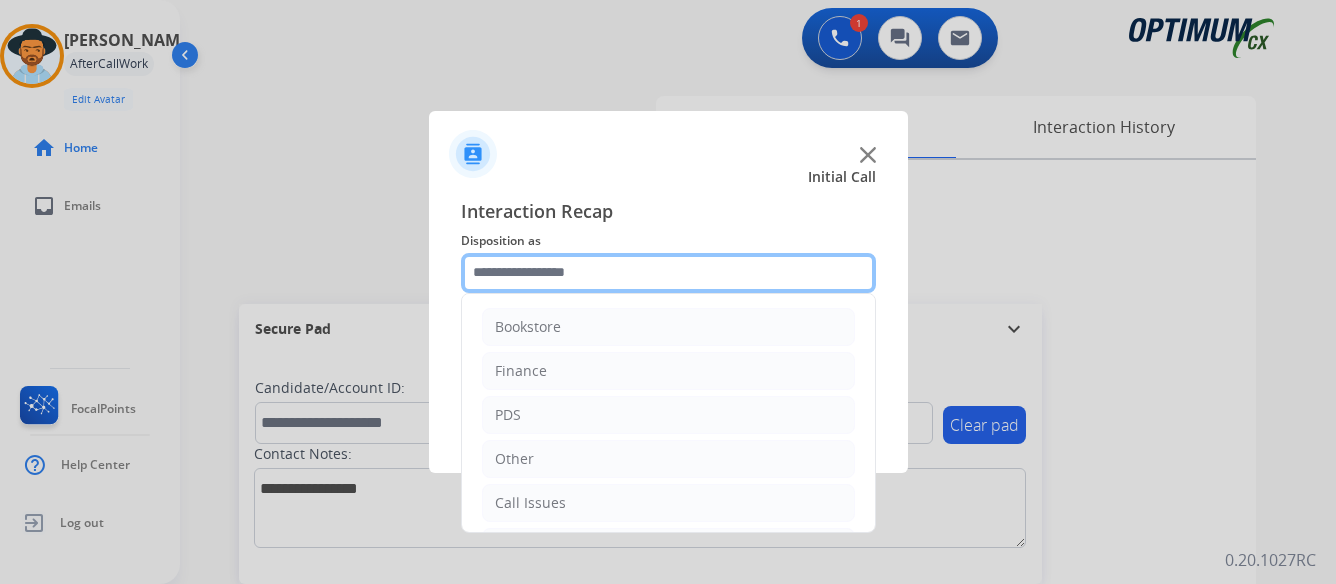 click 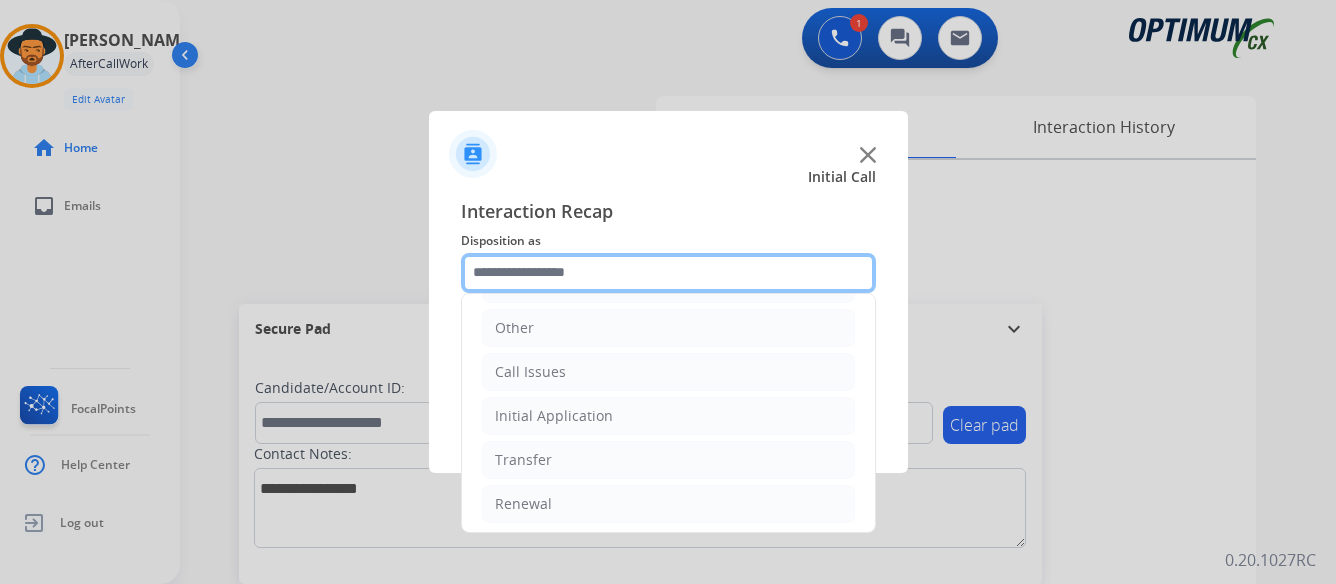 scroll, scrollTop: 136, scrollLeft: 0, axis: vertical 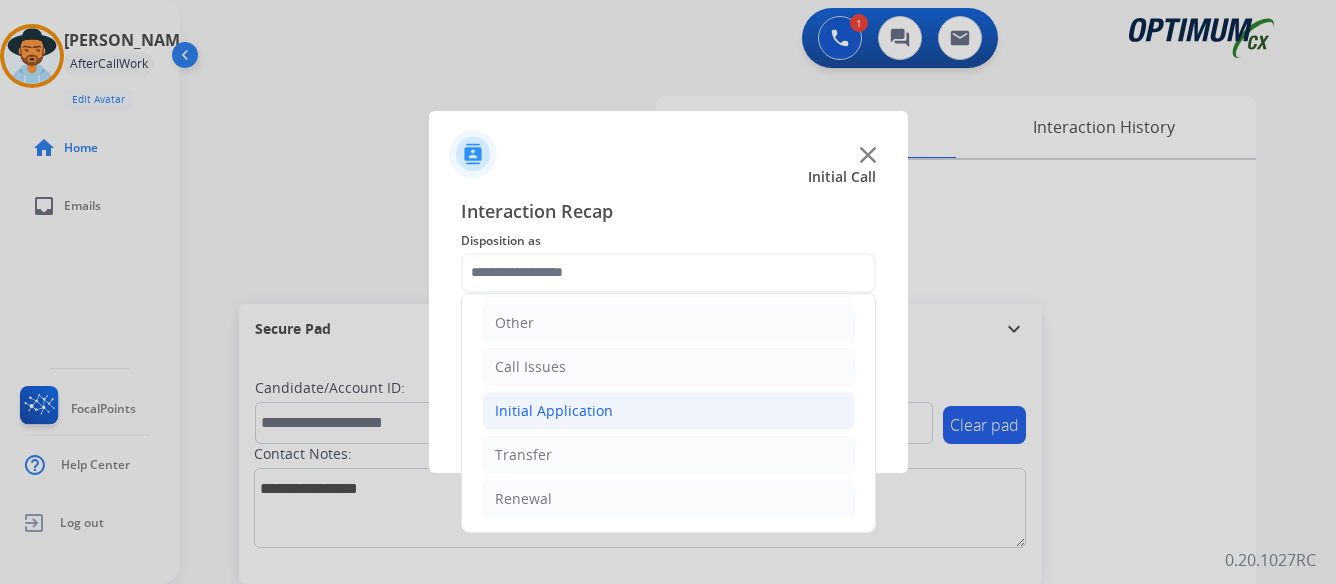 click on "Initial Application" 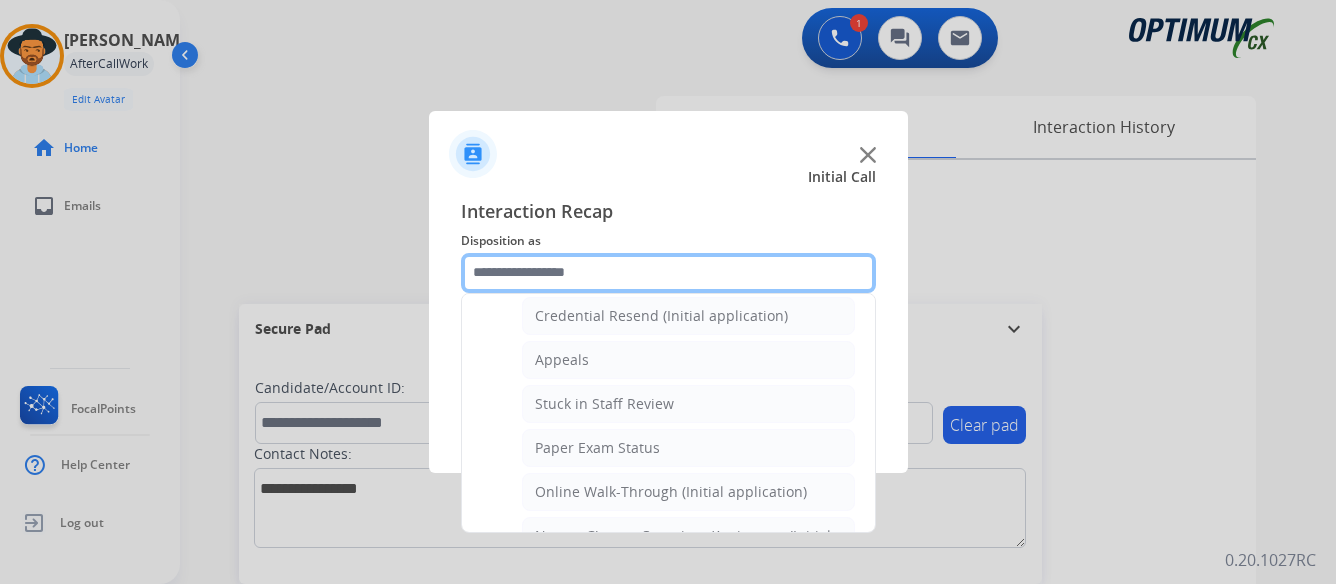 scroll, scrollTop: 336, scrollLeft: 0, axis: vertical 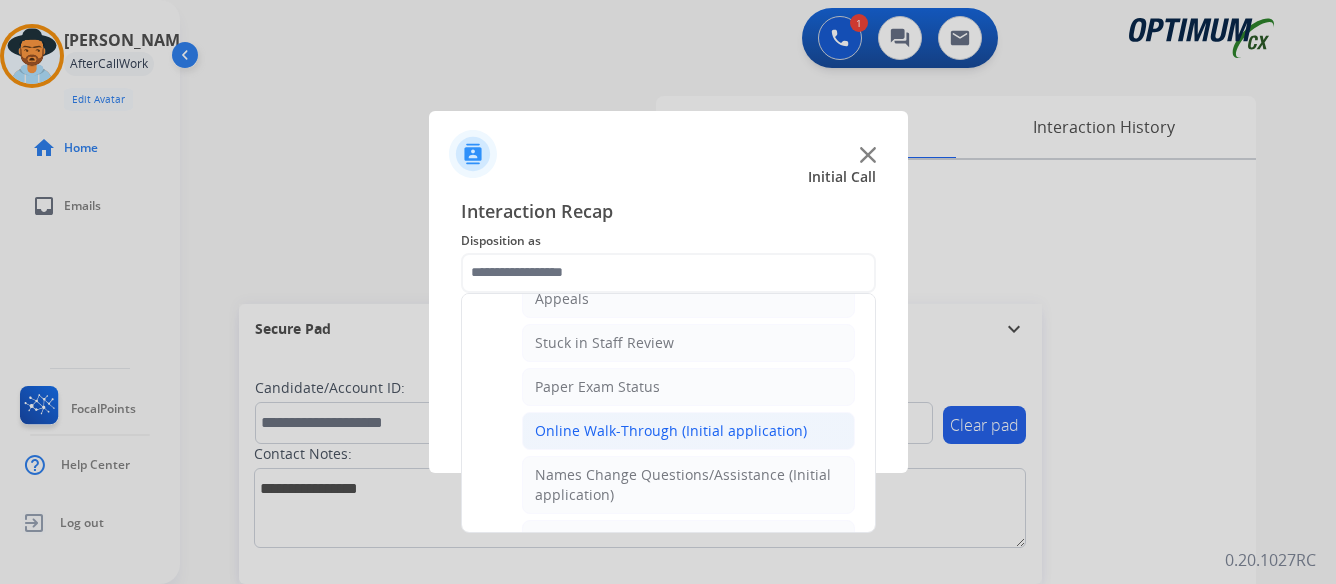 click on "Online Walk-Through (Initial application)" 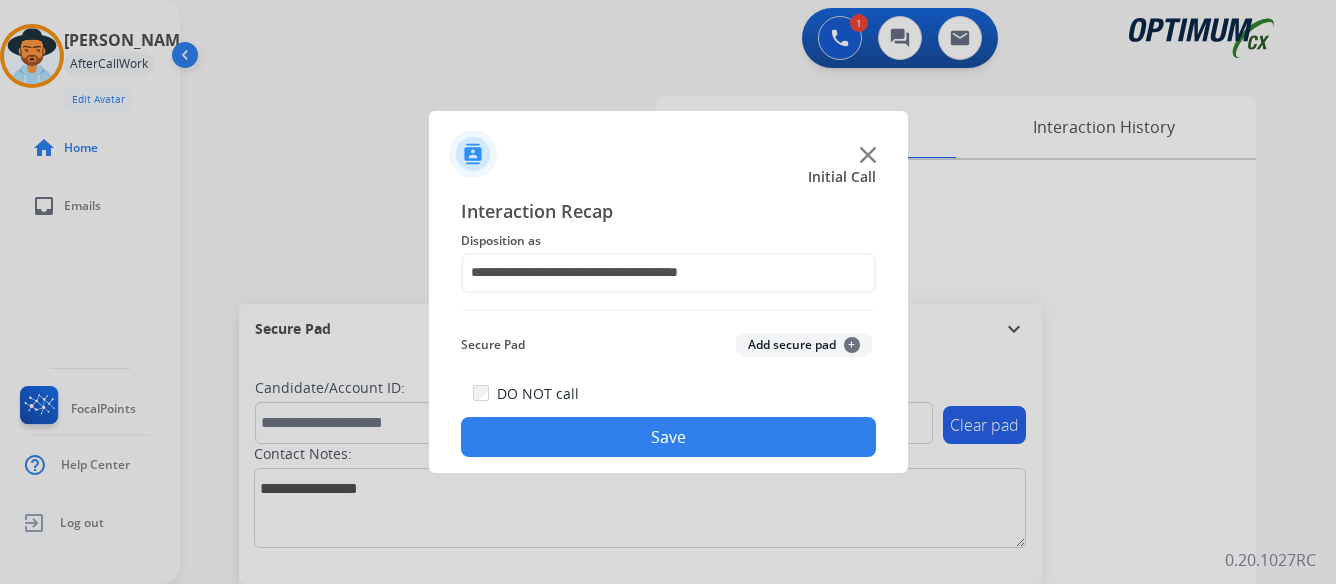 click on "Save" 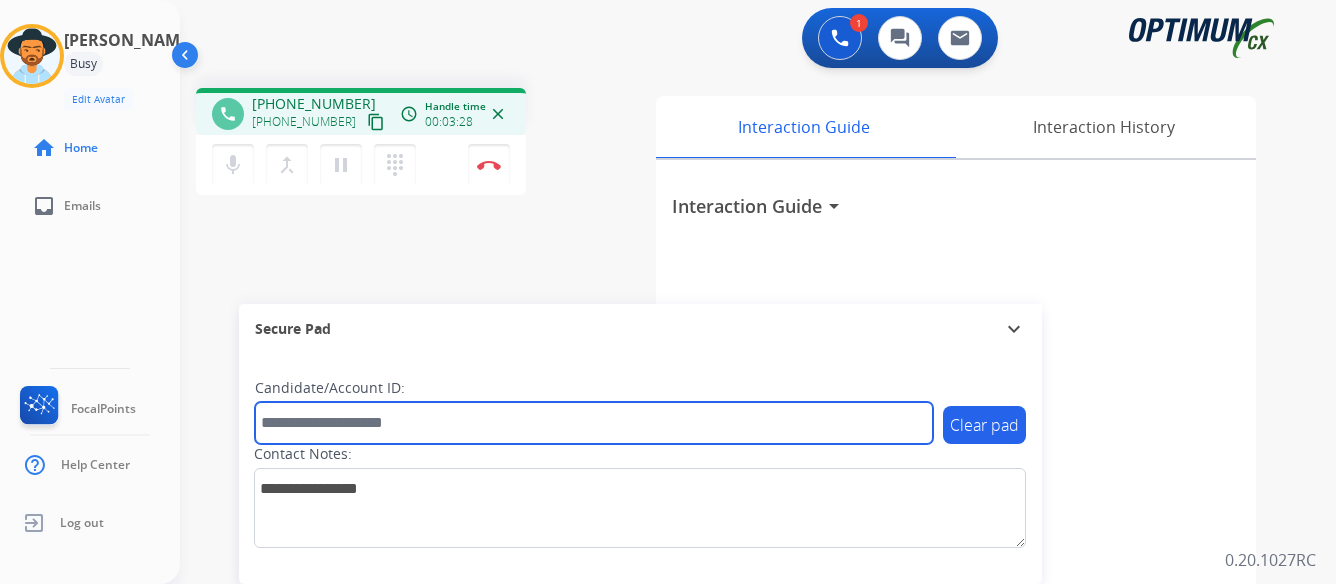 paste on "*******" 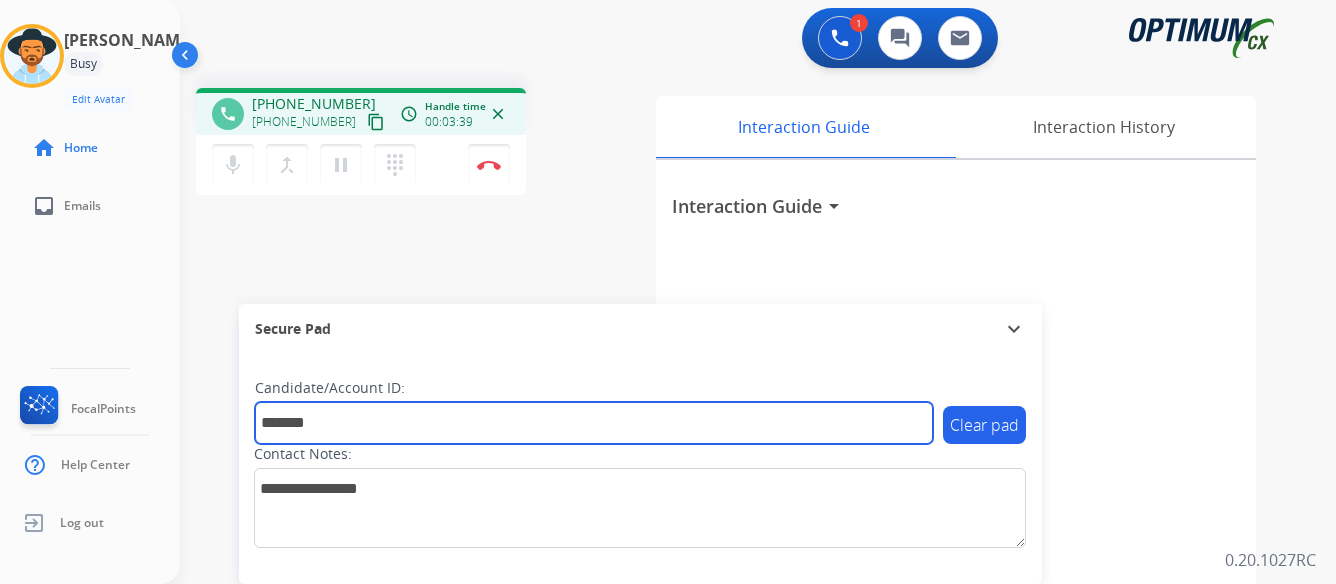 type on "*******" 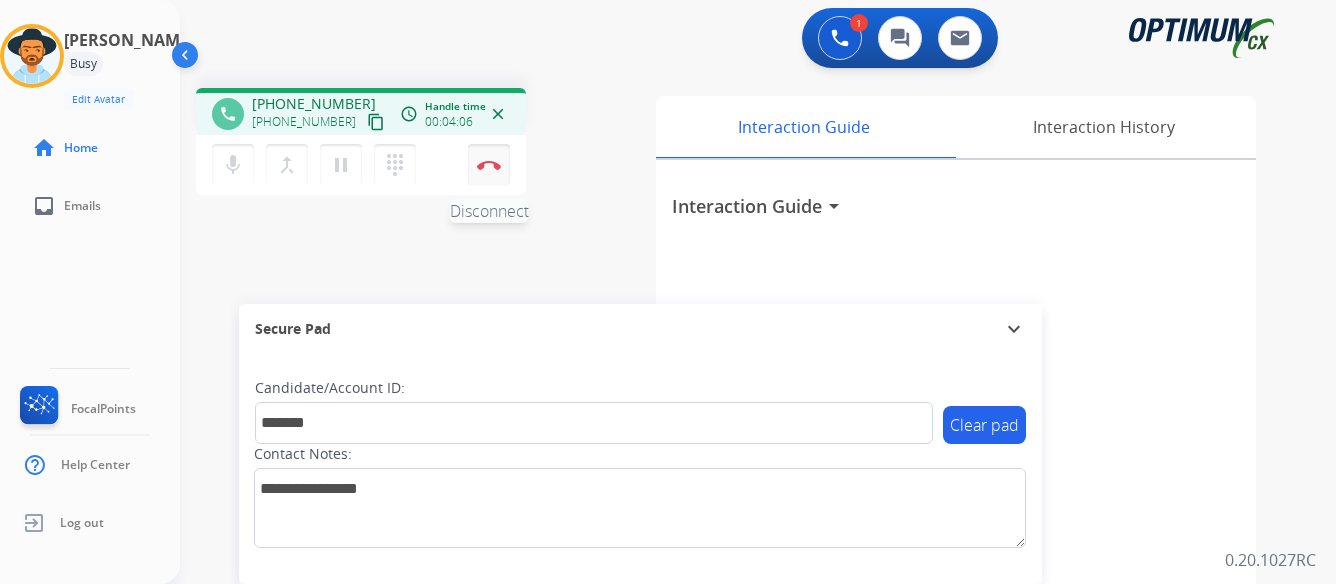 click at bounding box center (489, 165) 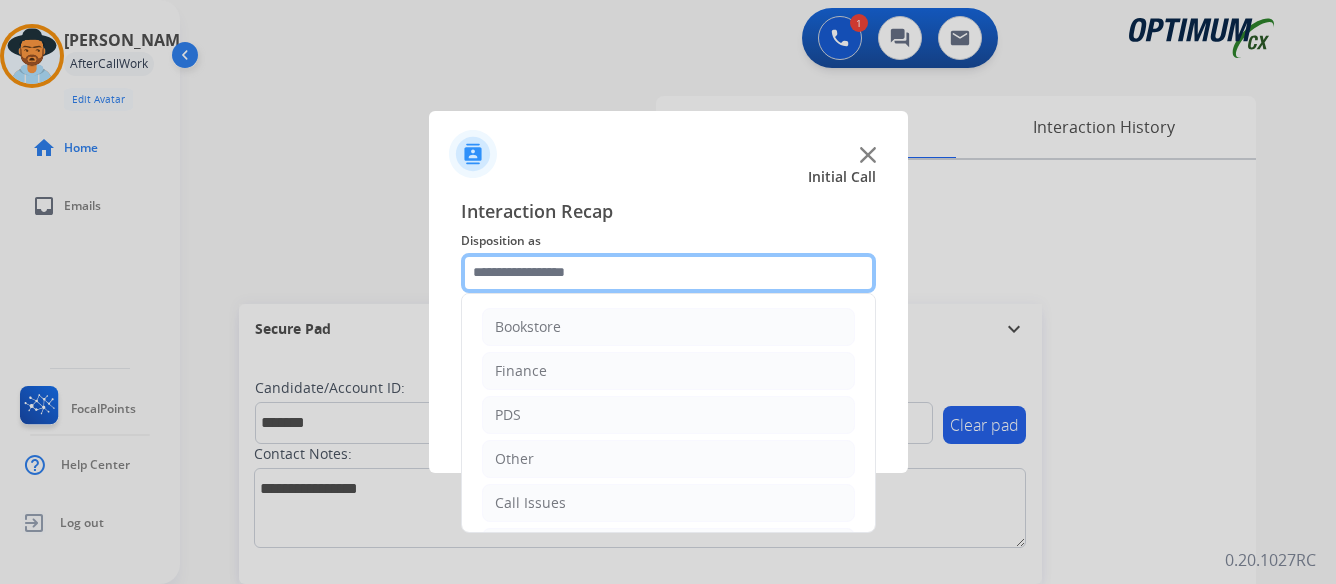 click 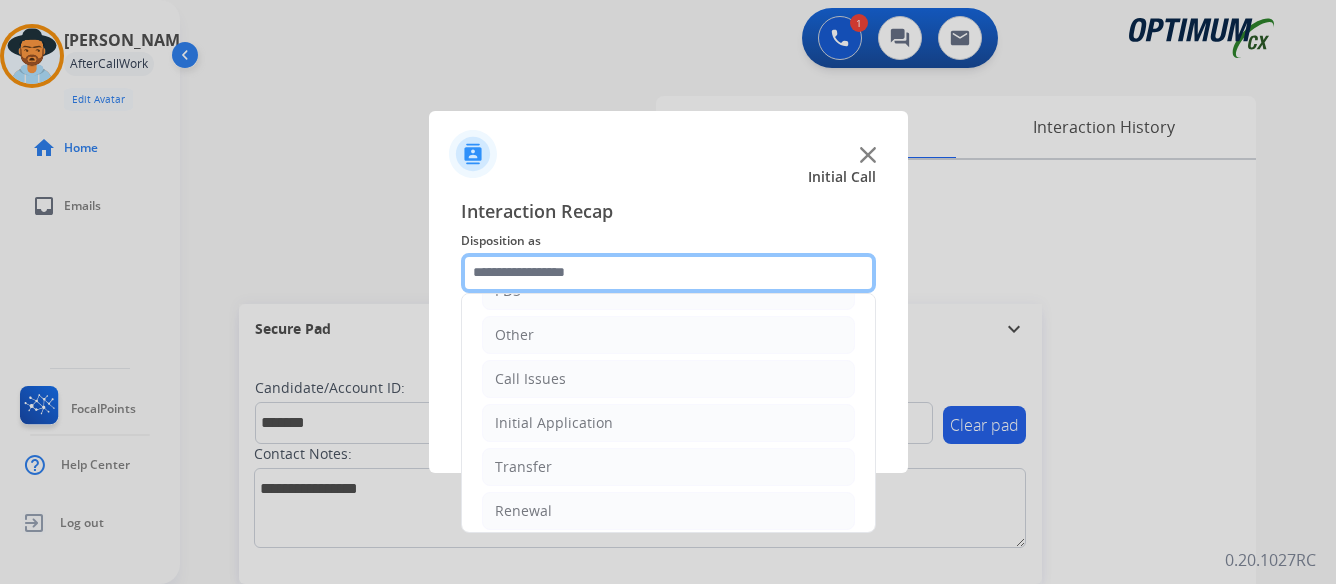scroll, scrollTop: 136, scrollLeft: 0, axis: vertical 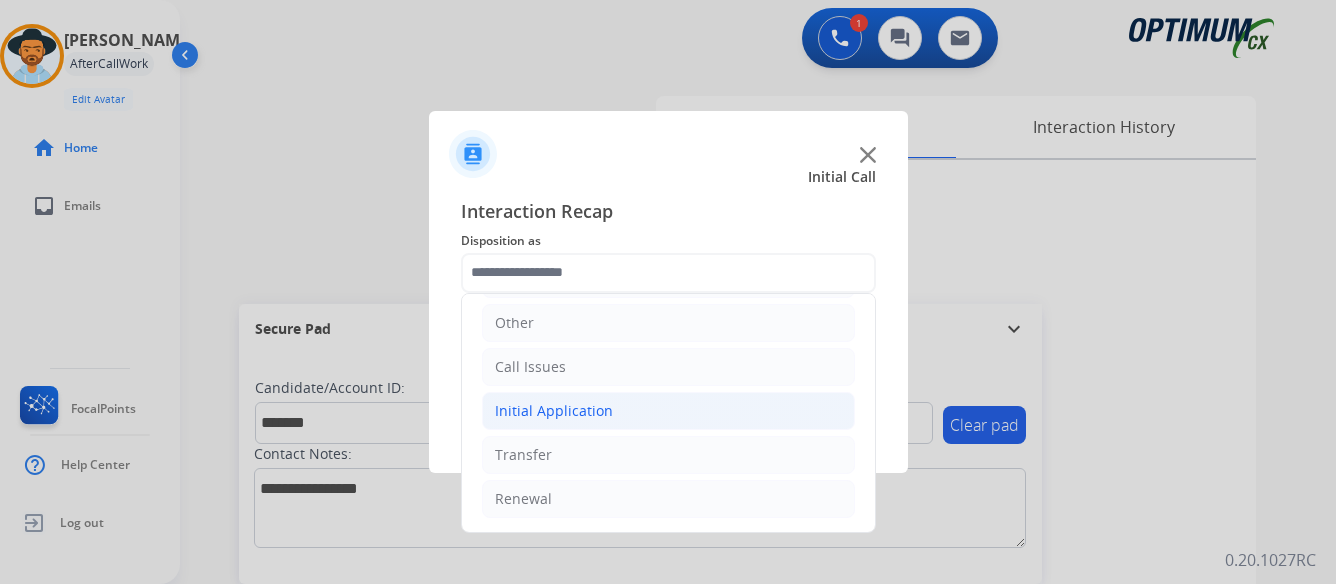click on "Initial Application" 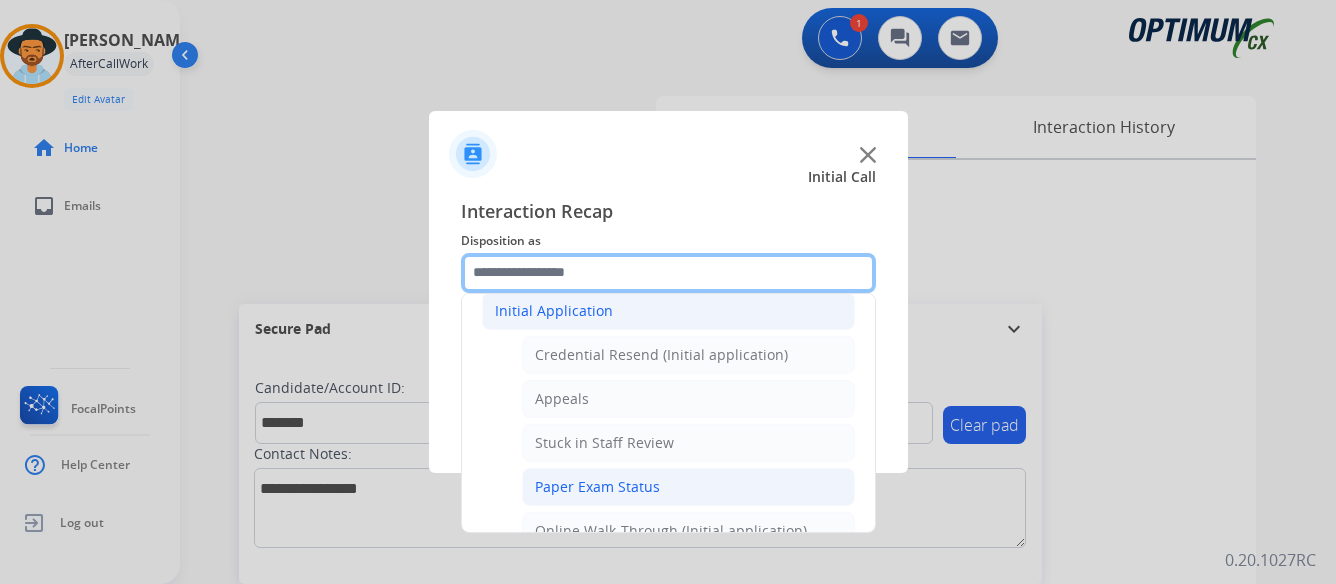 scroll, scrollTop: 336, scrollLeft: 0, axis: vertical 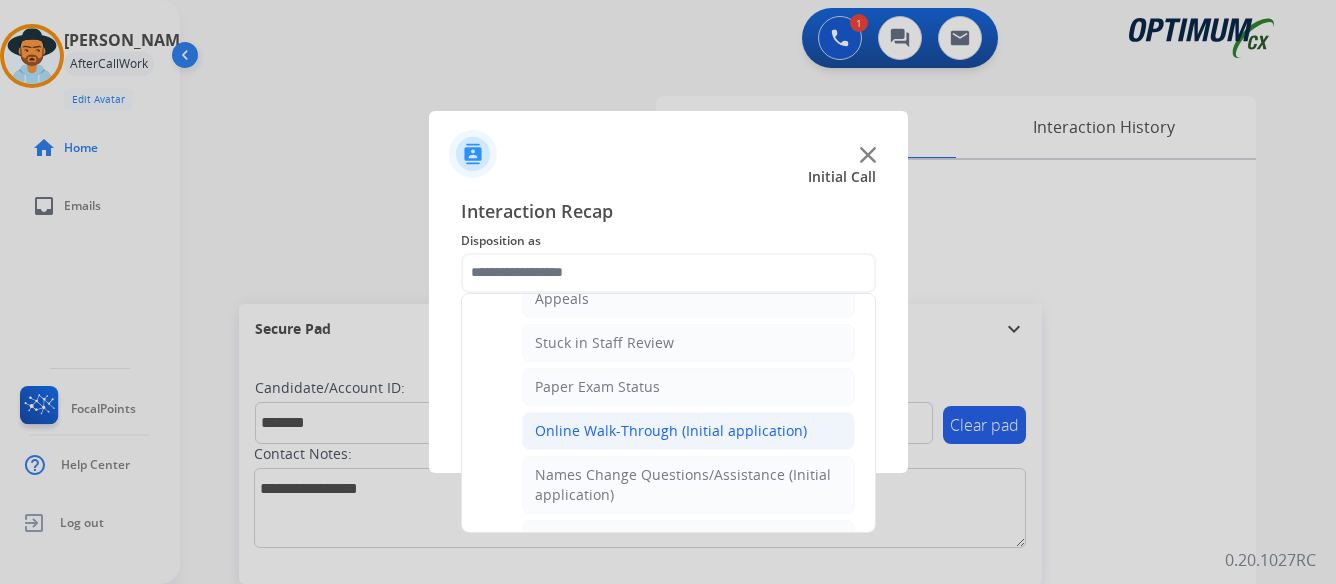 click on "Online Walk-Through (Initial application)" 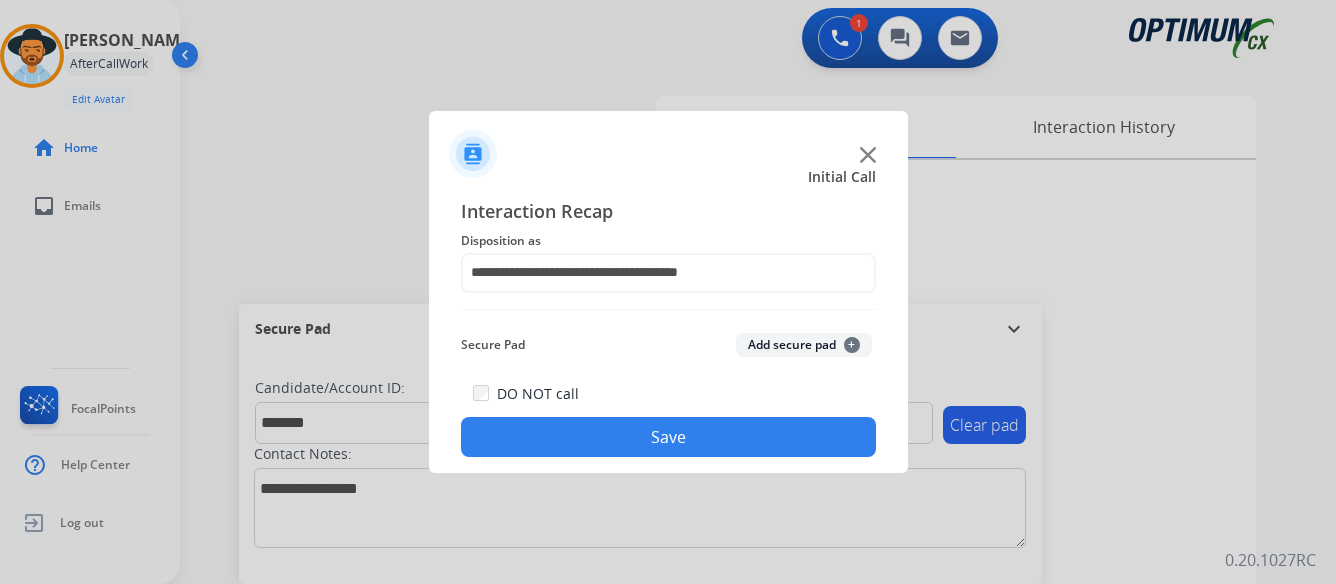 click on "Save" 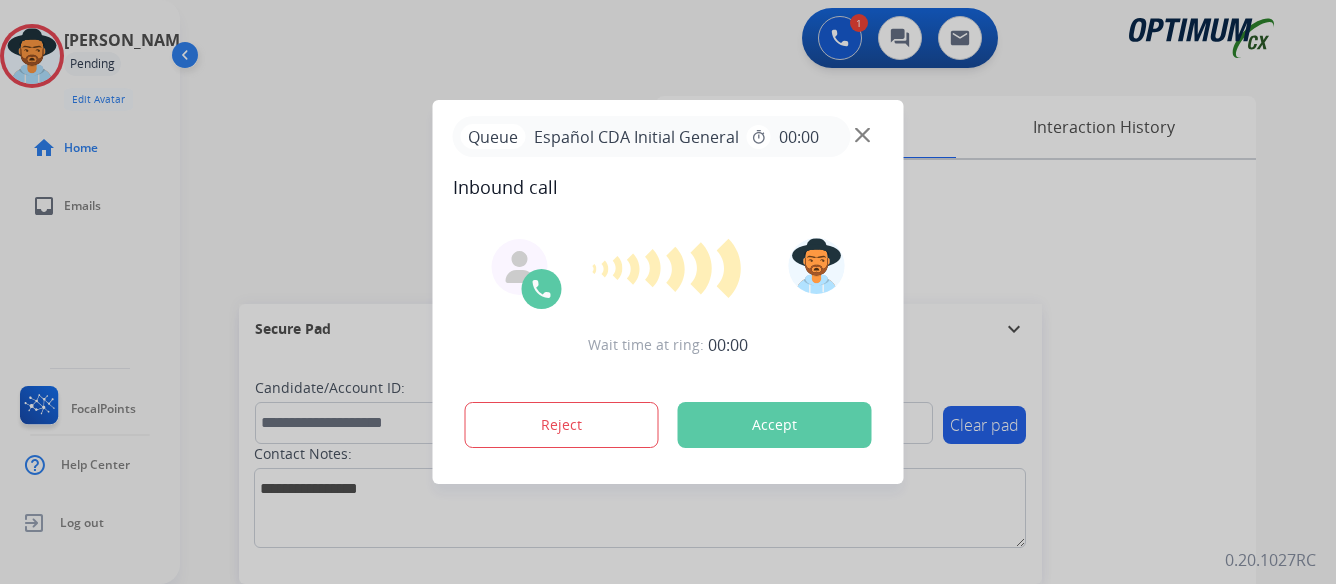 click on "Accept" at bounding box center [775, 425] 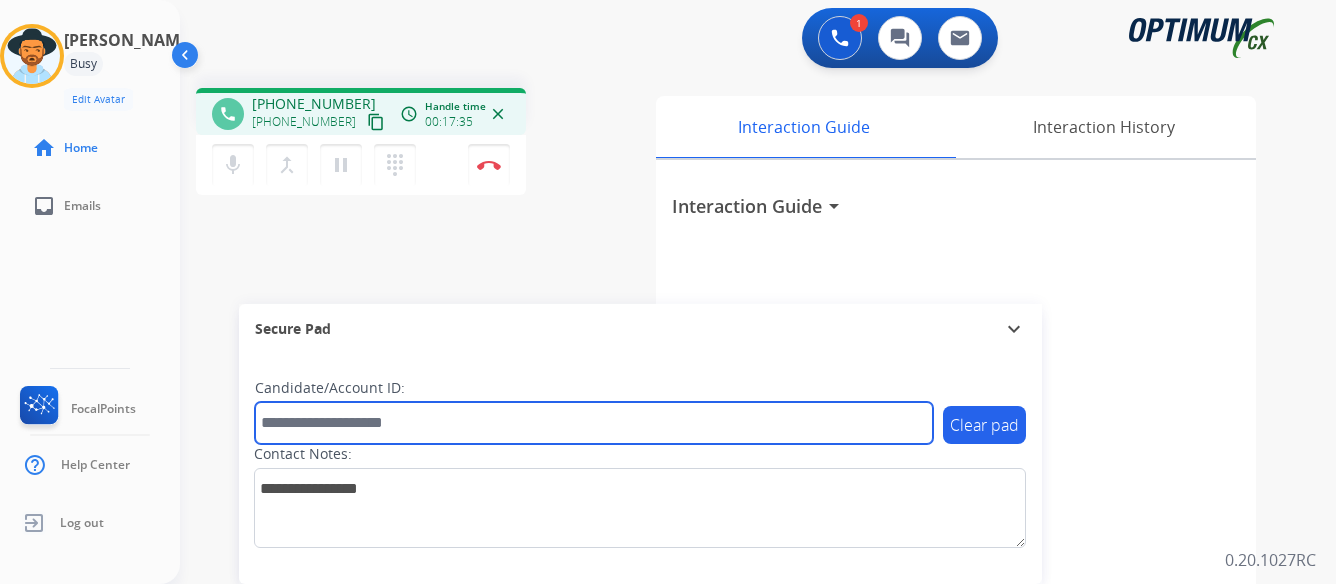 paste on "*******" 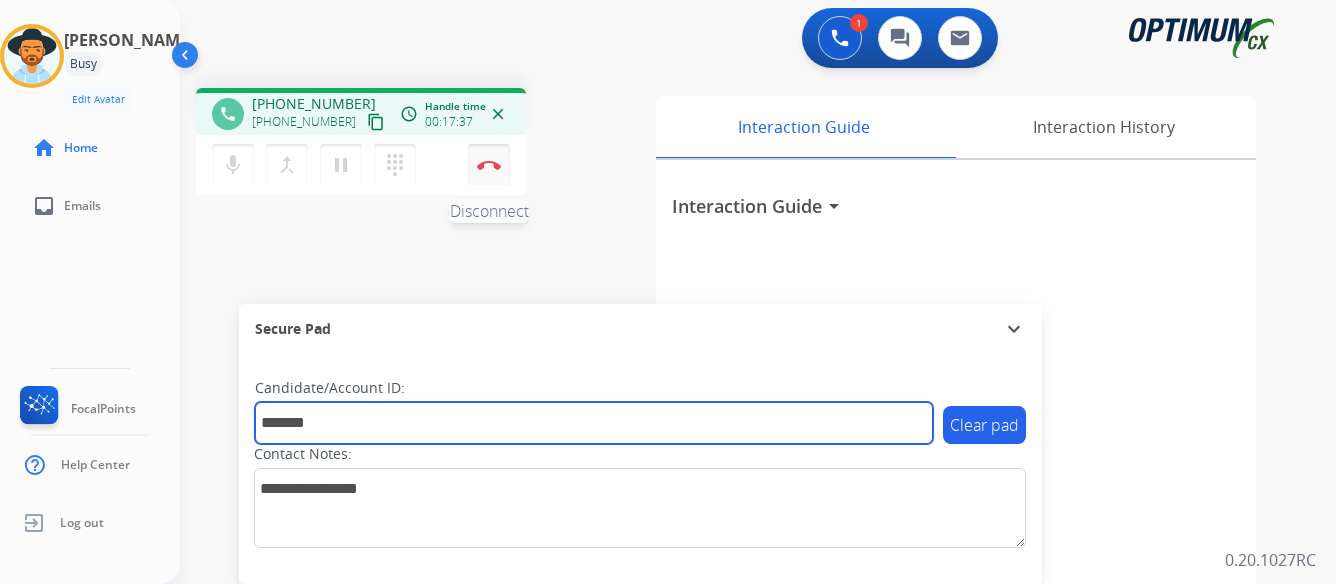 type on "*******" 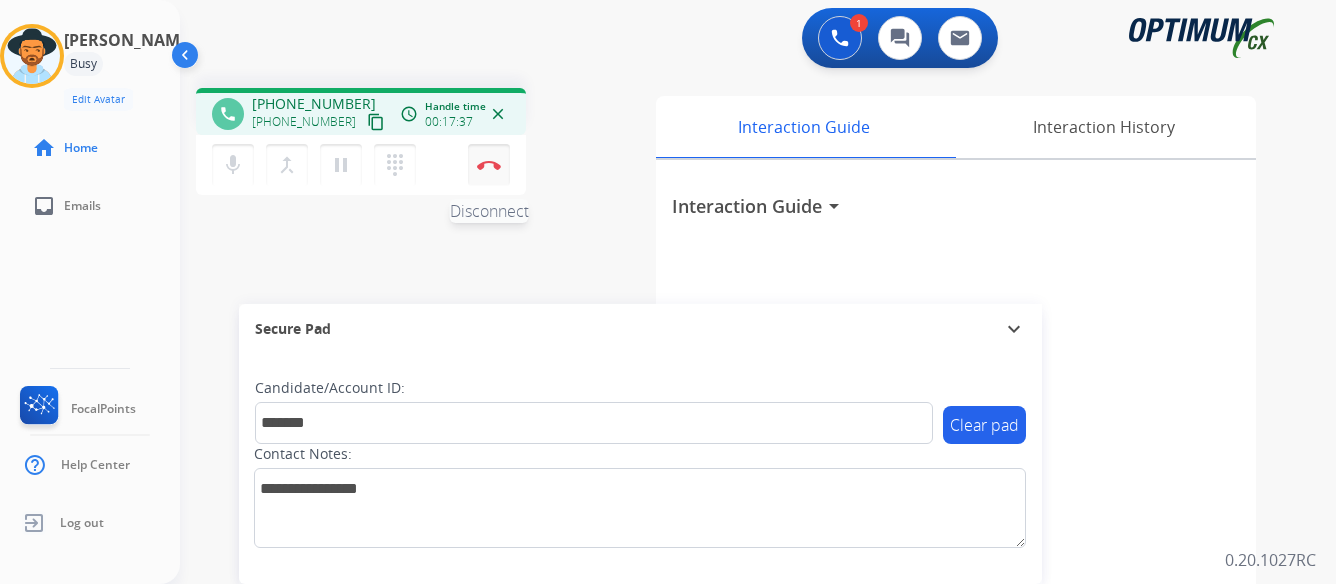 click on "Disconnect" at bounding box center [489, 165] 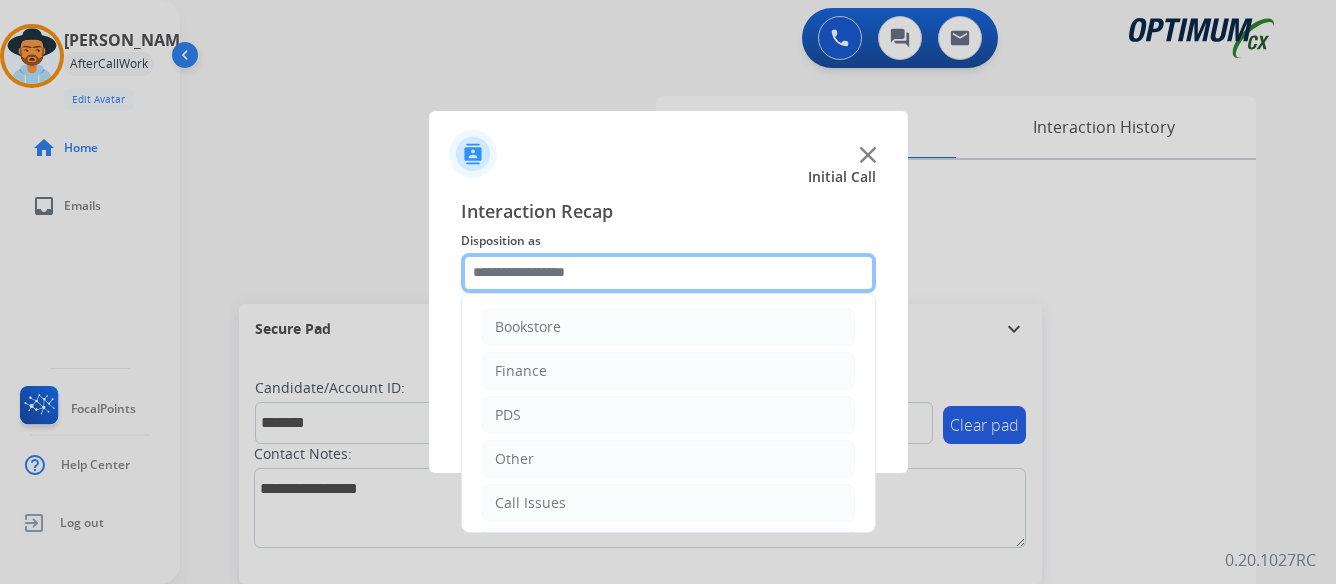 click 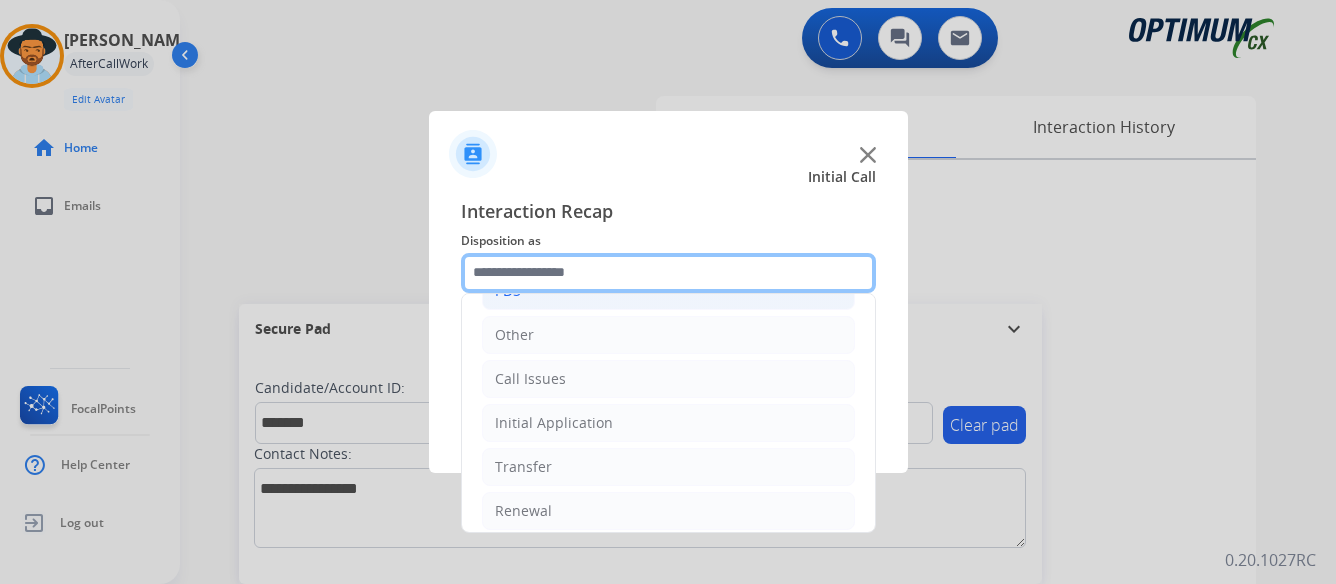 scroll, scrollTop: 136, scrollLeft: 0, axis: vertical 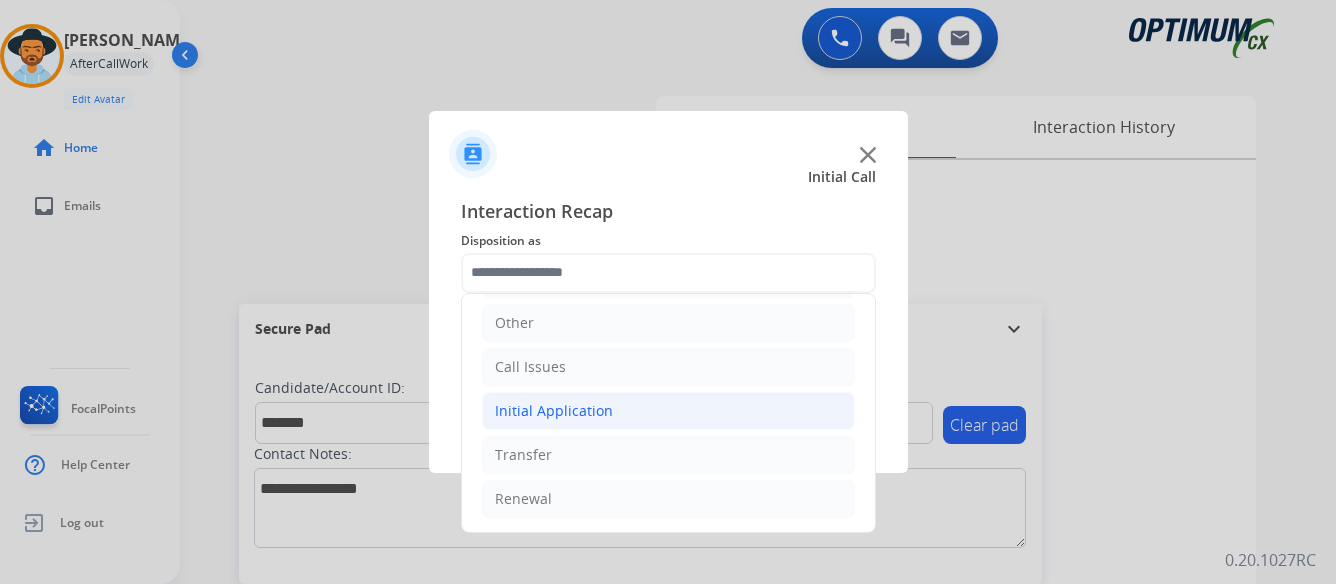 click on "Initial Application" 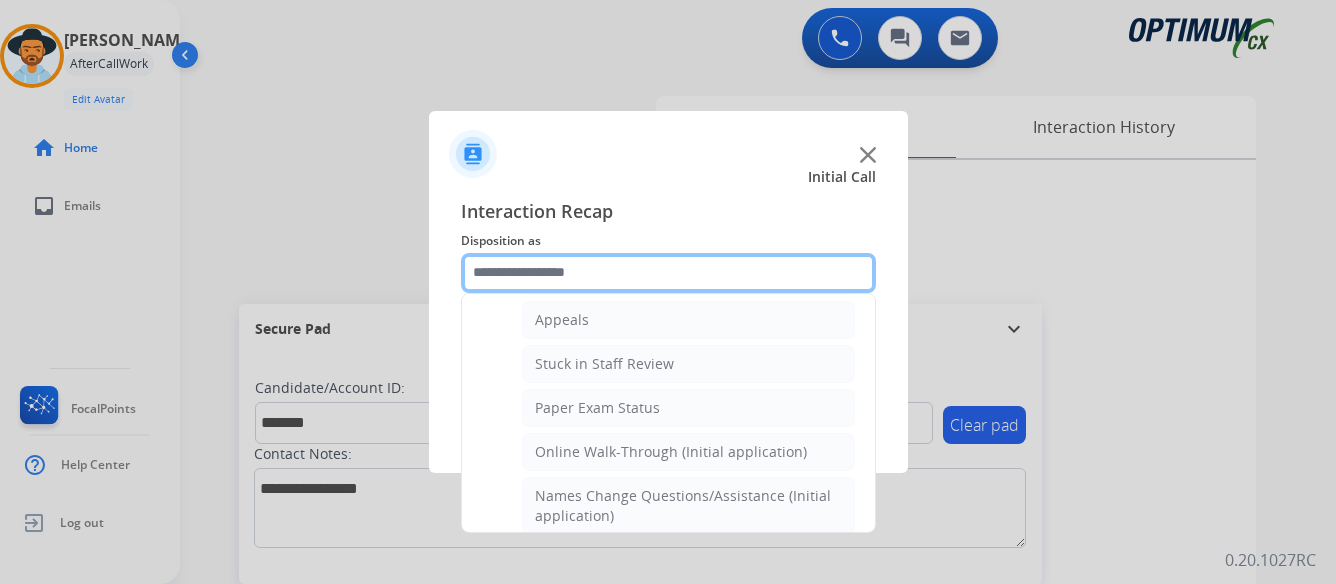 scroll, scrollTop: 336, scrollLeft: 0, axis: vertical 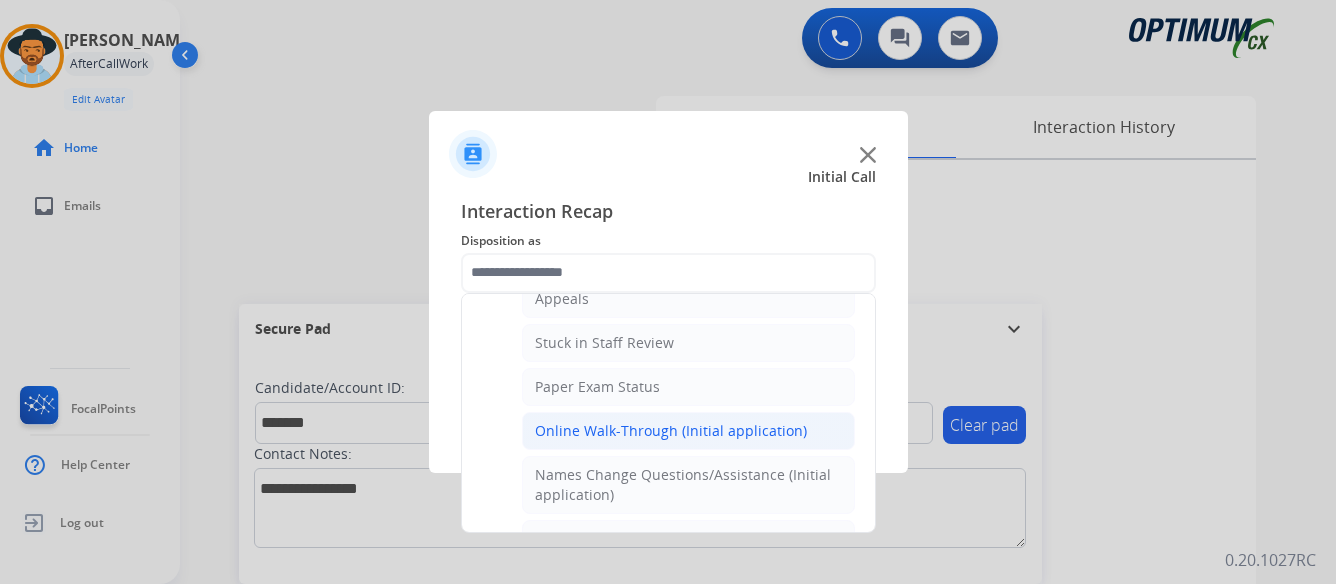 click on "Online Walk-Through (Initial application)" 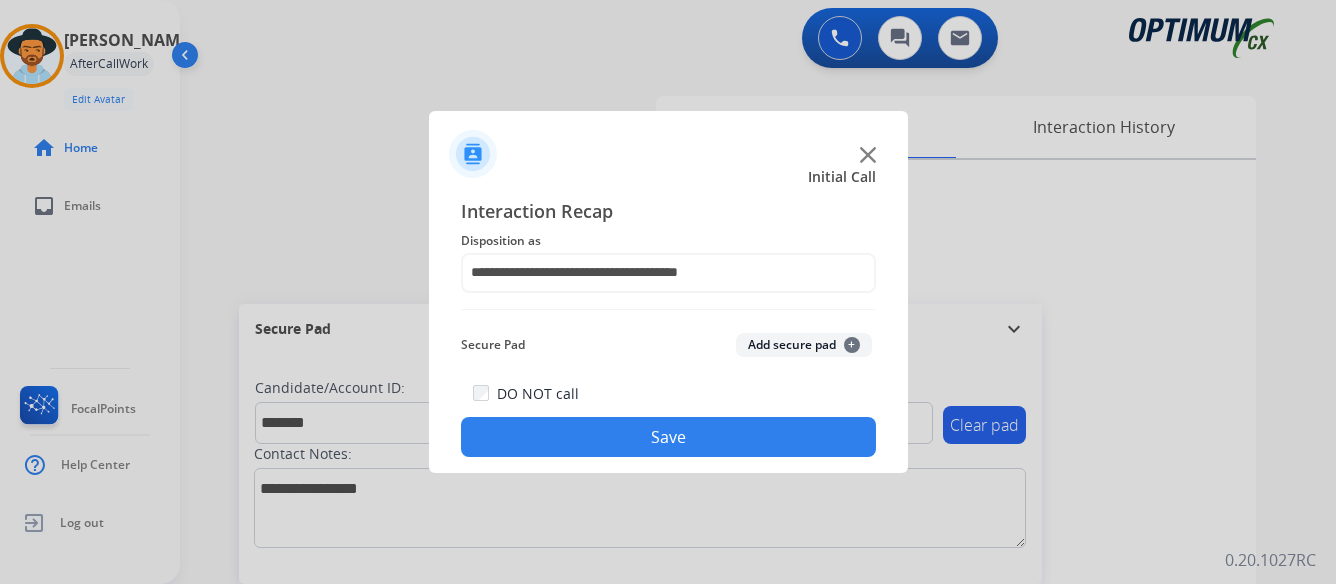 click on "Save" 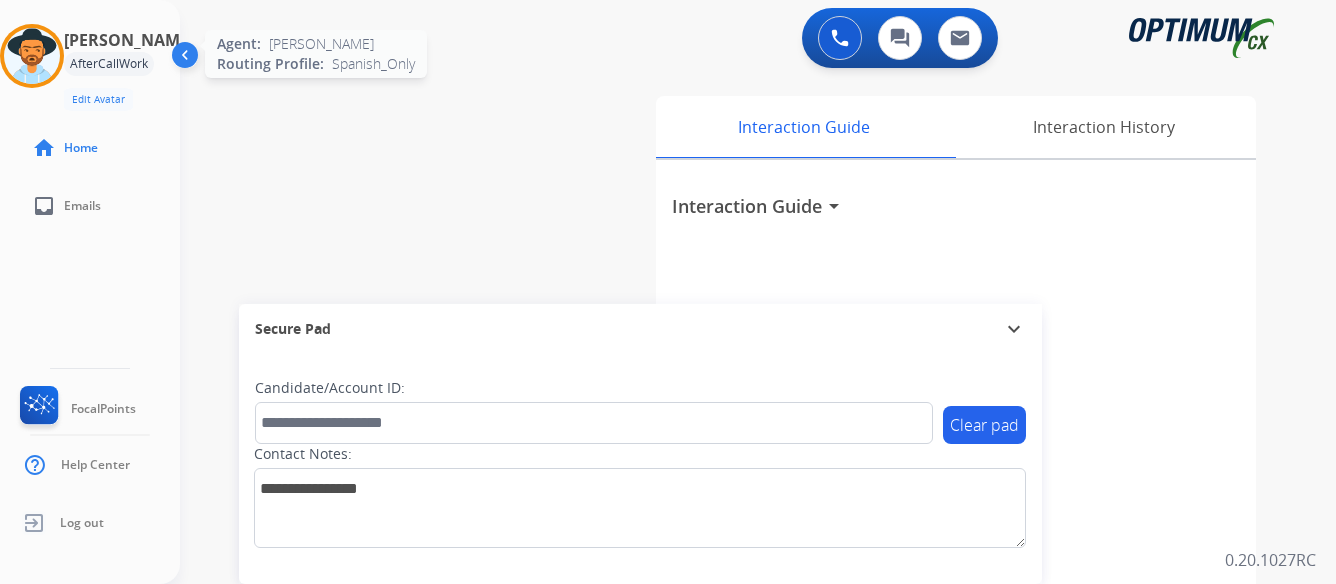 click at bounding box center (32, 56) 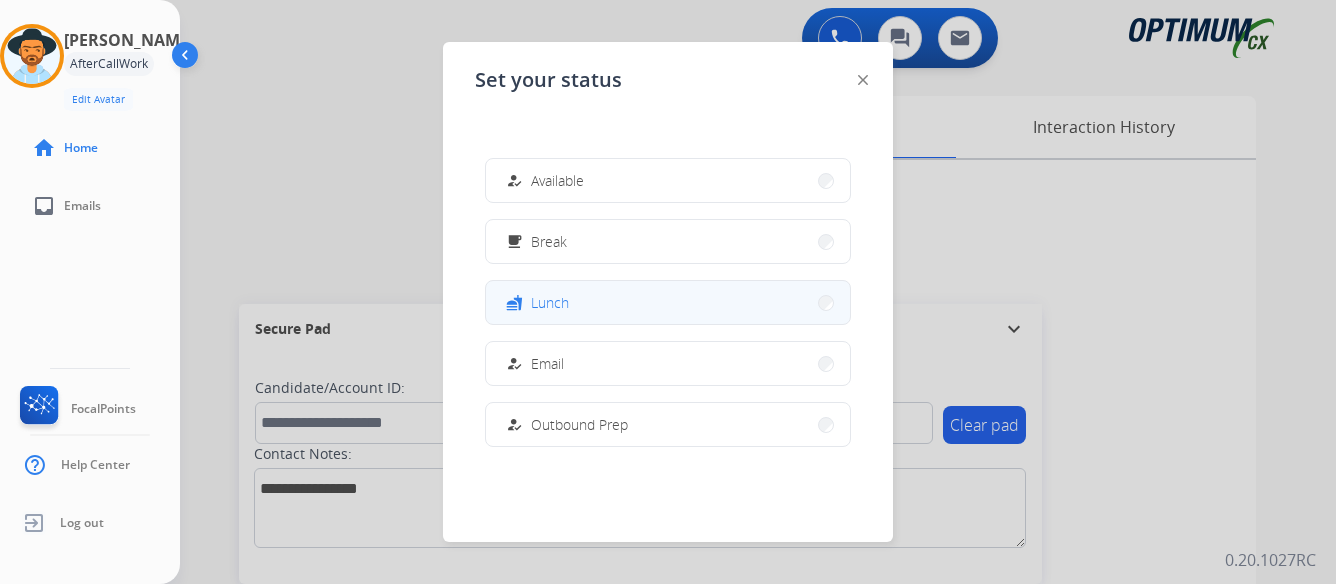 click on "fastfood Lunch" at bounding box center (668, 302) 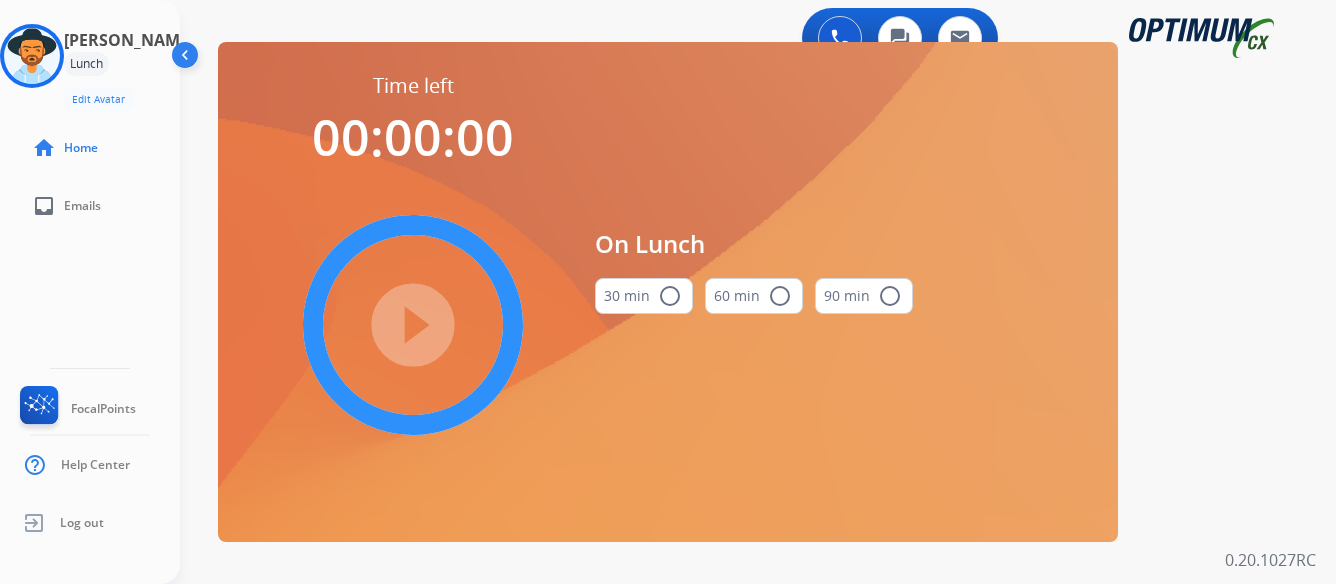 click on "radio_button_unchecked" at bounding box center [670, 296] 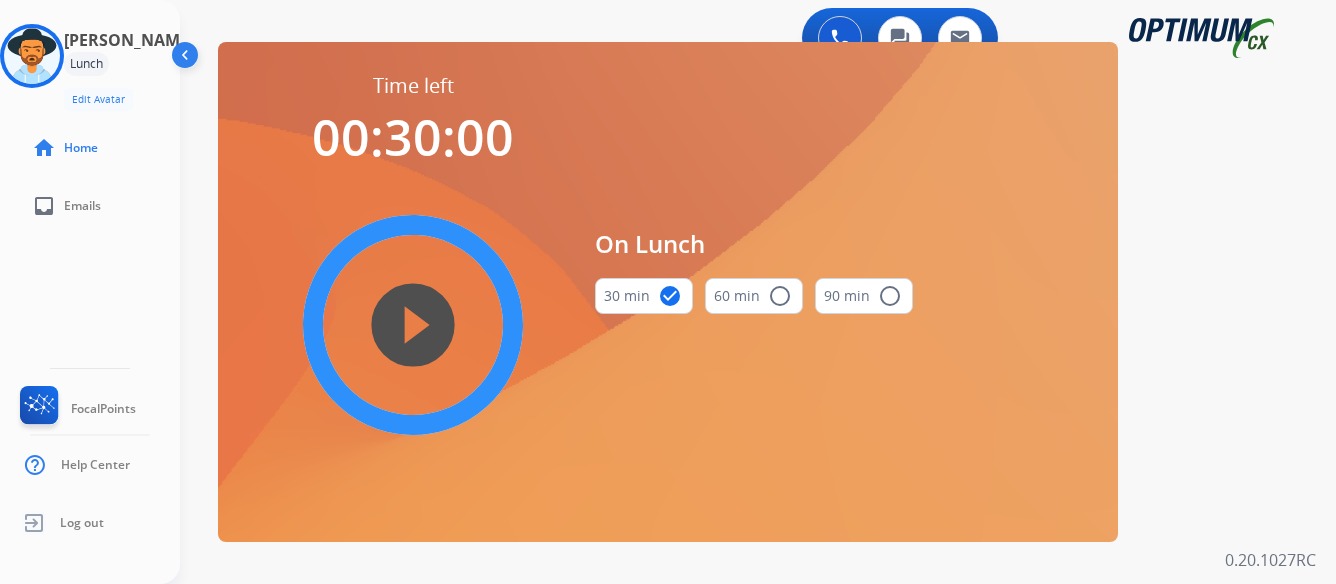 click on "play_circle_filled" at bounding box center [413, 325] 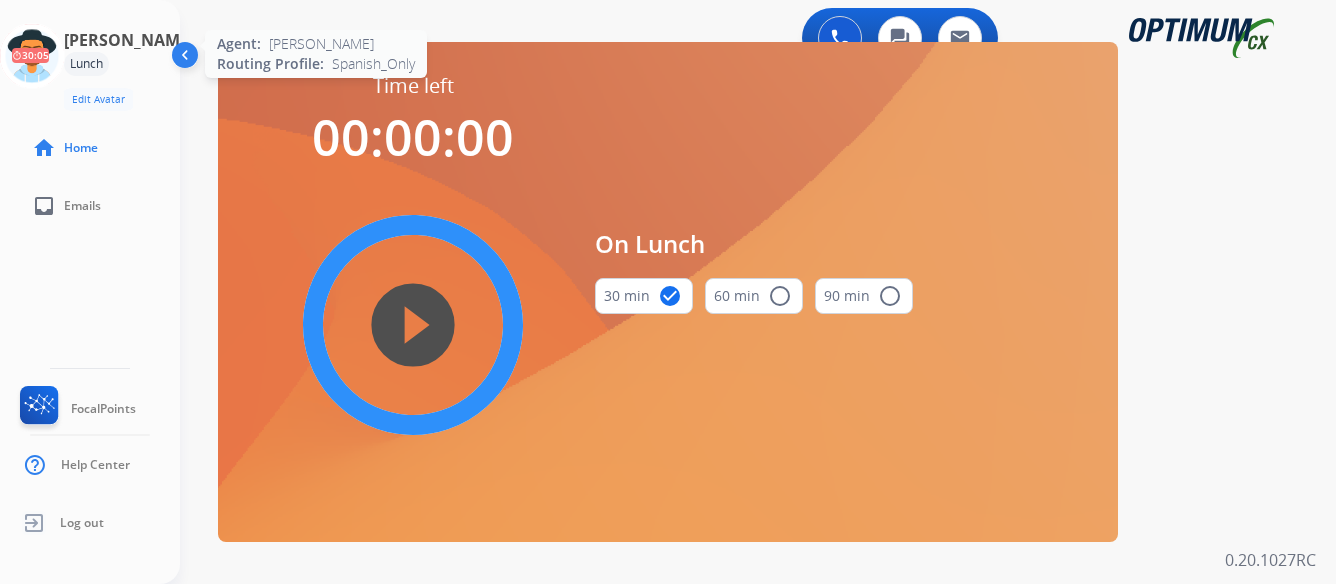 click 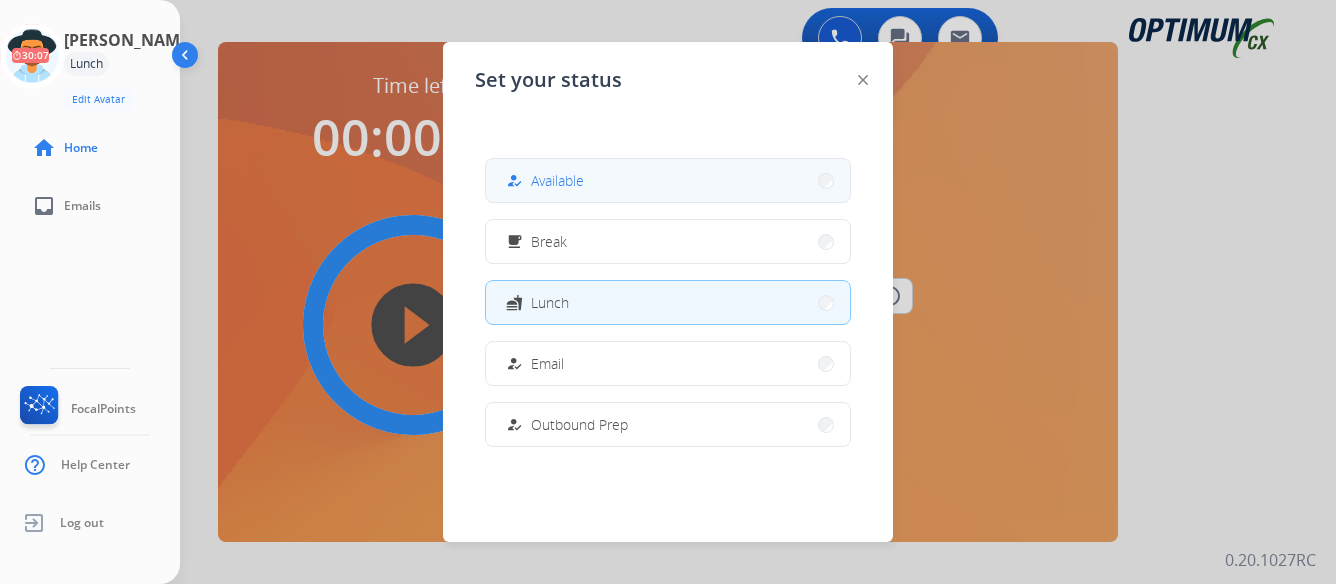 click on "how_to_reg Available" at bounding box center [668, 180] 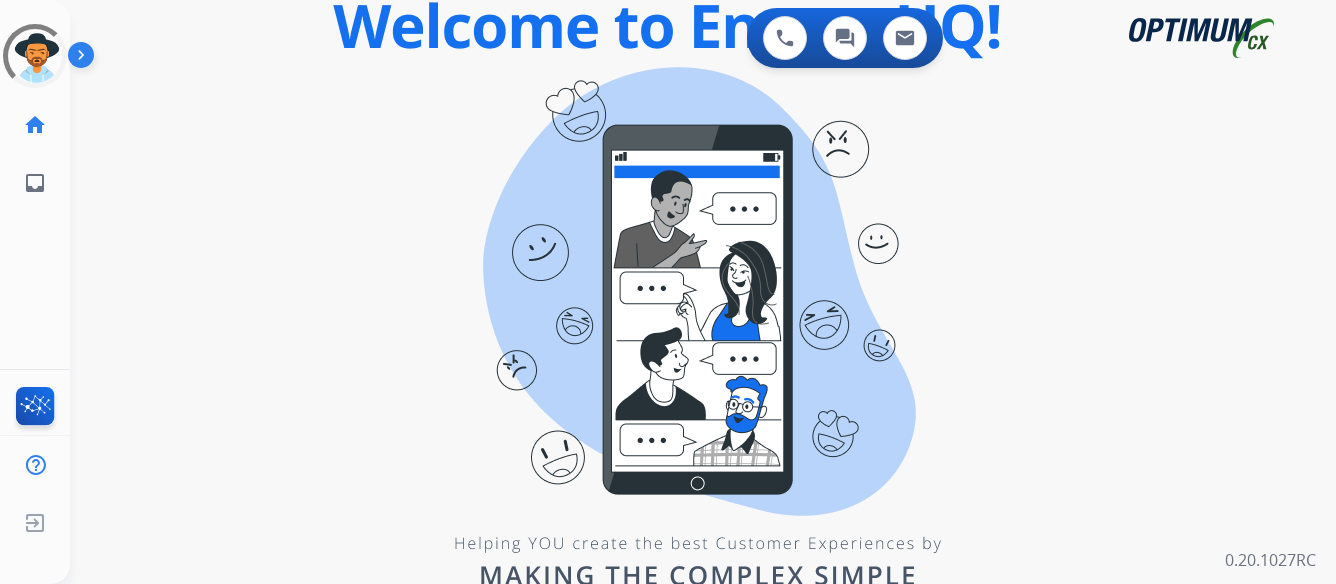 scroll, scrollTop: 0, scrollLeft: 0, axis: both 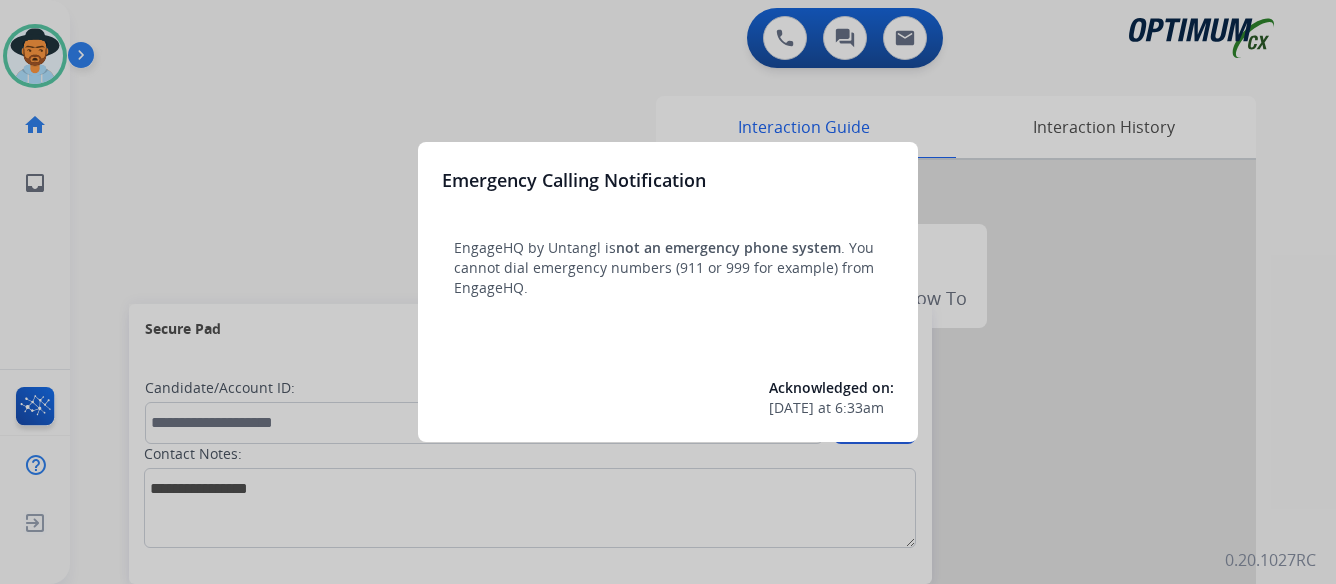 click at bounding box center [668, 292] 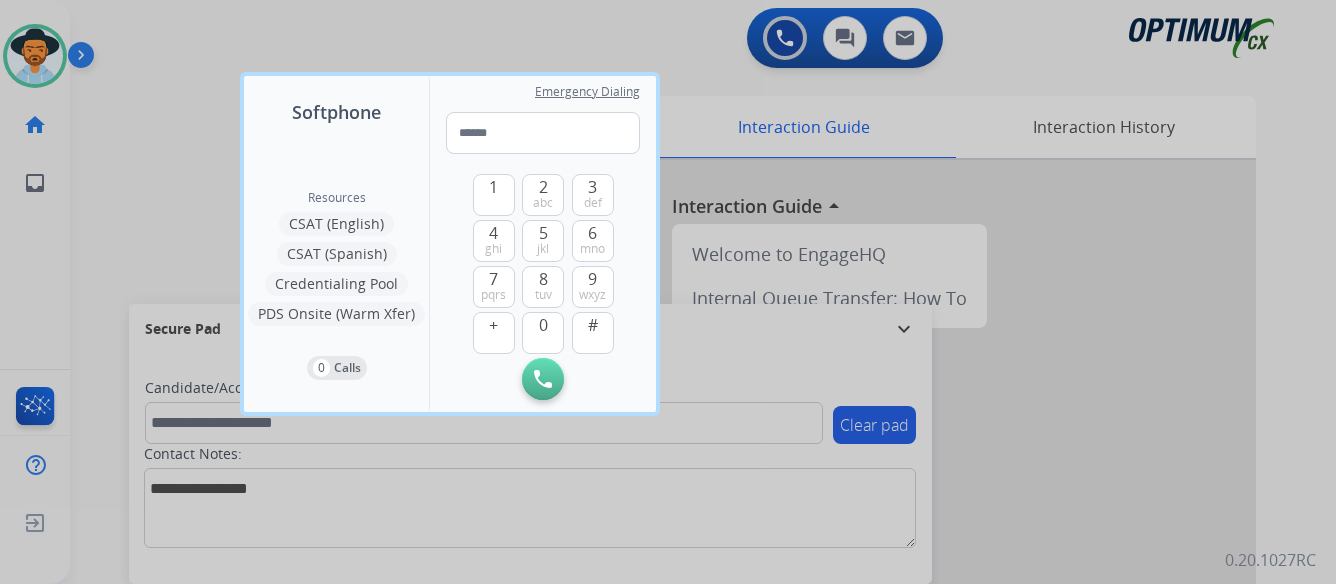 click at bounding box center (668, 292) 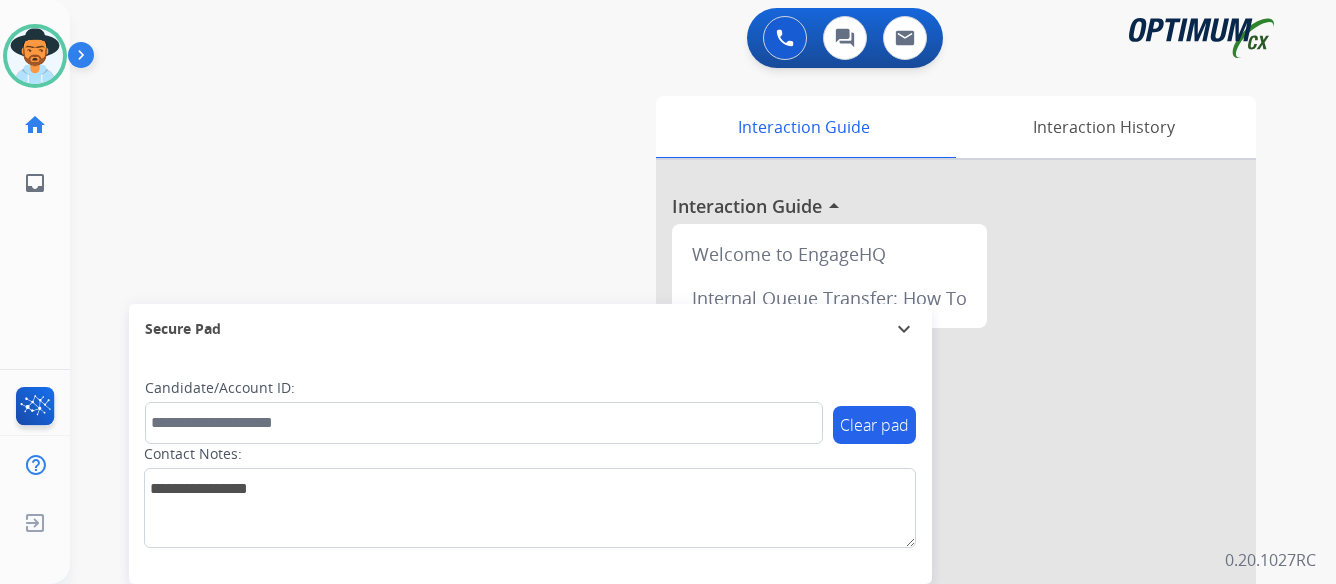 click at bounding box center [85, 59] 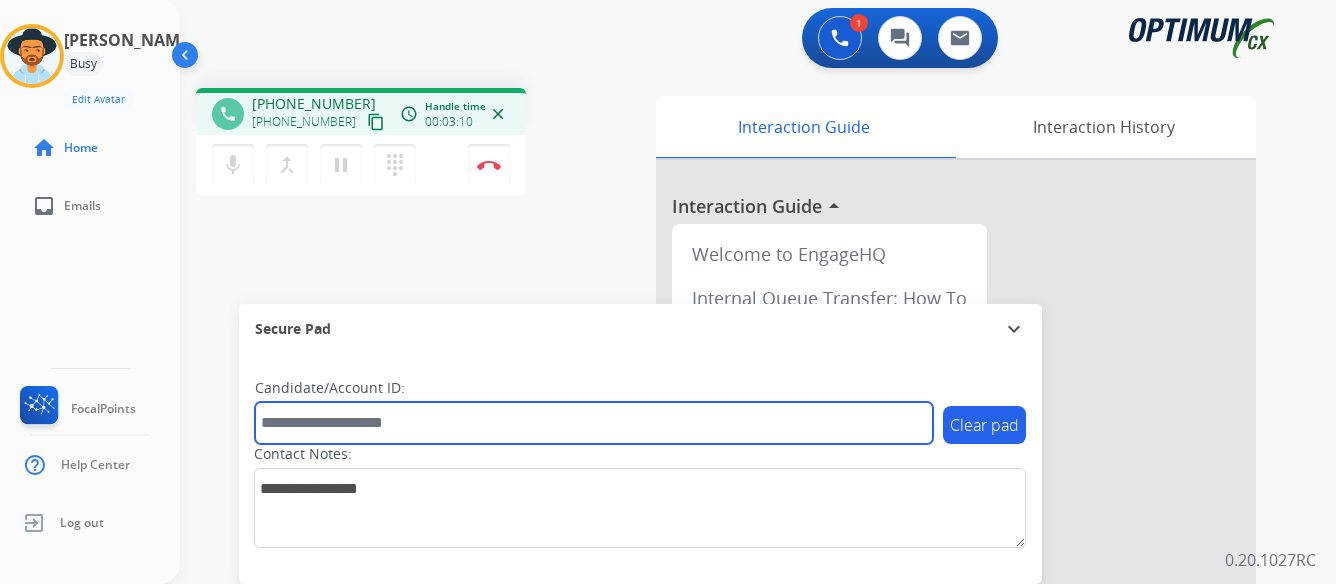 paste on "*******" 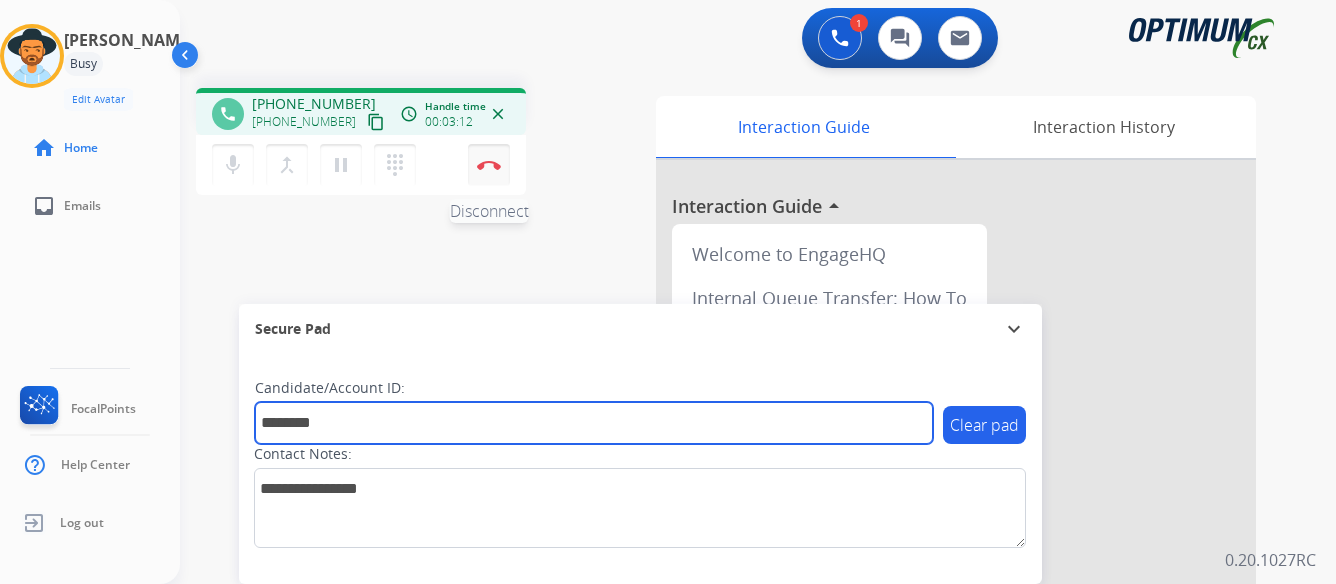 type on "*******" 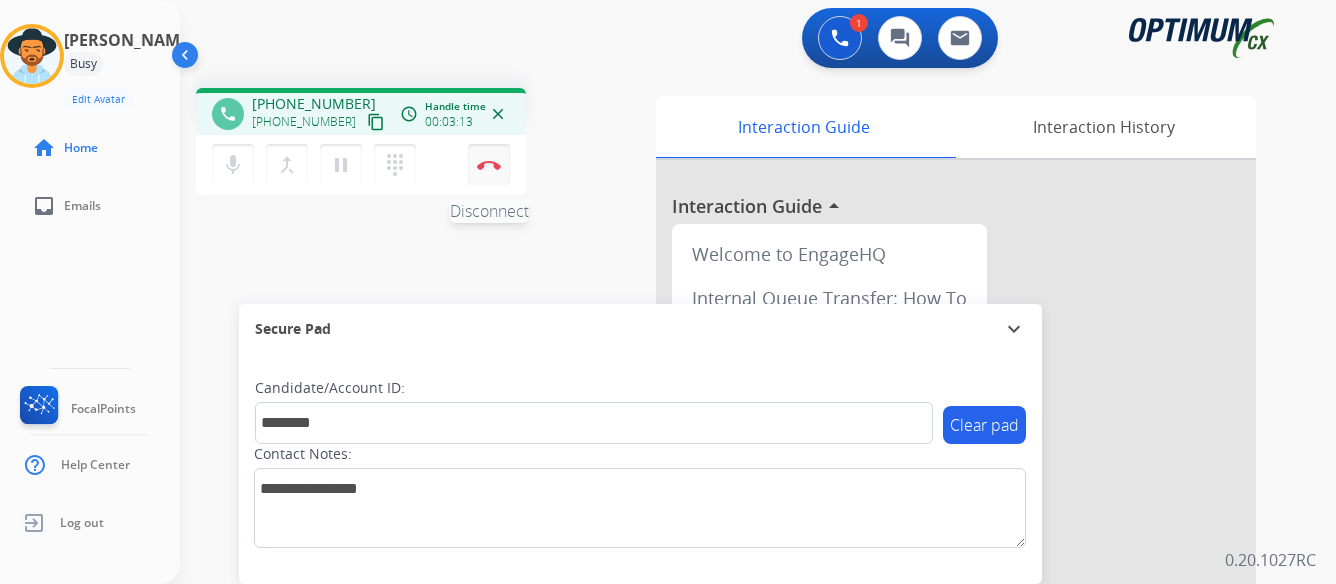 click at bounding box center (489, 165) 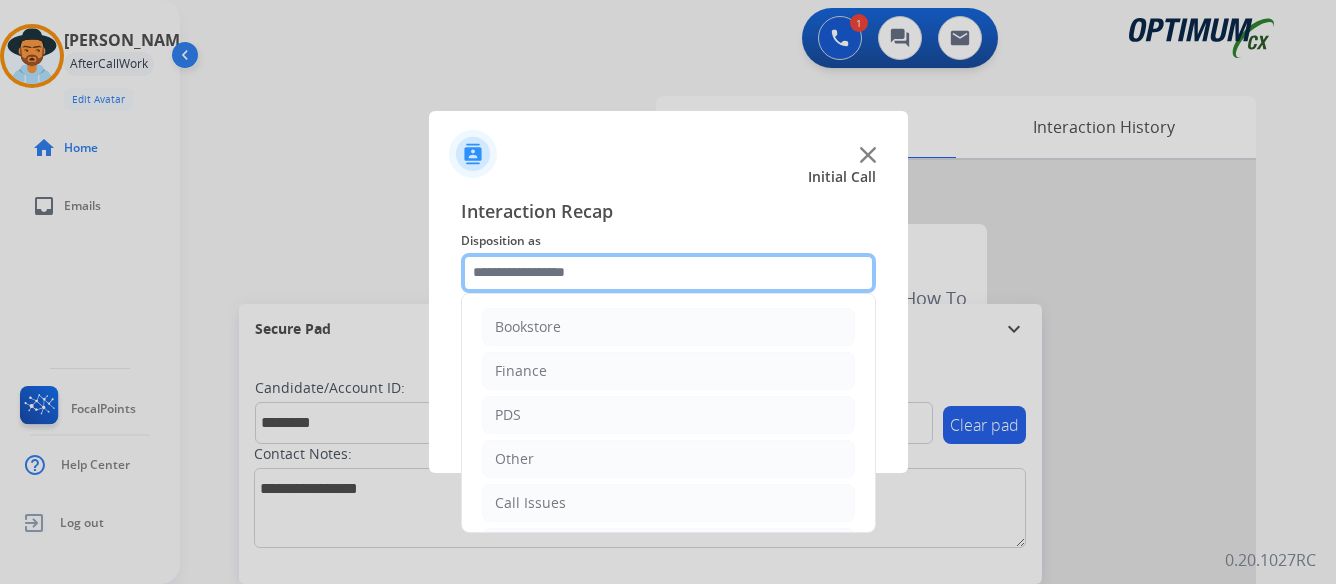 click 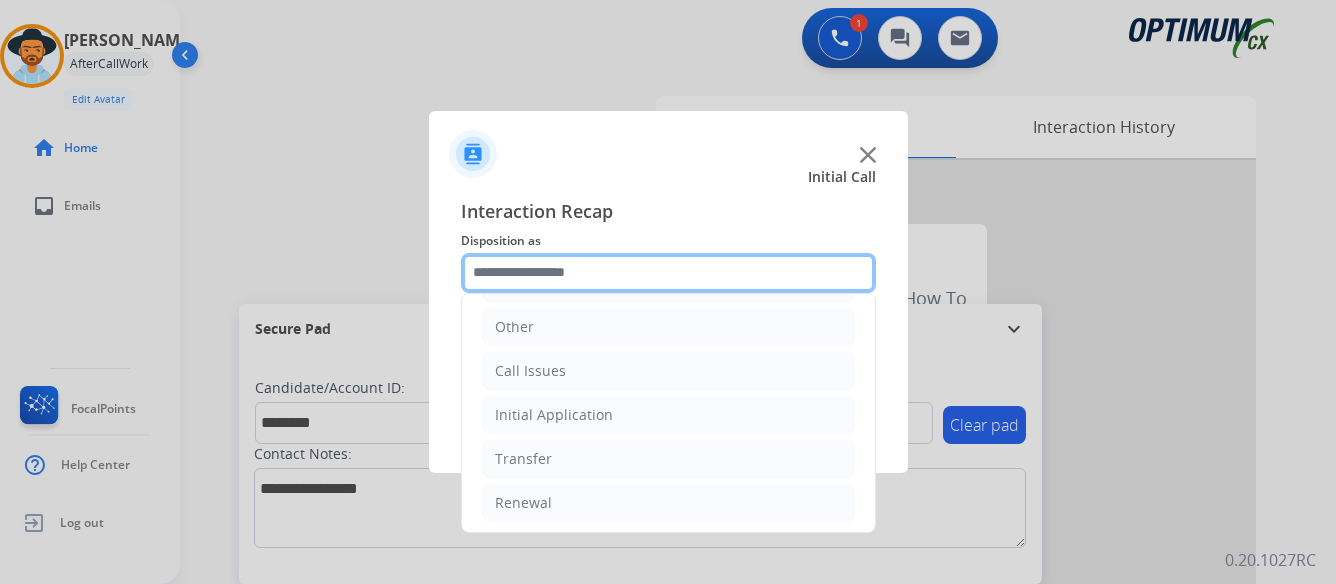 scroll, scrollTop: 136, scrollLeft: 0, axis: vertical 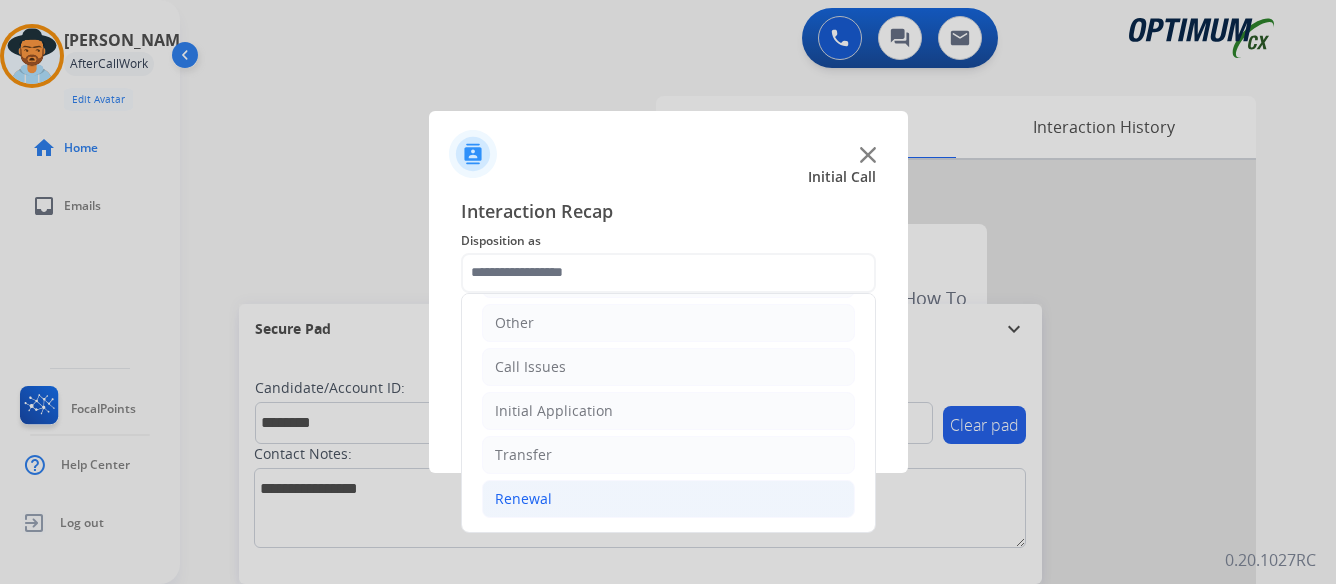 click on "Renewal" 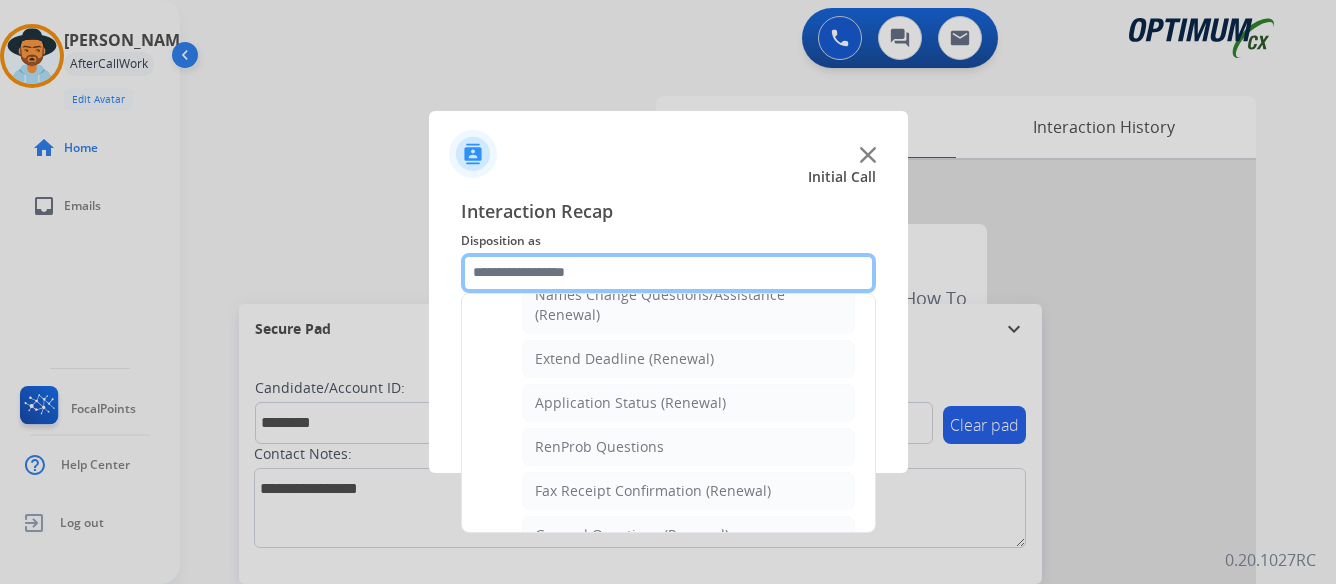 scroll, scrollTop: 436, scrollLeft: 0, axis: vertical 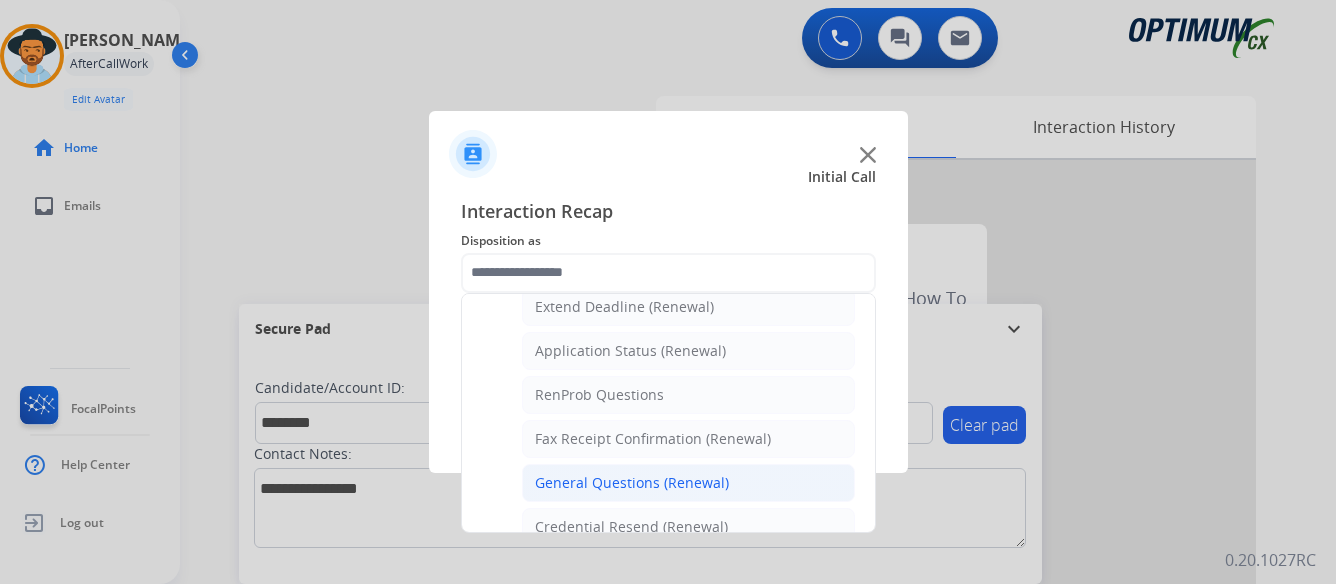 click on "General Questions (Renewal)" 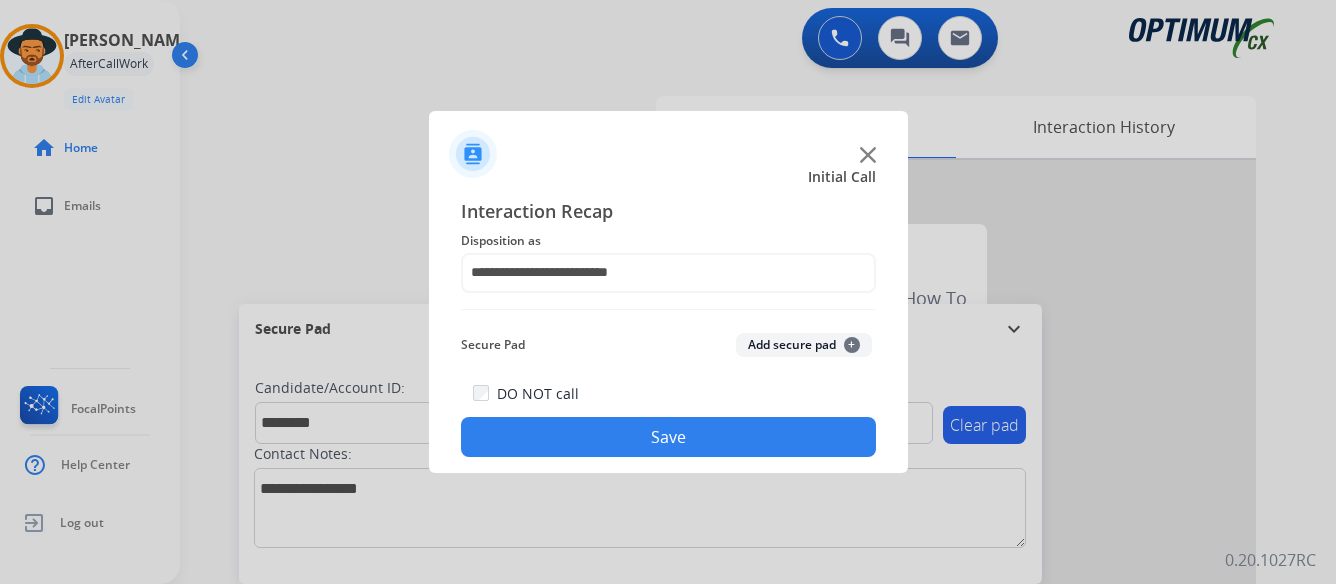 click on "Save" 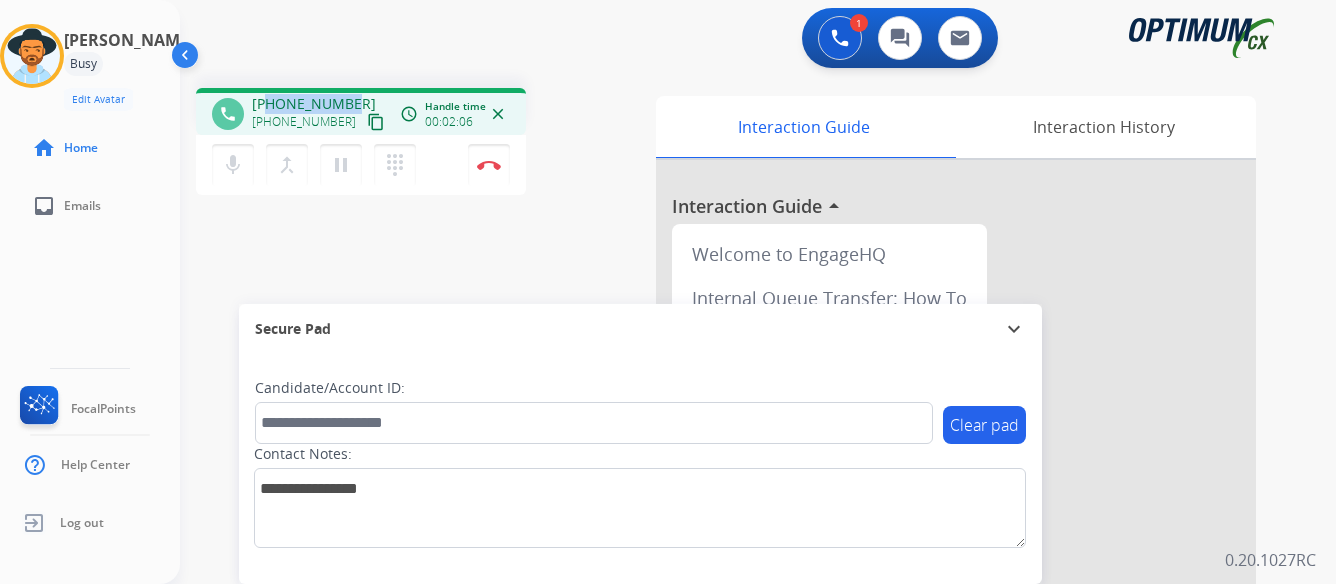 drag, startPoint x: 267, startPoint y: 99, endPoint x: 358, endPoint y: 95, distance: 91.08787 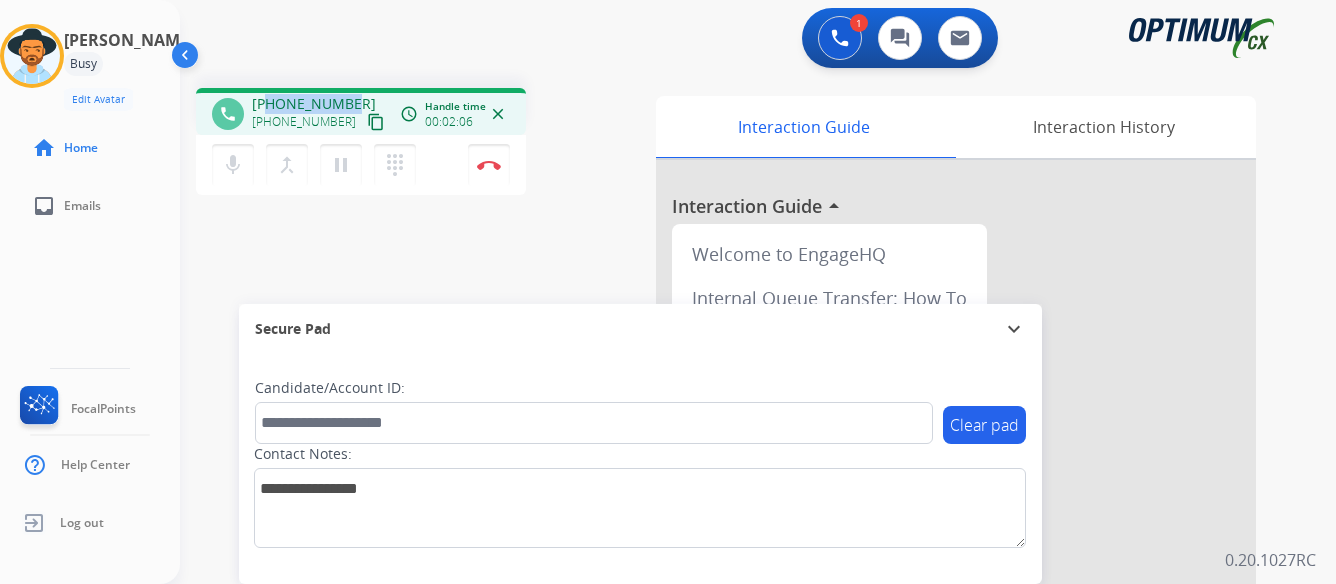 click on "[PHONE_NUMBER] [PHONE_NUMBER] content_copy" at bounding box center [320, 114] 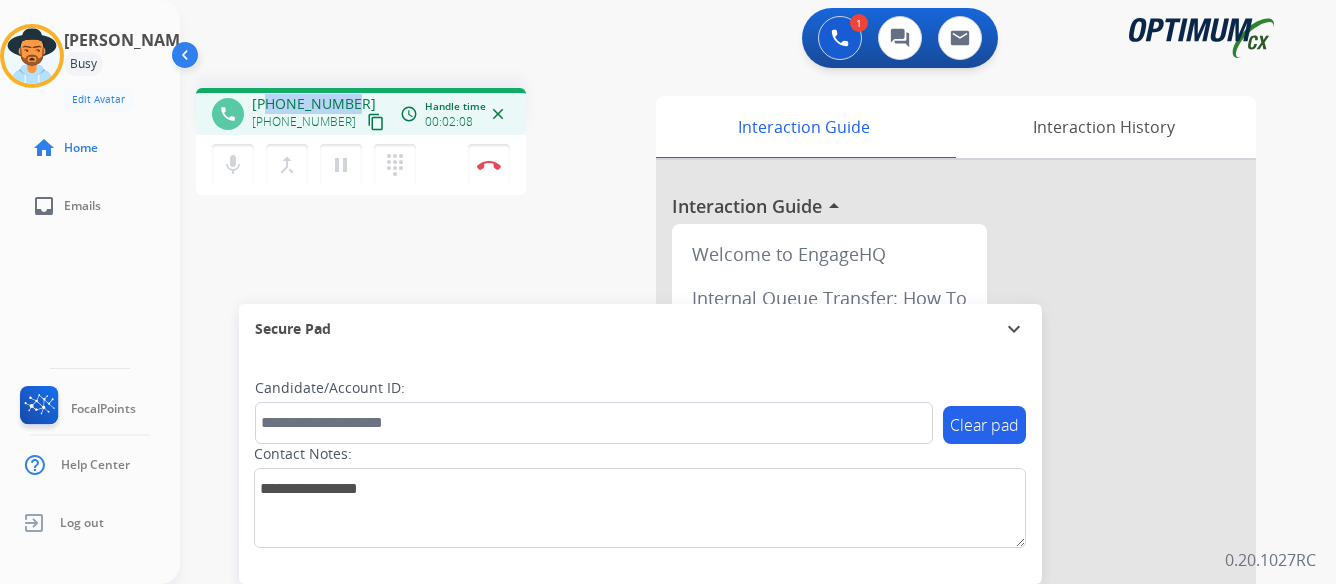copy on "5055928566" 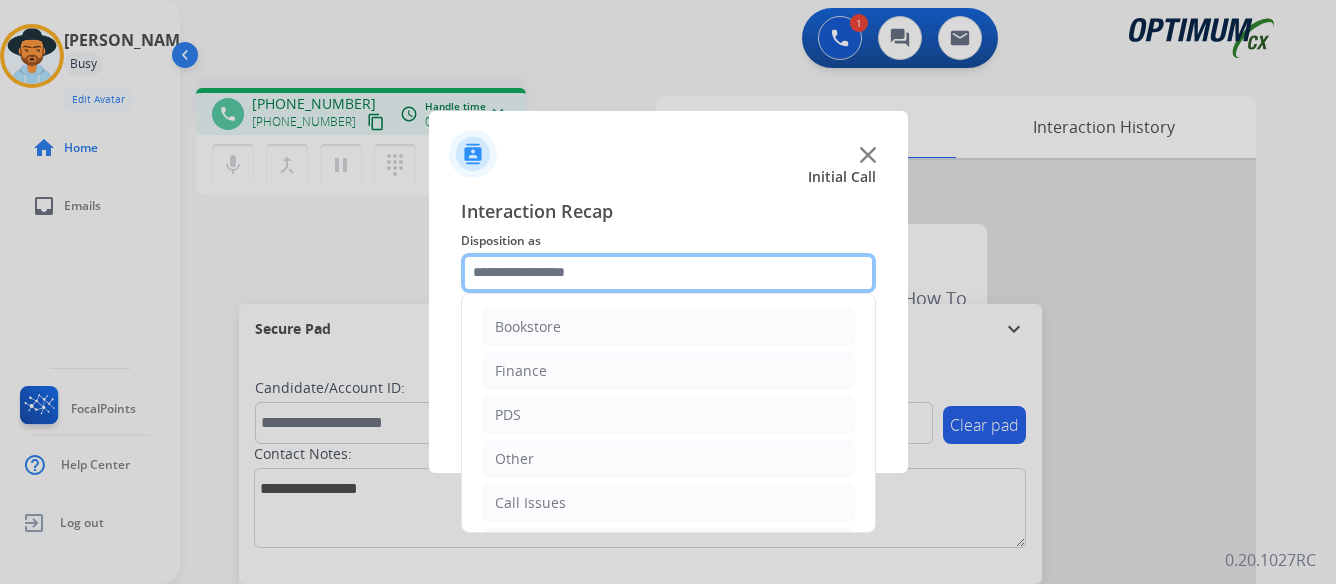 paste on "*******" 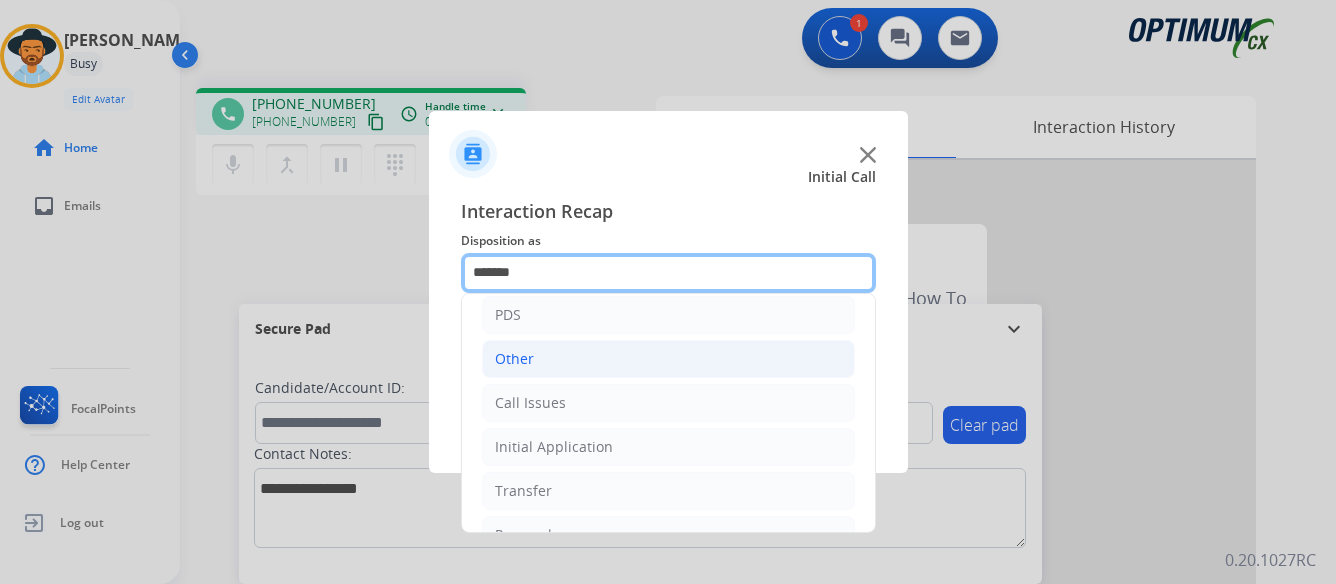 scroll, scrollTop: 136, scrollLeft: 0, axis: vertical 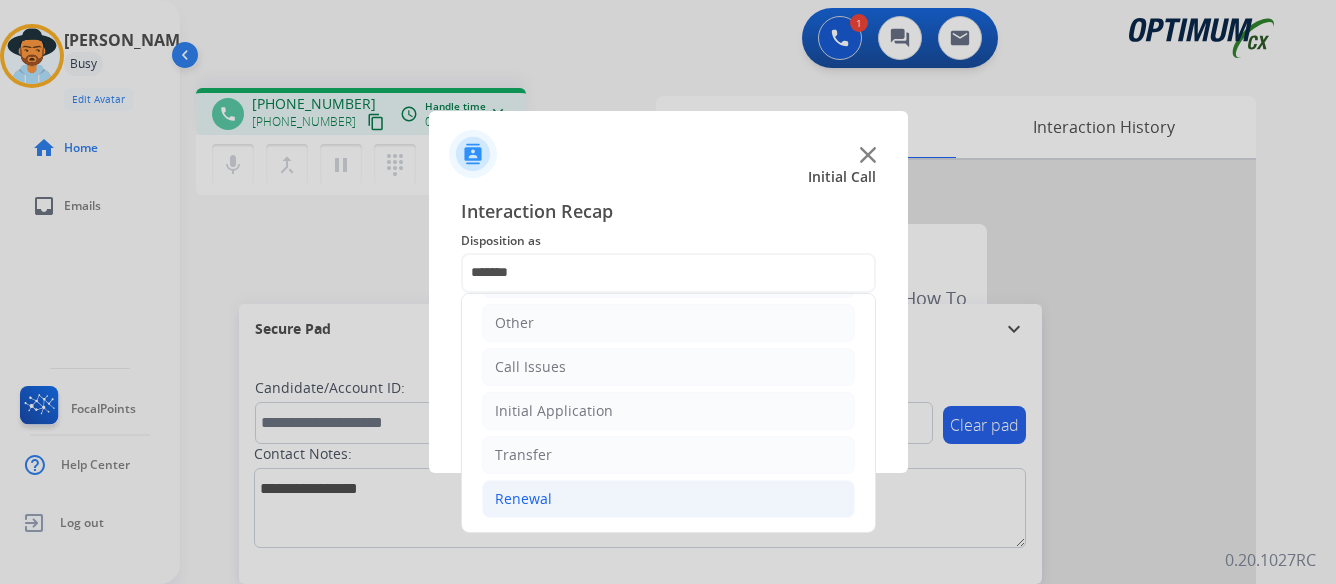 click on "Renewal" 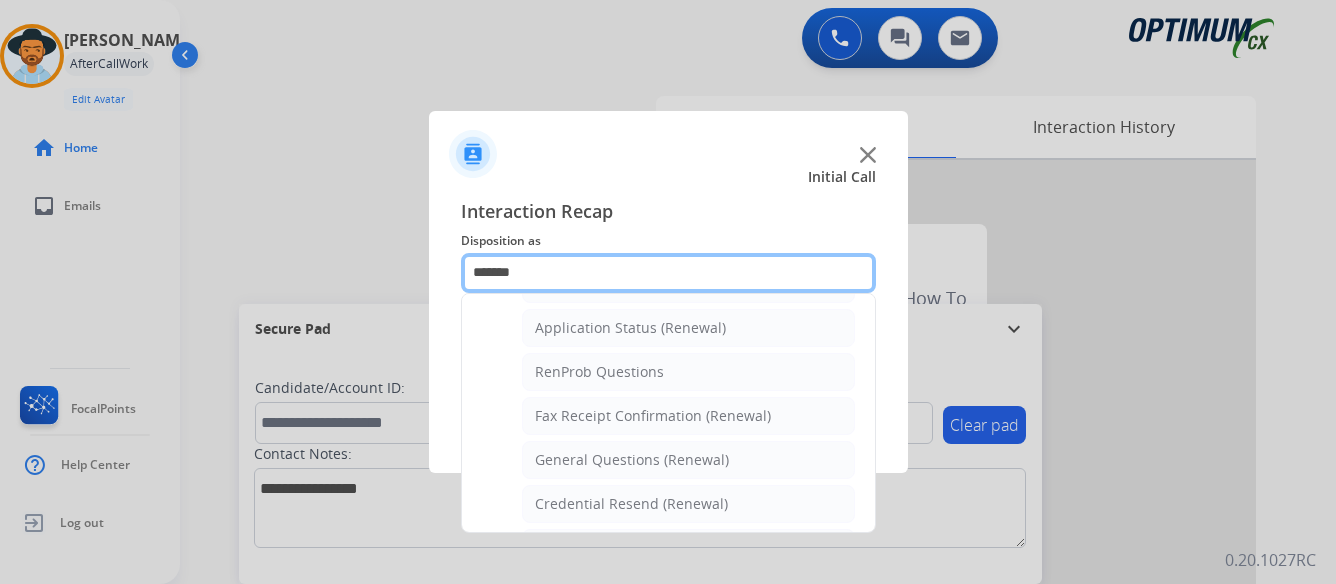 scroll, scrollTop: 536, scrollLeft: 0, axis: vertical 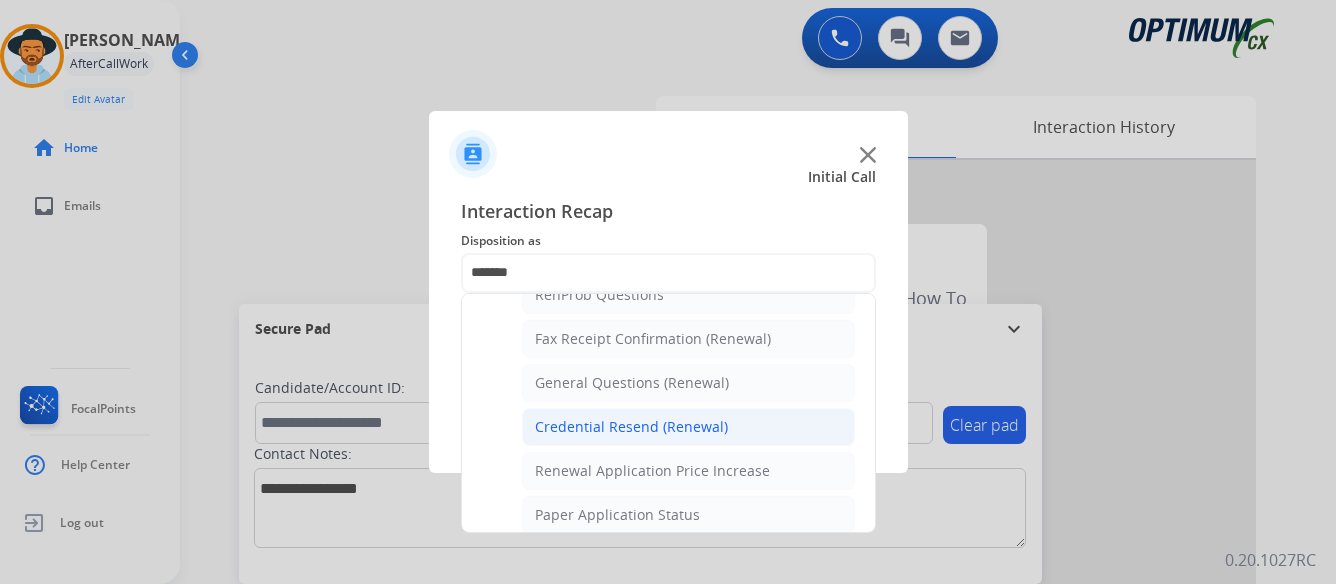 click on "Credential Resend (Renewal)" 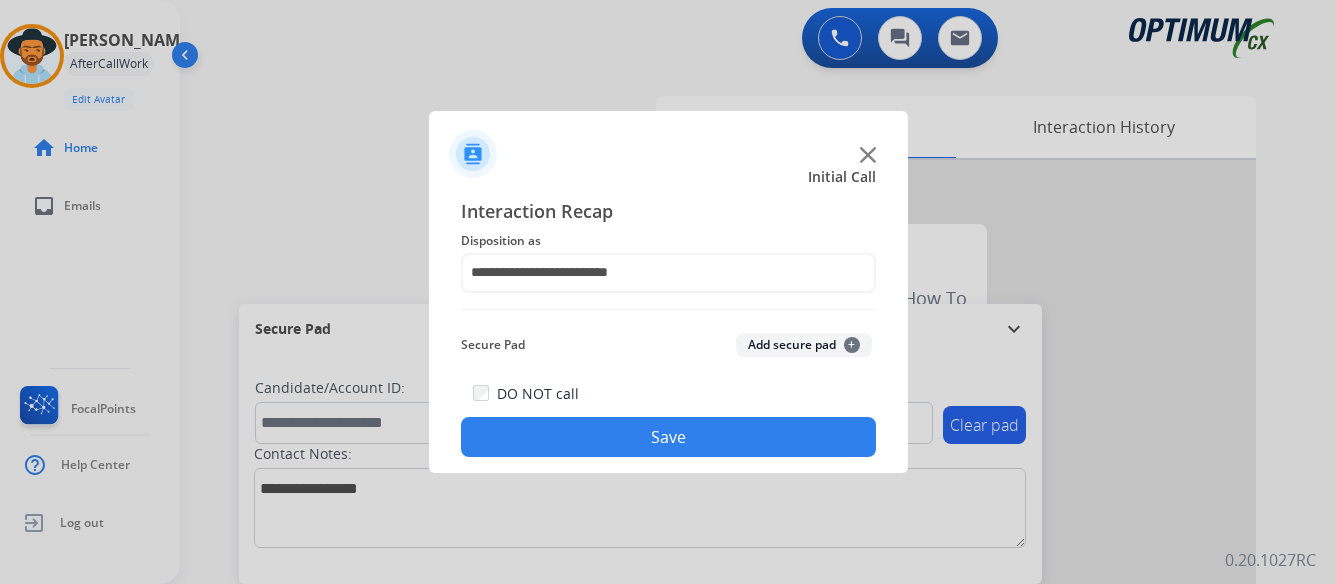 click on "Save" 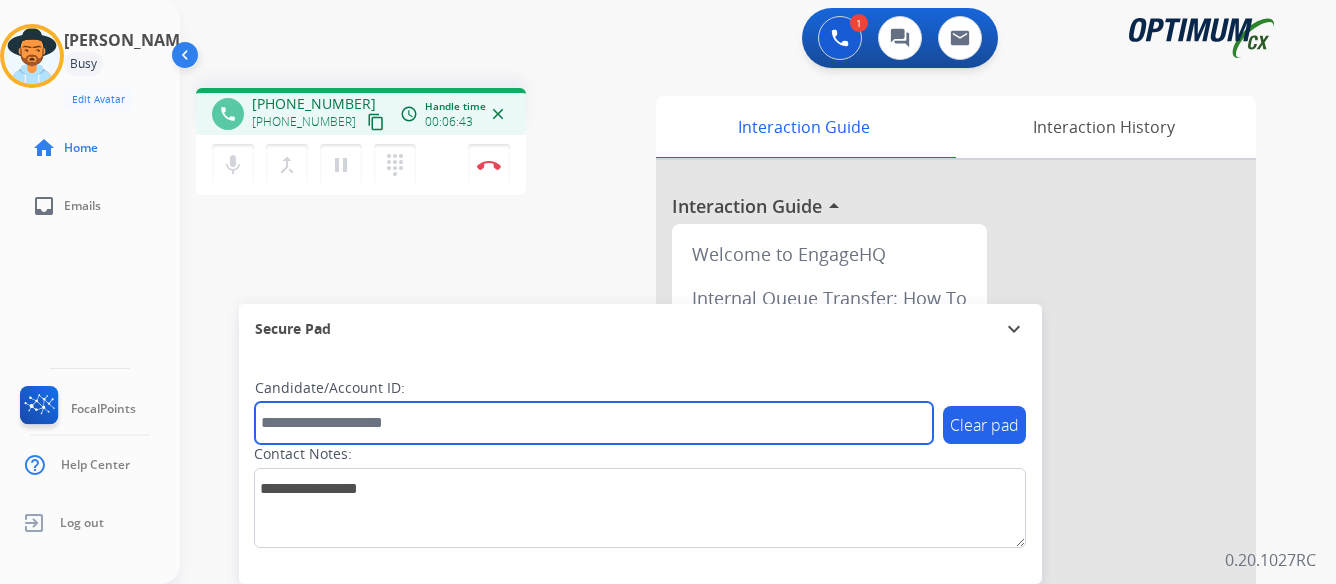 paste on "*******" 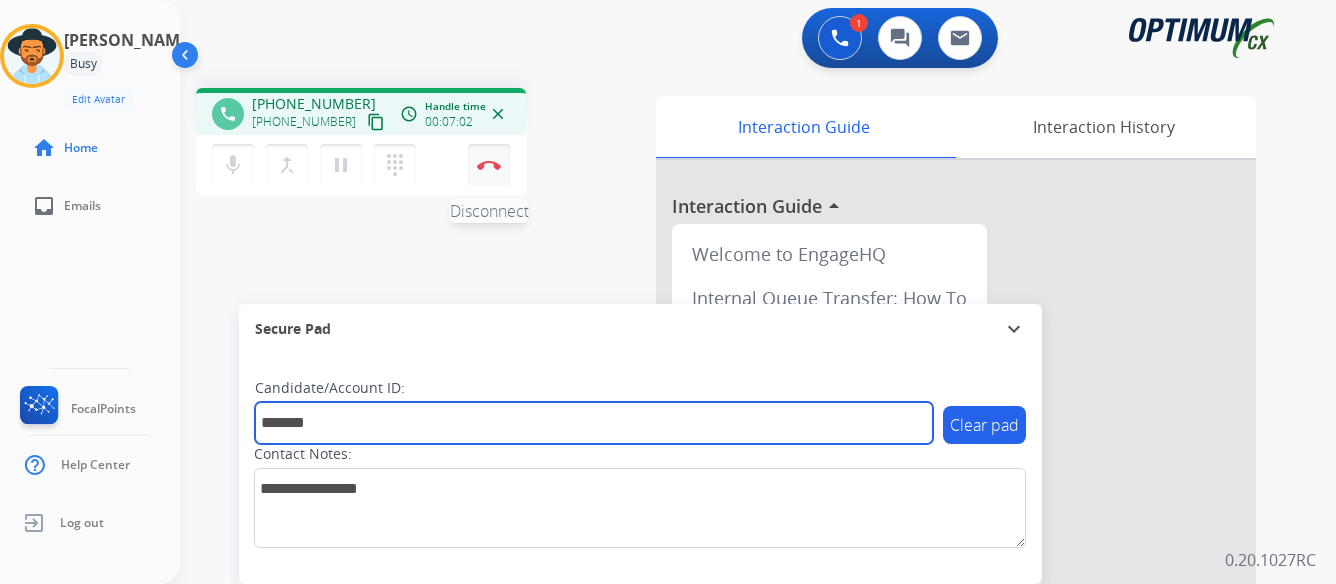 type on "*******" 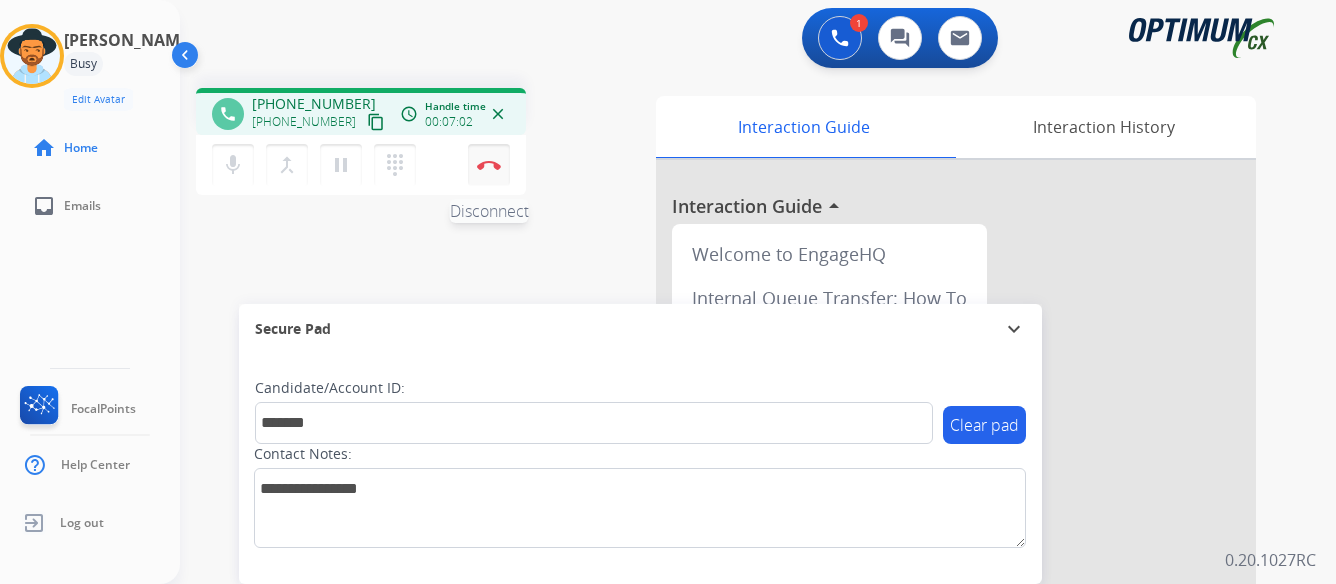 click at bounding box center (489, 165) 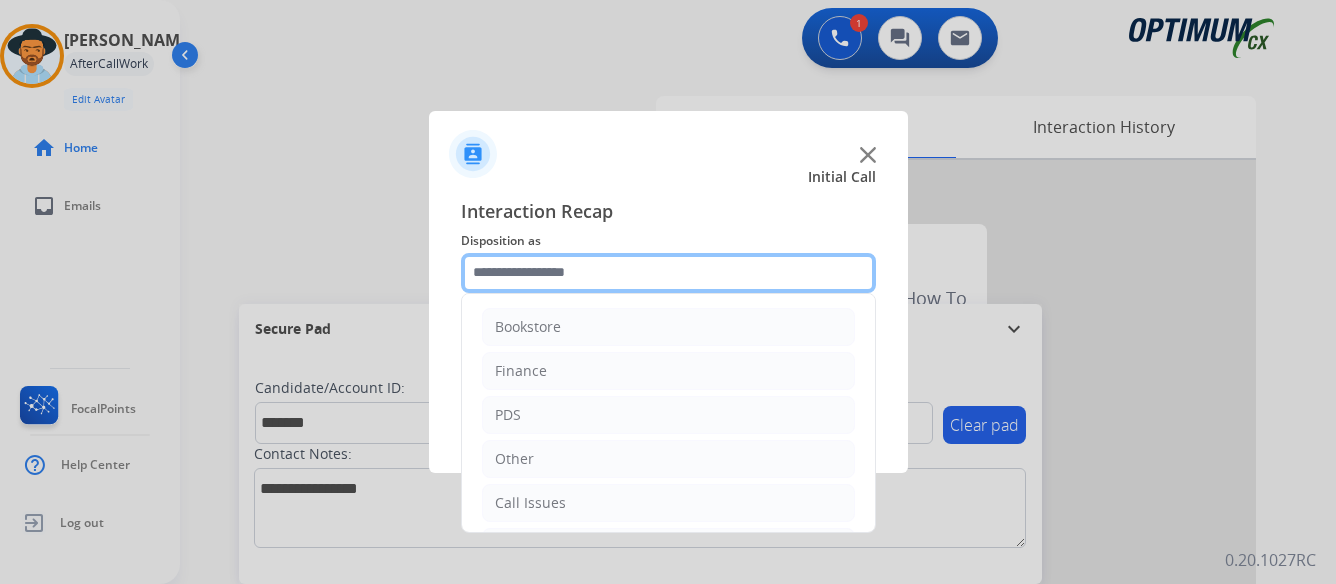 click 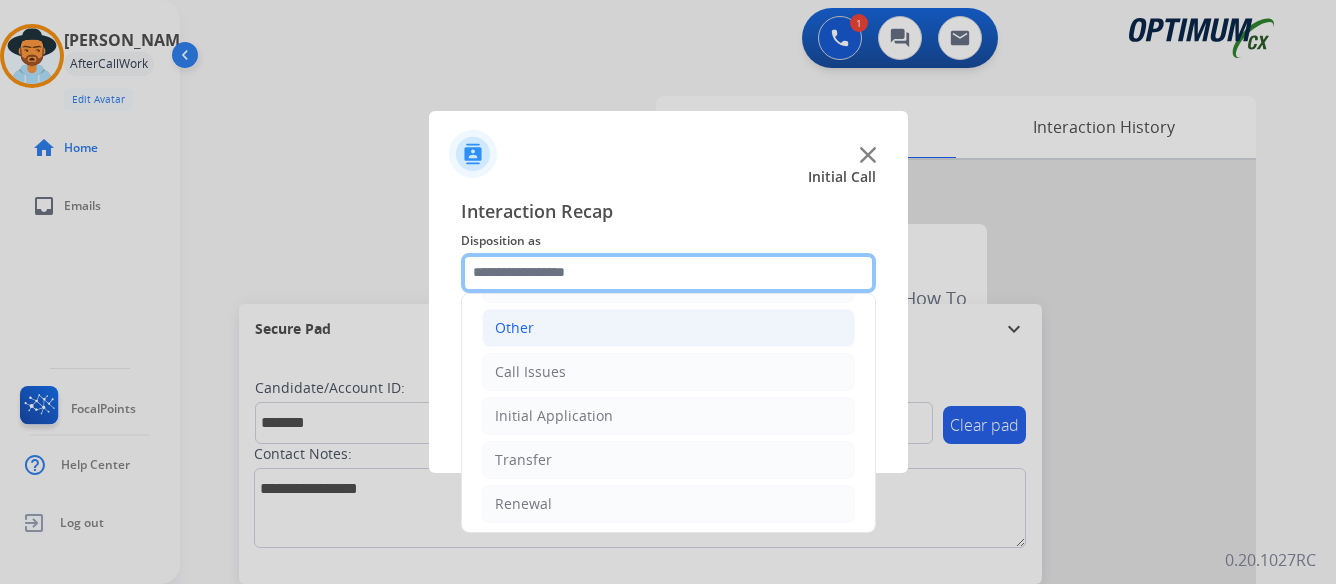 scroll, scrollTop: 136, scrollLeft: 0, axis: vertical 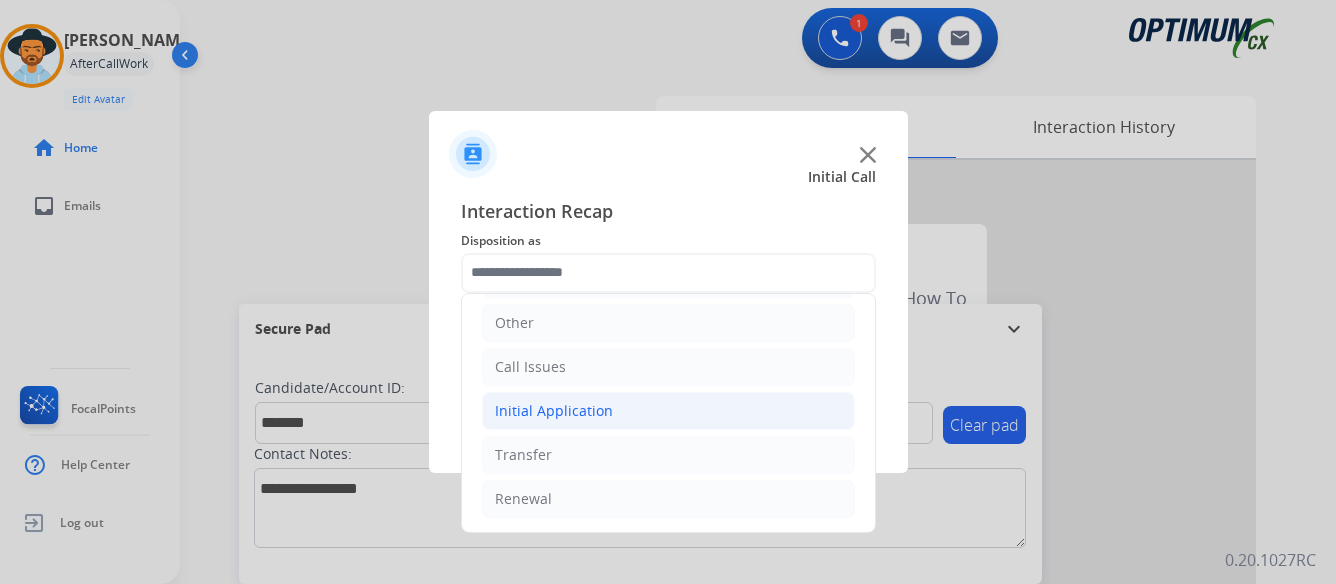 click on "Initial Application" 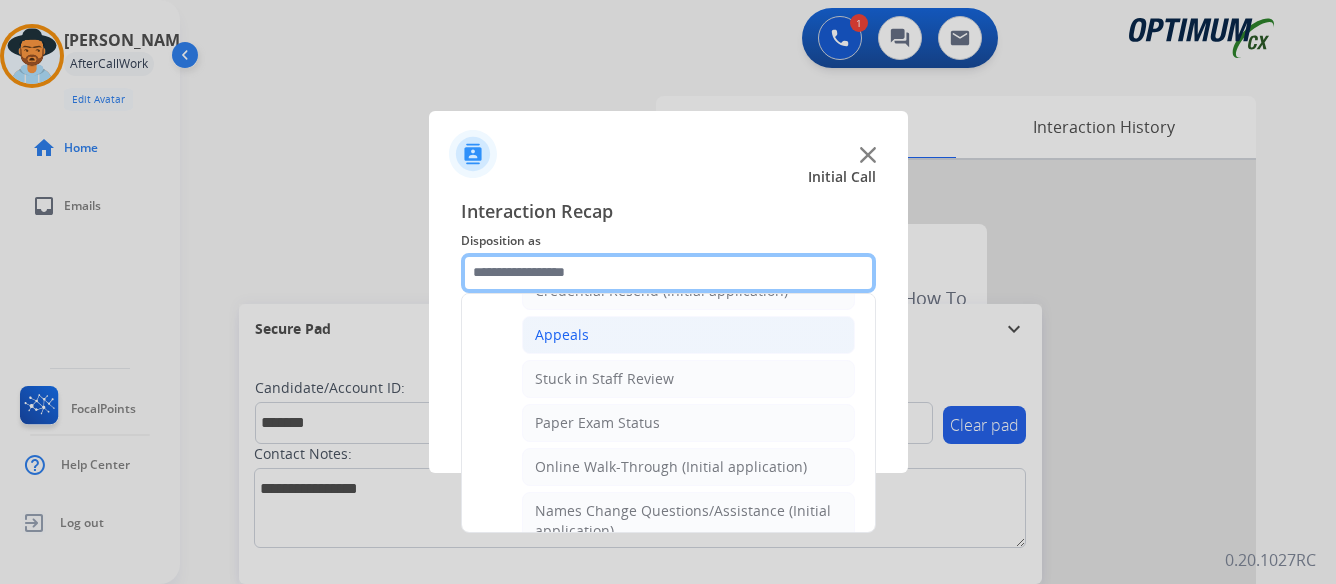 scroll, scrollTop: 336, scrollLeft: 0, axis: vertical 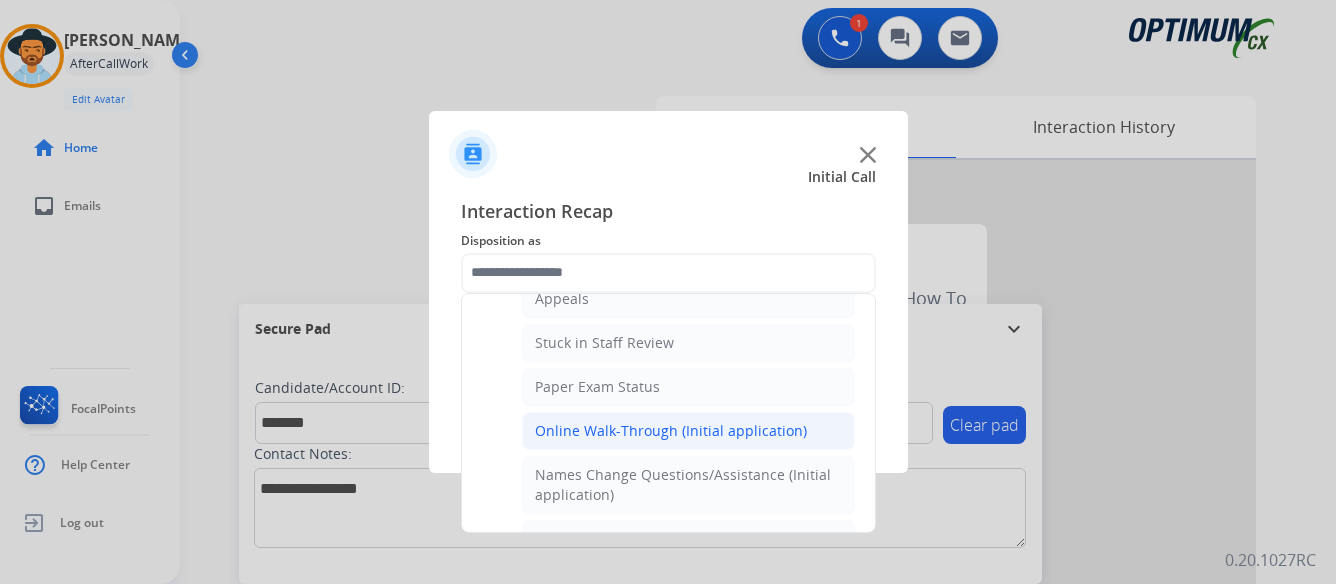 click on "Online Walk-Through (Initial application)" 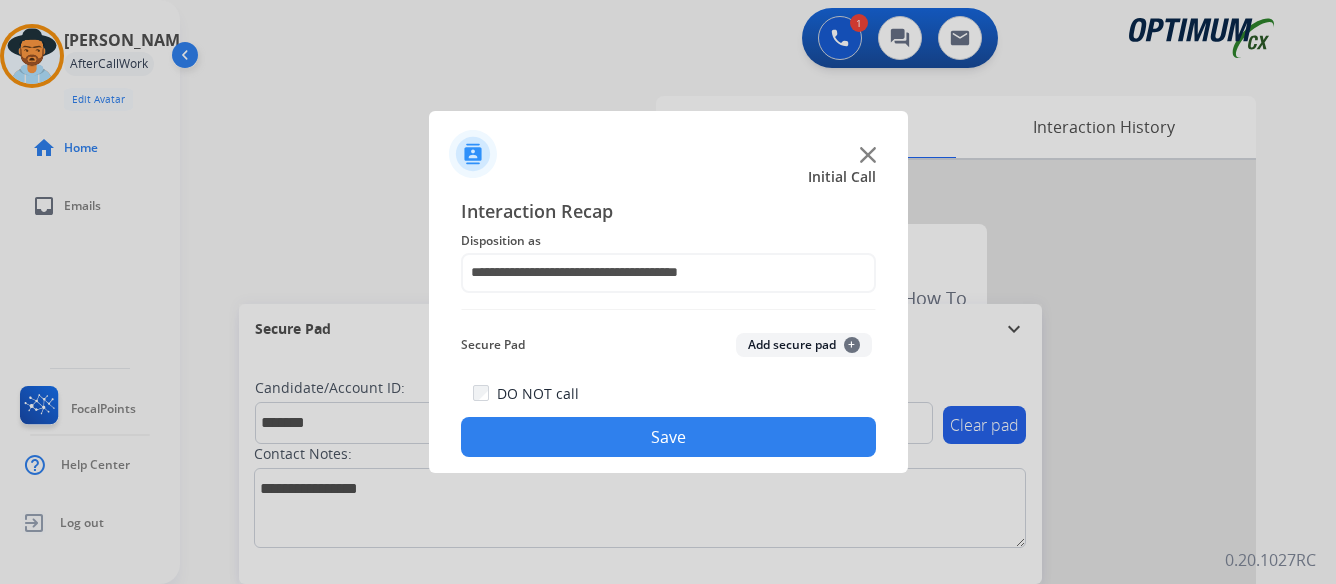 click on "Save" 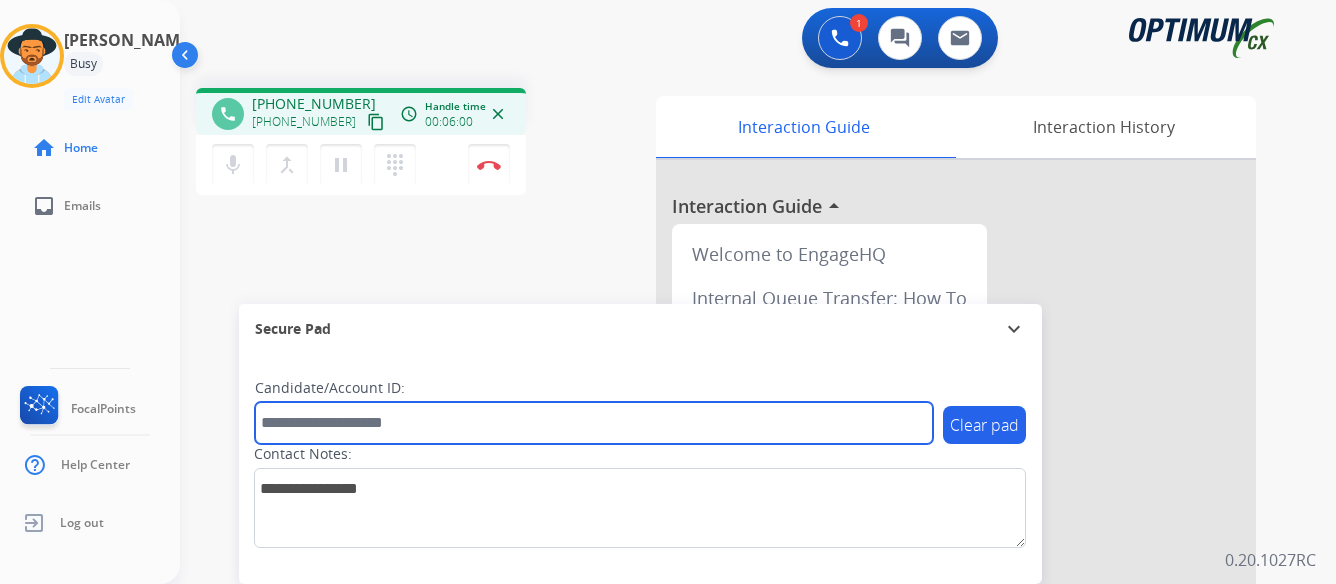 paste on "*******" 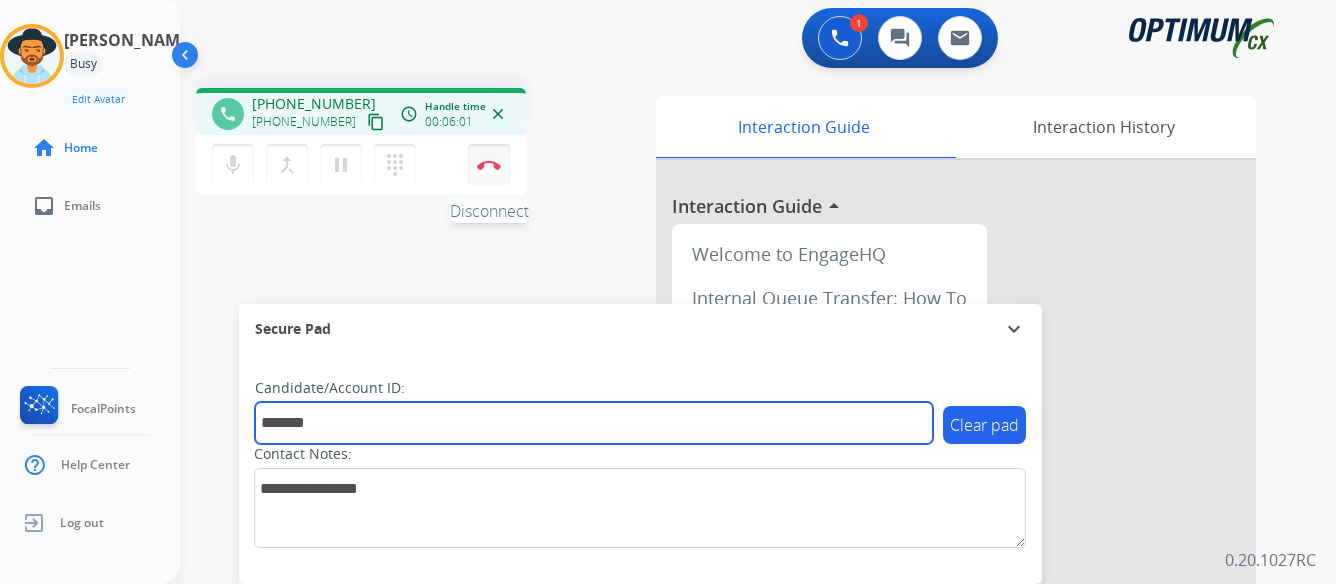 type on "*******" 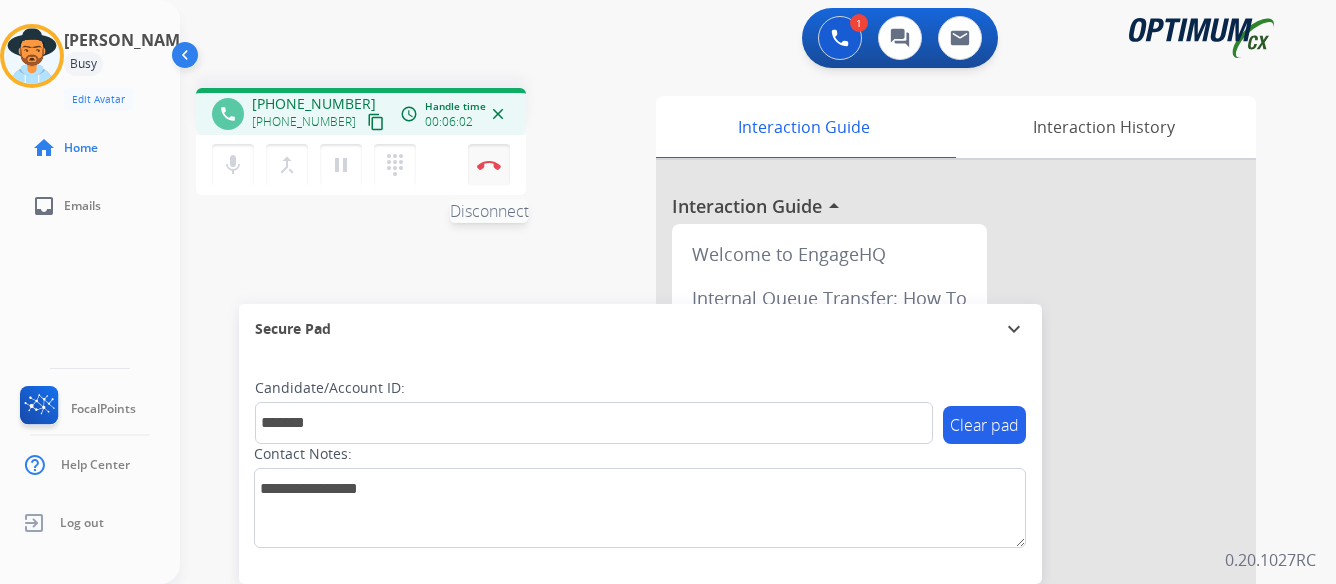 click at bounding box center (489, 165) 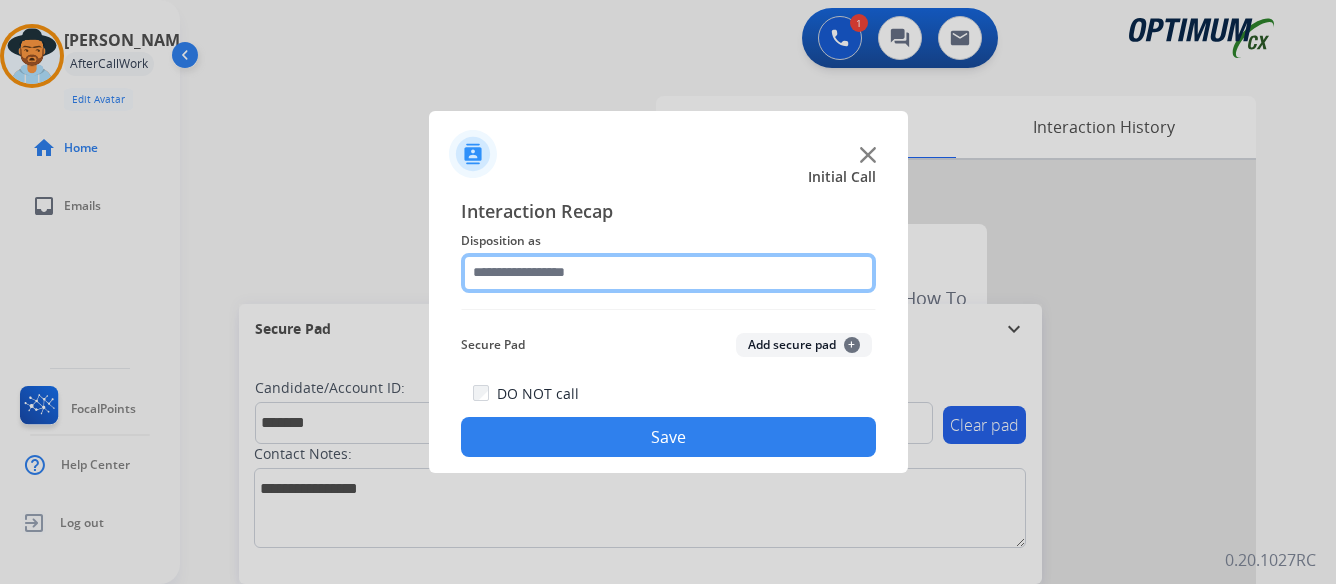 click 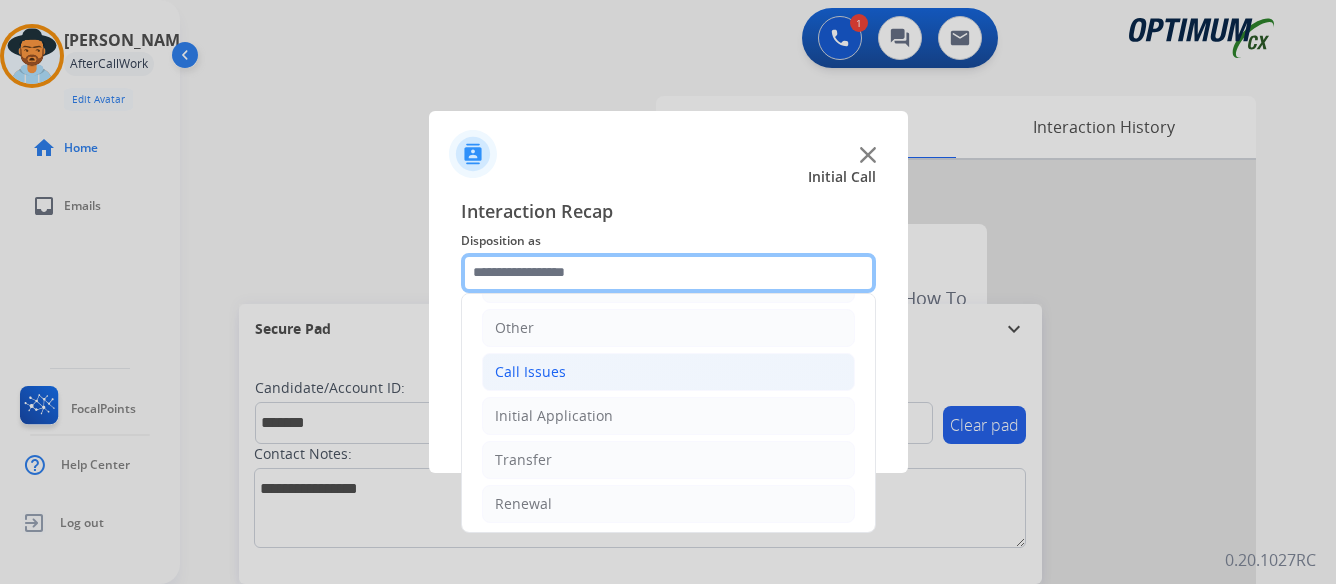 scroll, scrollTop: 136, scrollLeft: 0, axis: vertical 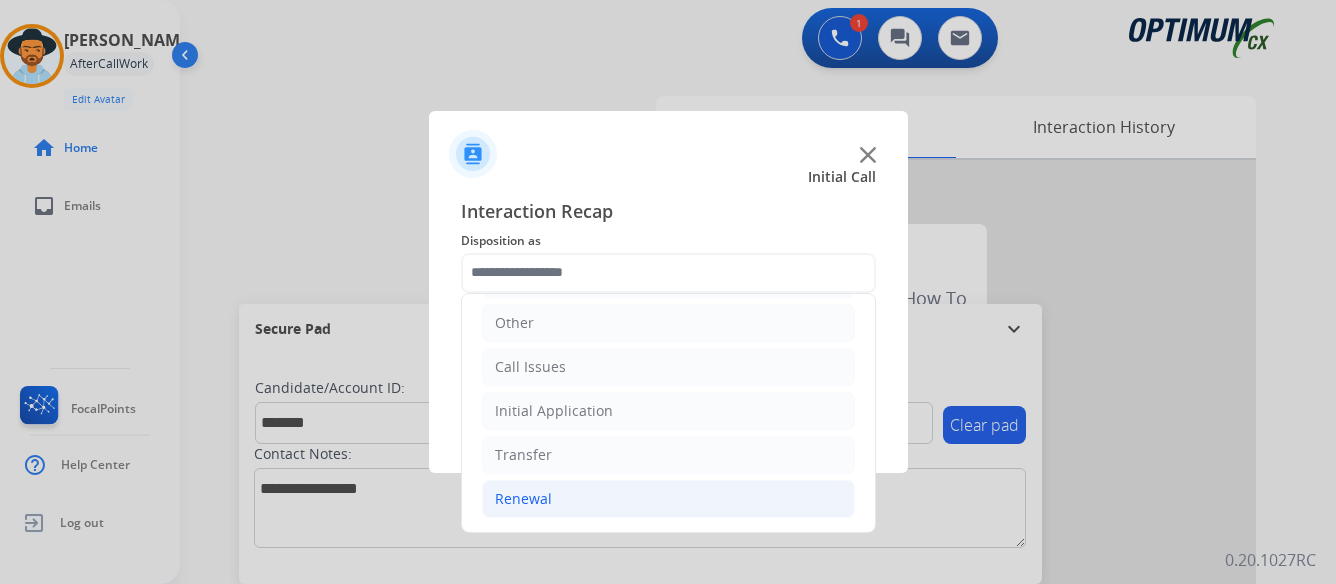 click on "Renewal" 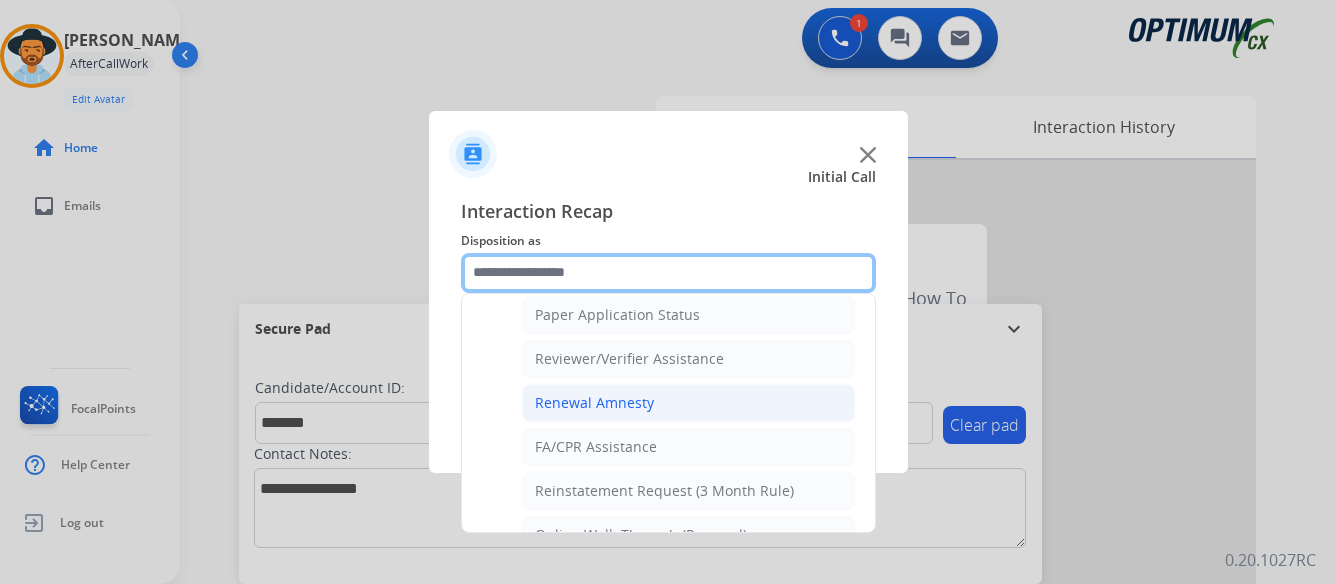 scroll, scrollTop: 772, scrollLeft: 0, axis: vertical 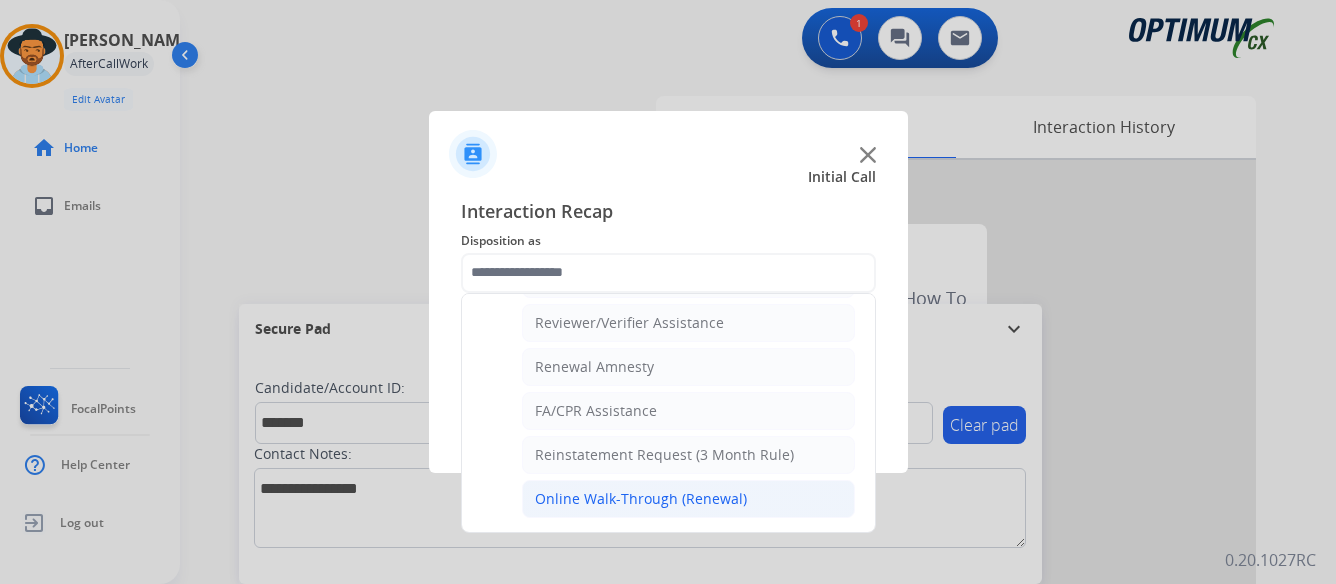 click on "Online Walk-Through (Renewal)" 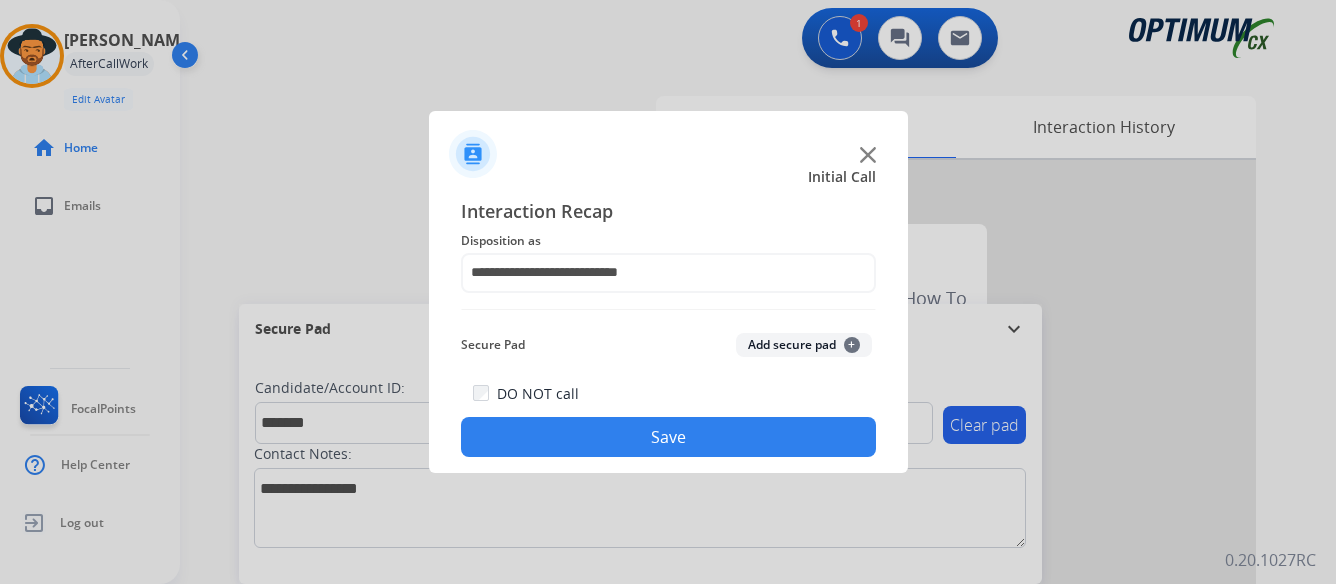 click on "Save" 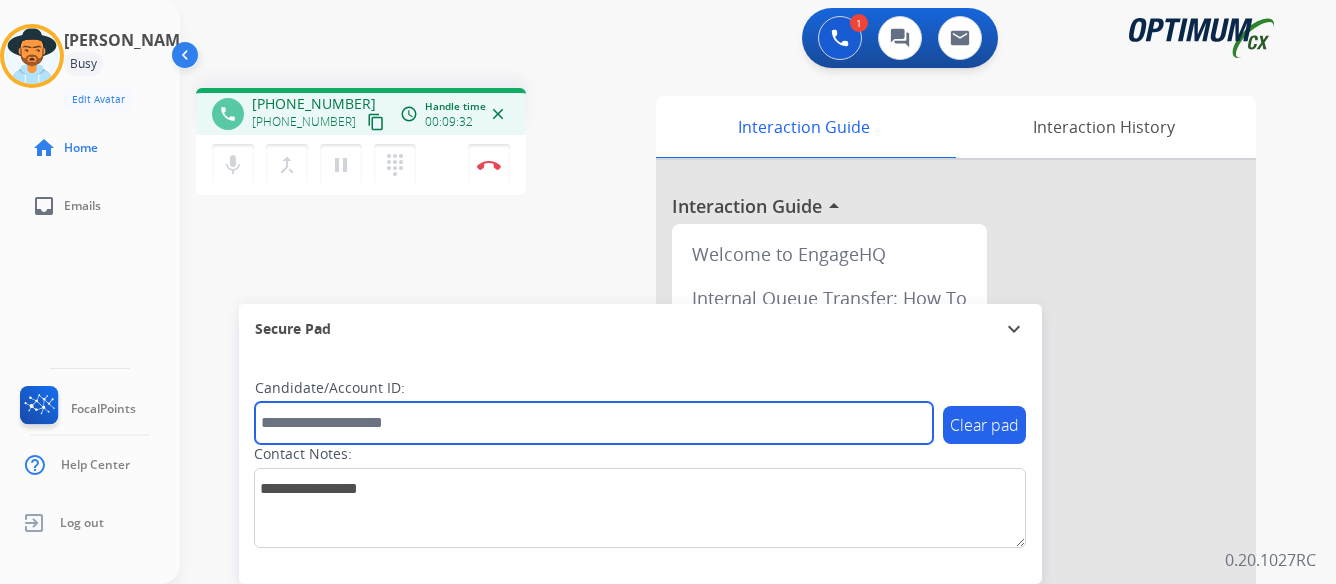 paste on "*******" 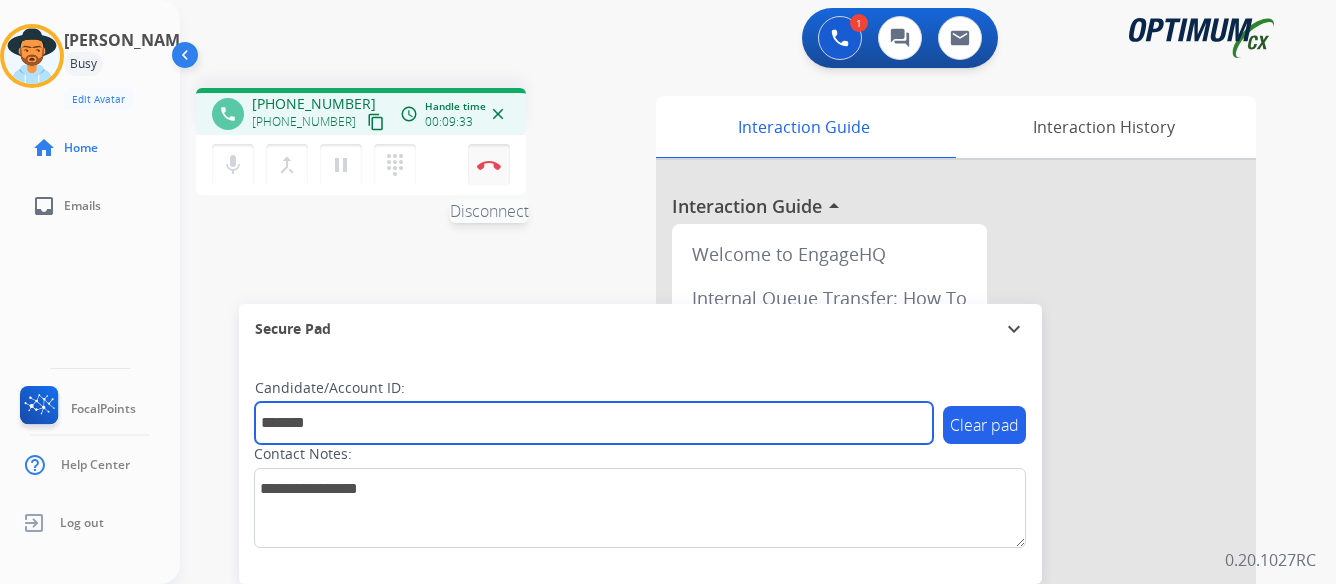 type on "*******" 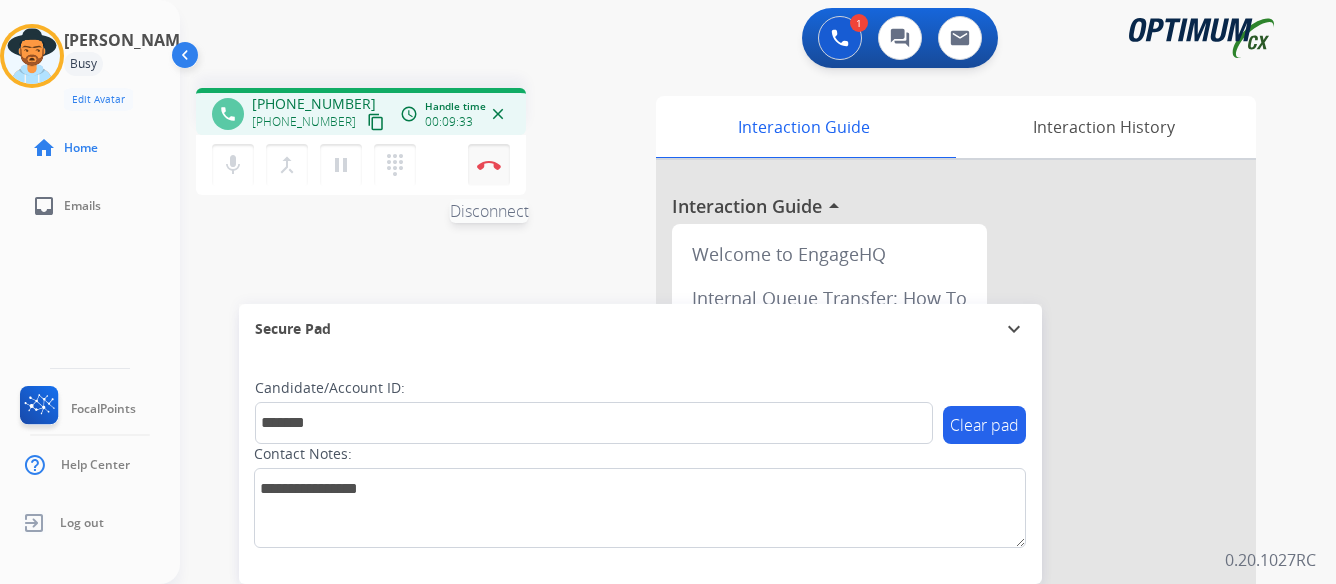 click at bounding box center (489, 165) 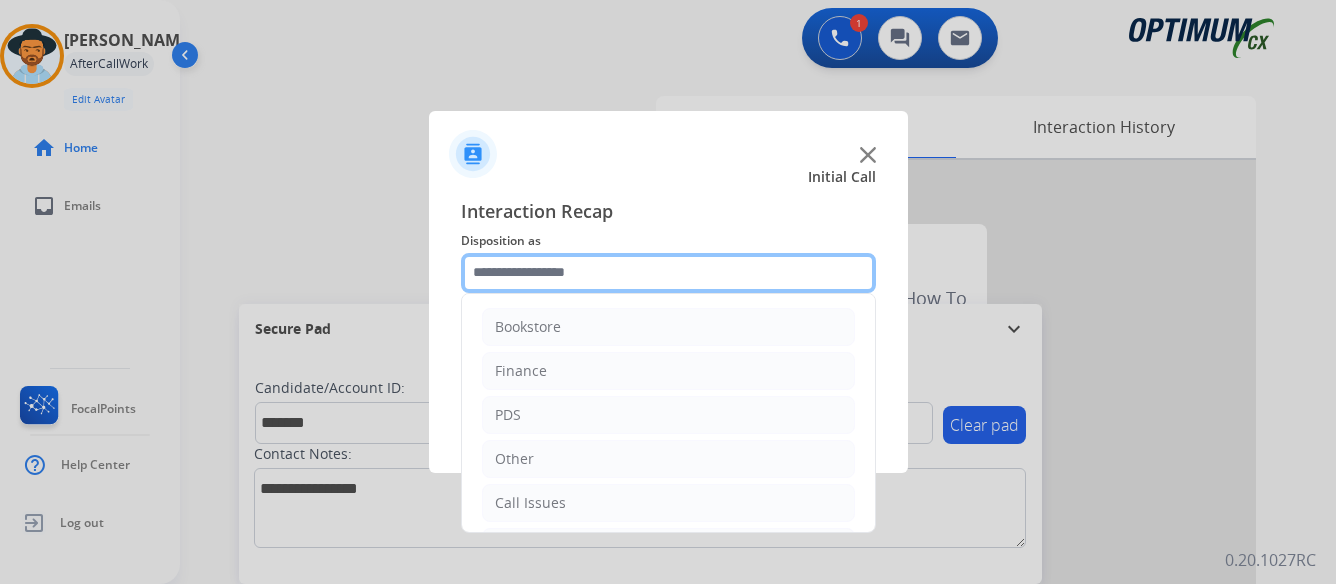 click 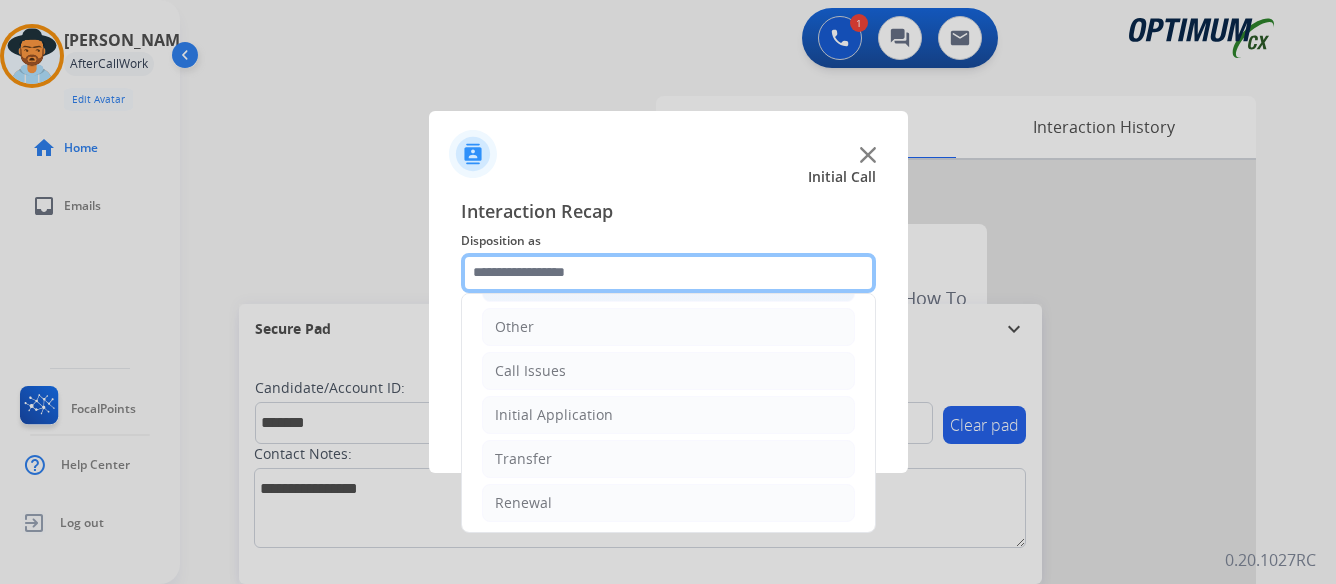 scroll, scrollTop: 136, scrollLeft: 0, axis: vertical 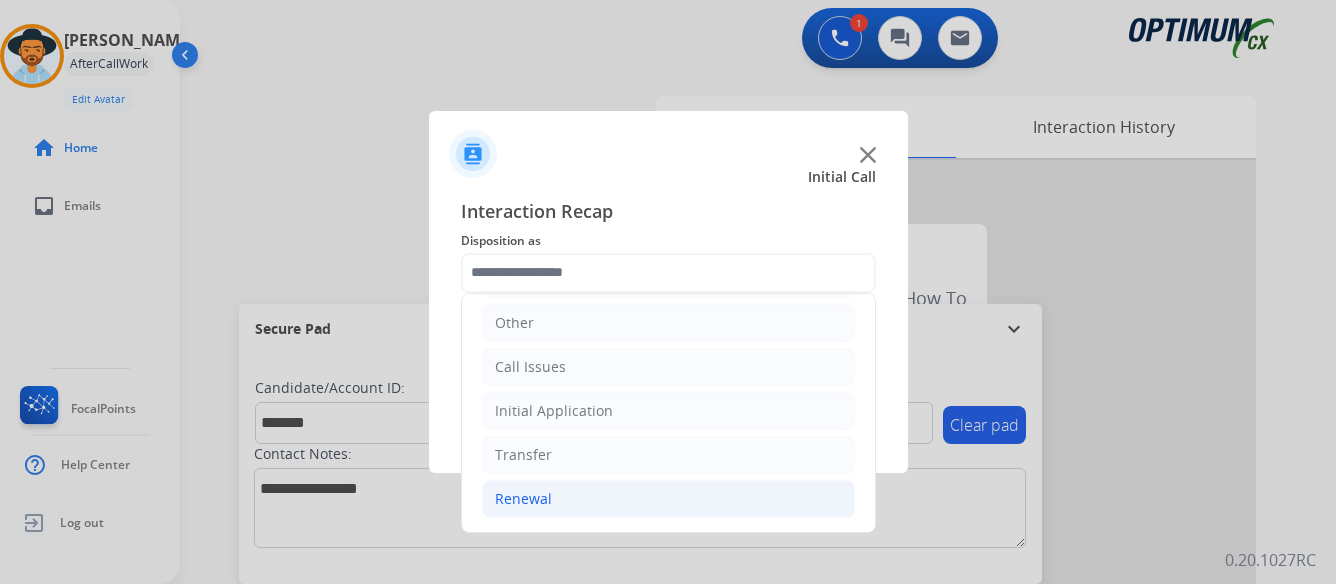 click on "Renewal" 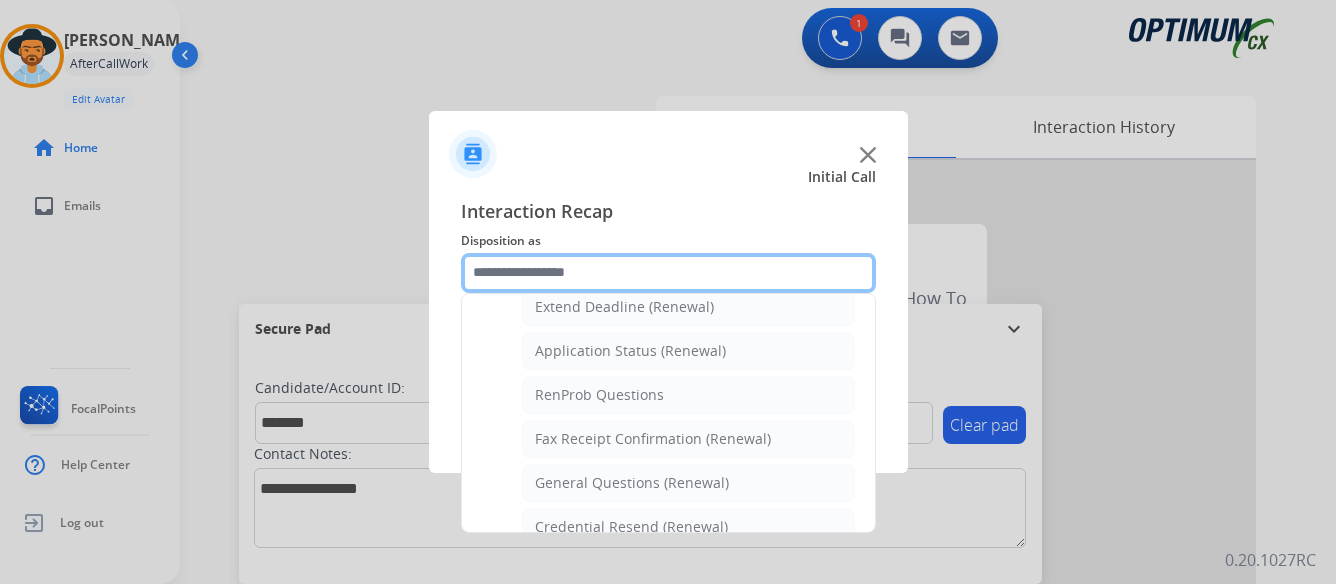 scroll, scrollTop: 536, scrollLeft: 0, axis: vertical 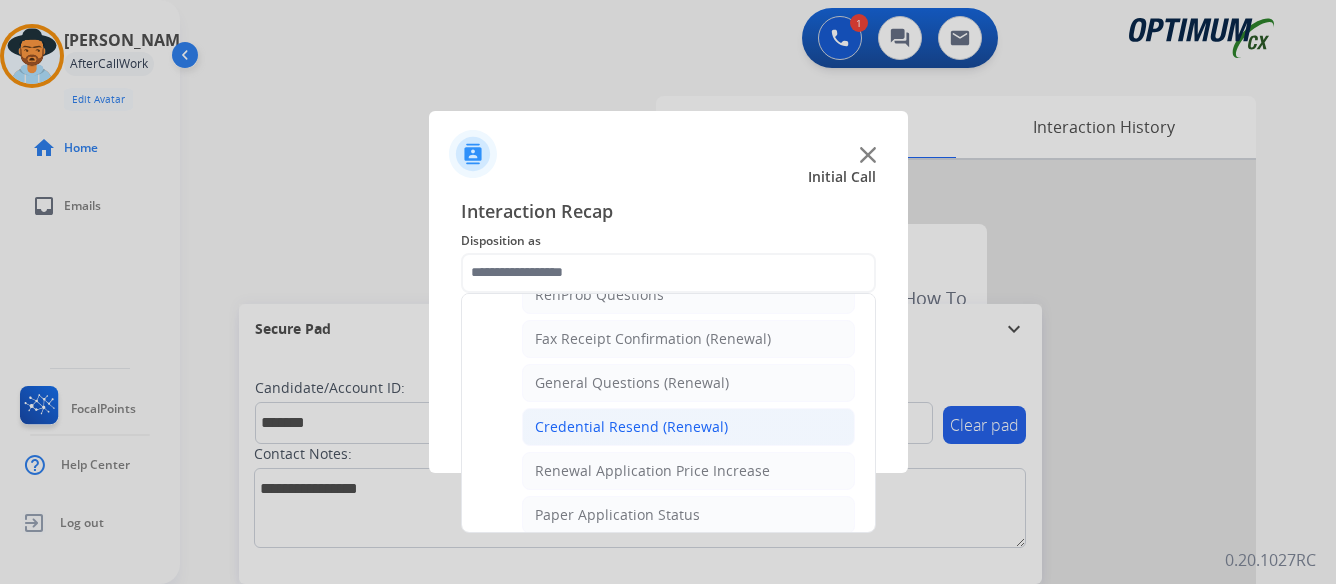 click on "Credential Resend (Renewal)" 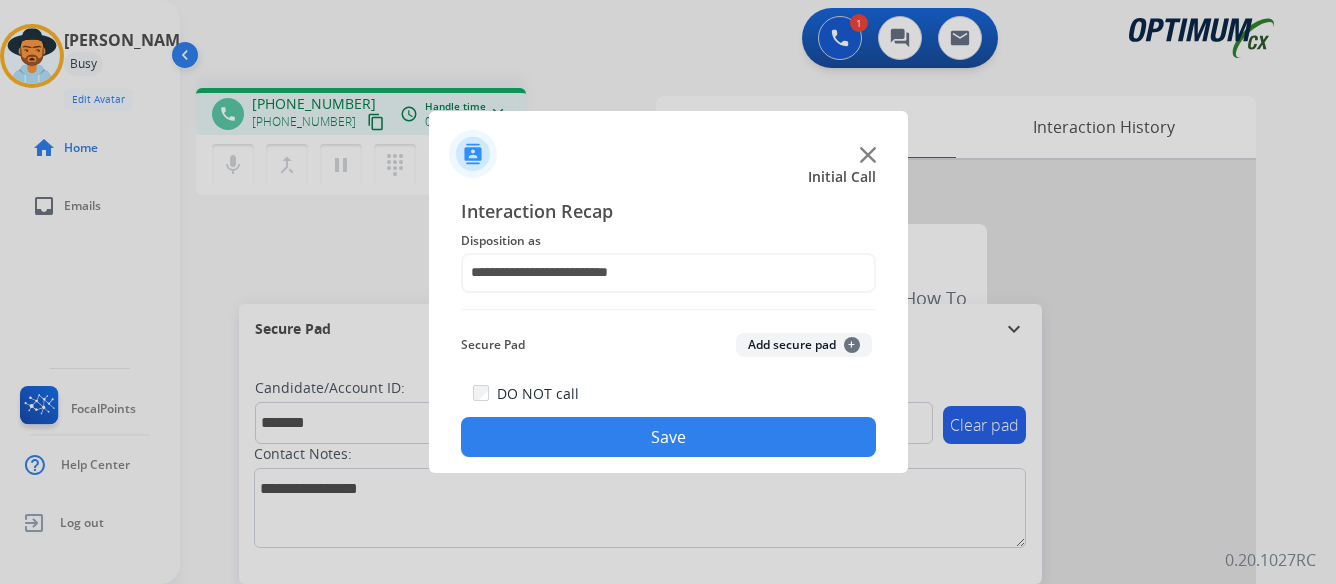 click 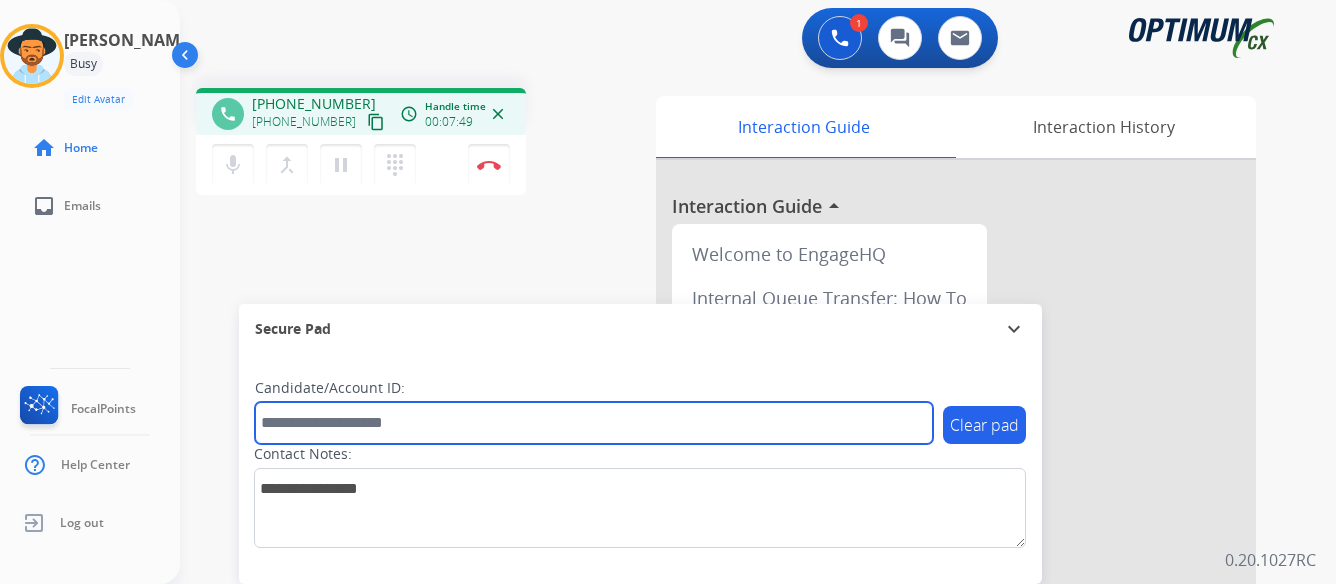 paste on "*******" 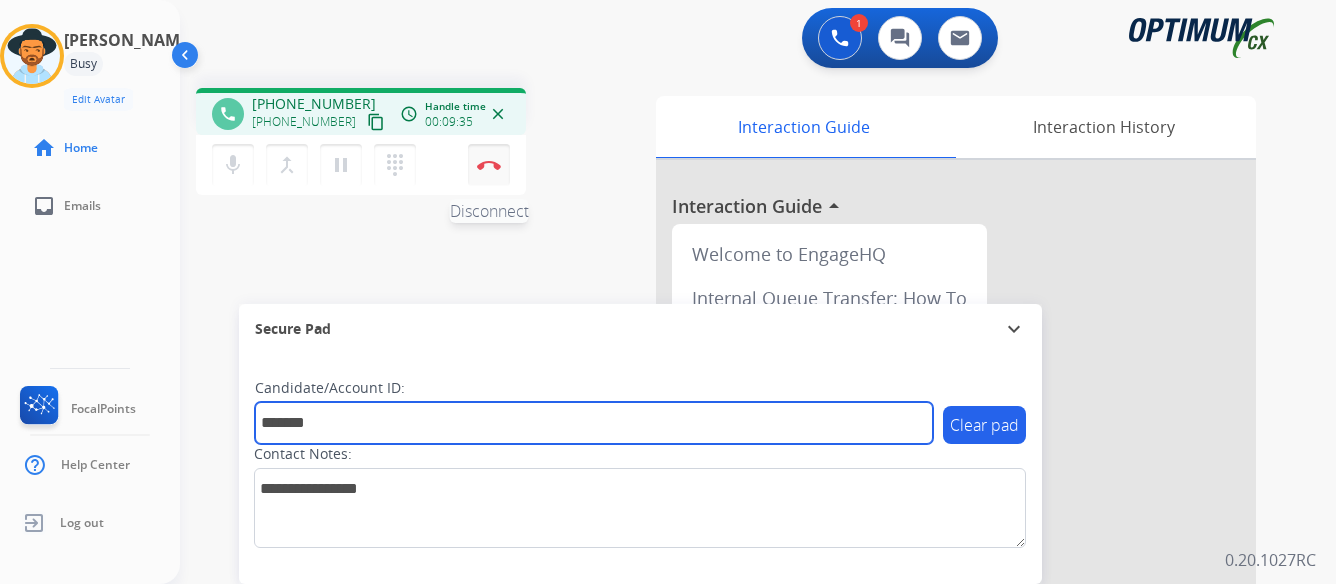 type on "*******" 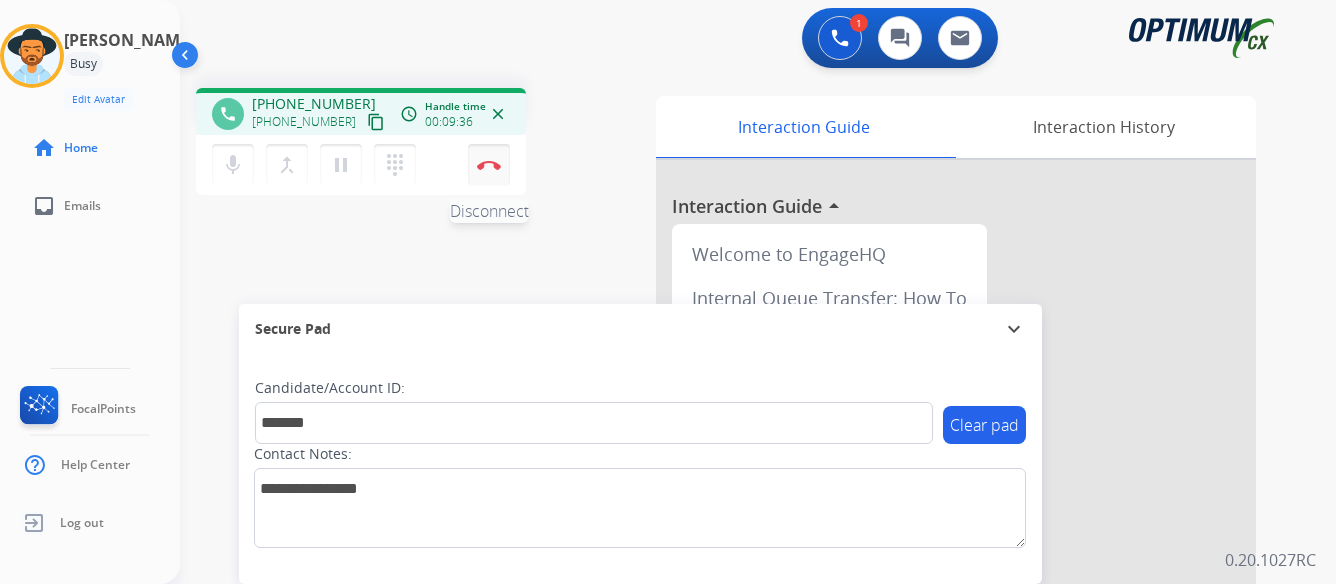 click at bounding box center [489, 165] 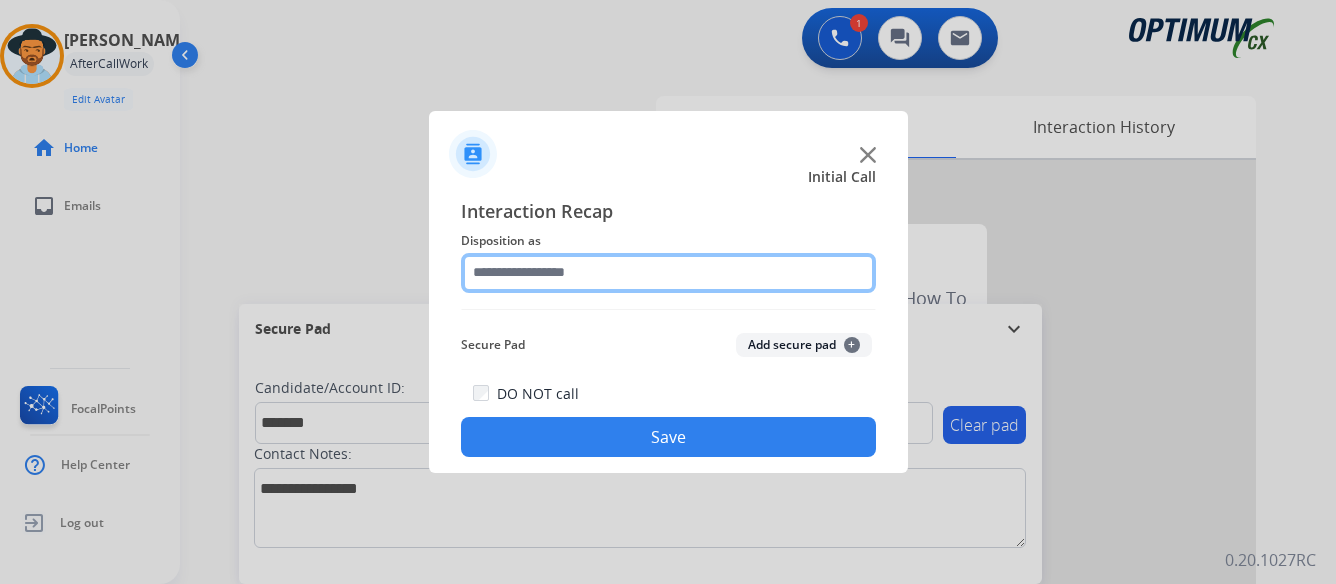 click 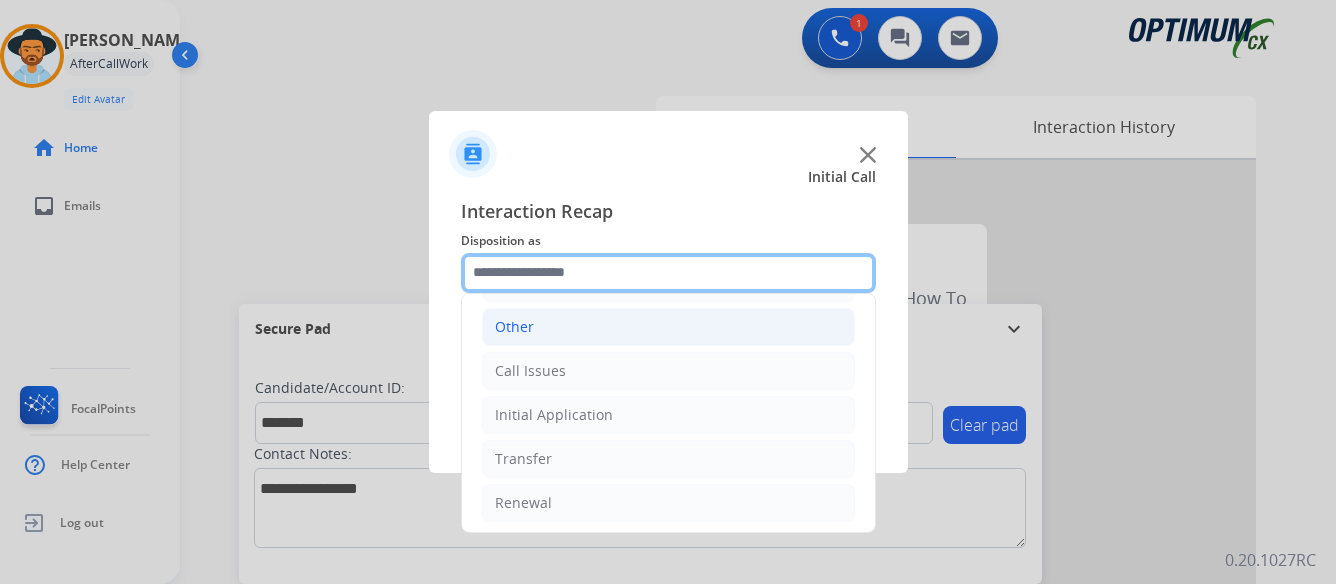 scroll, scrollTop: 136, scrollLeft: 0, axis: vertical 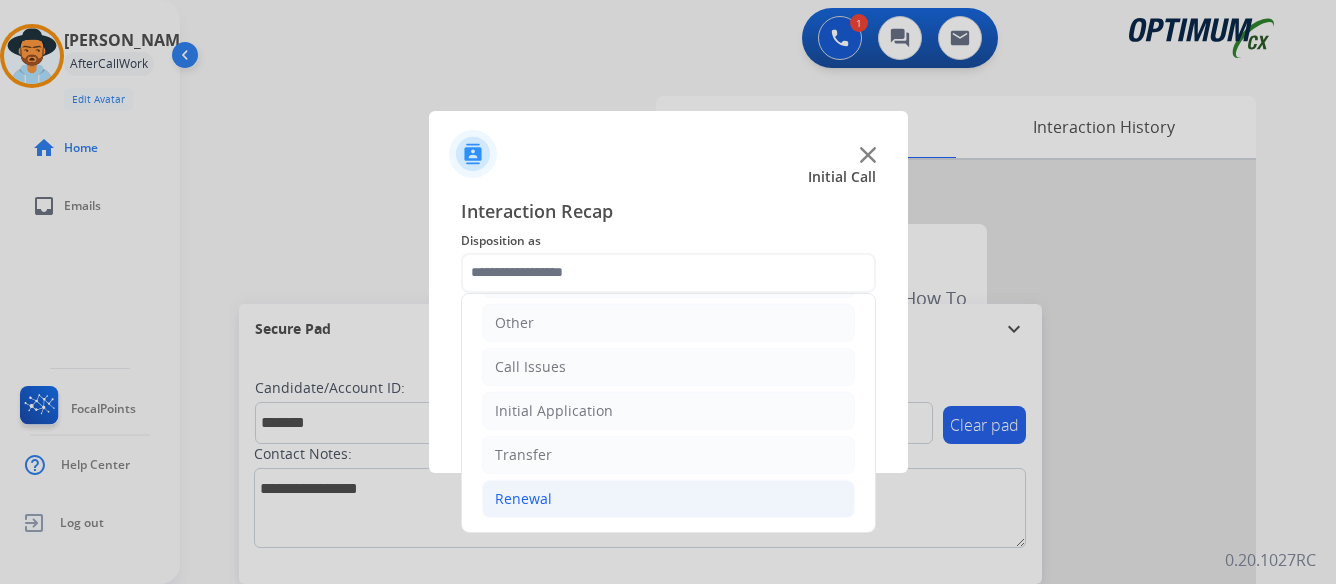 click on "Renewal" 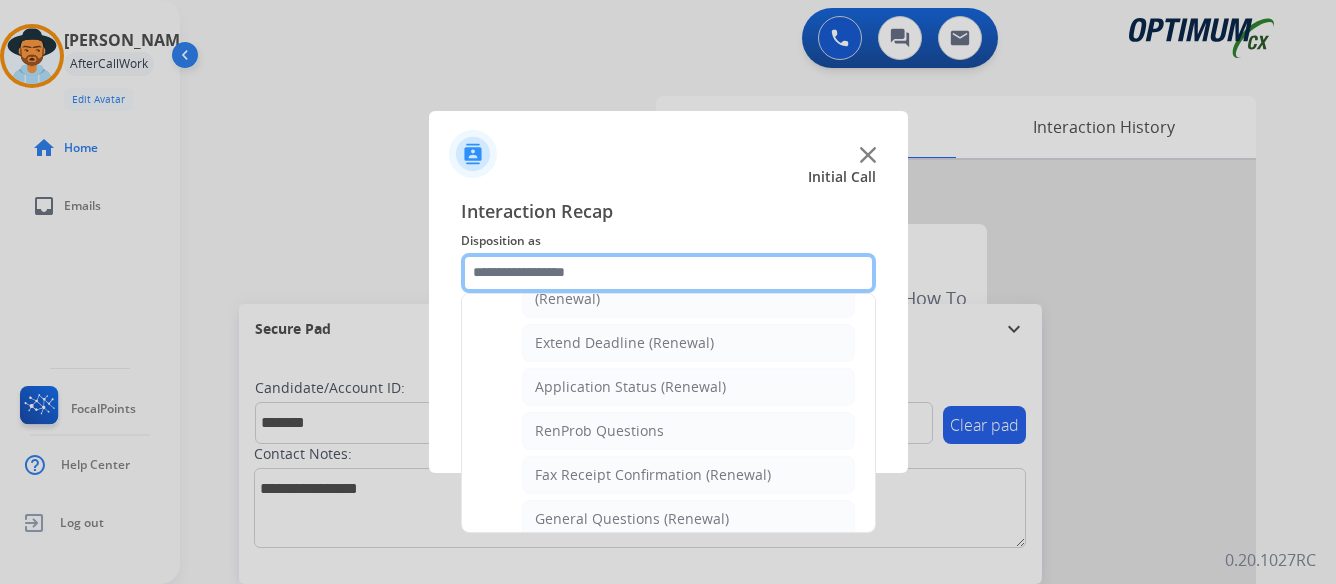 scroll, scrollTop: 436, scrollLeft: 0, axis: vertical 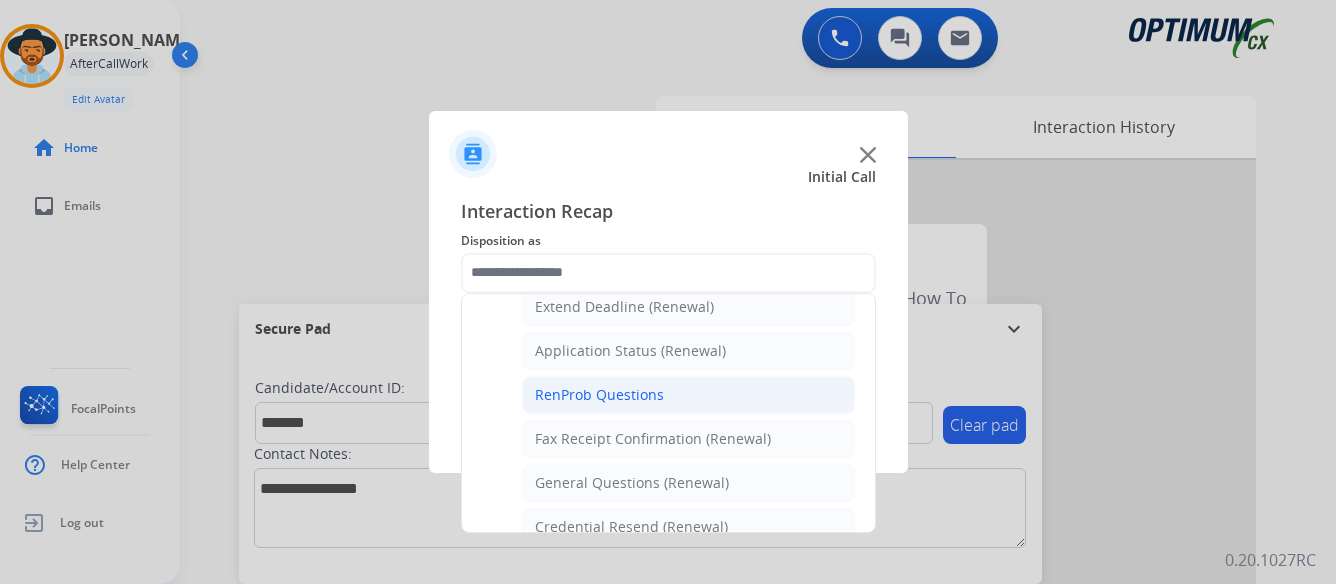 click on "RenProb Questions" 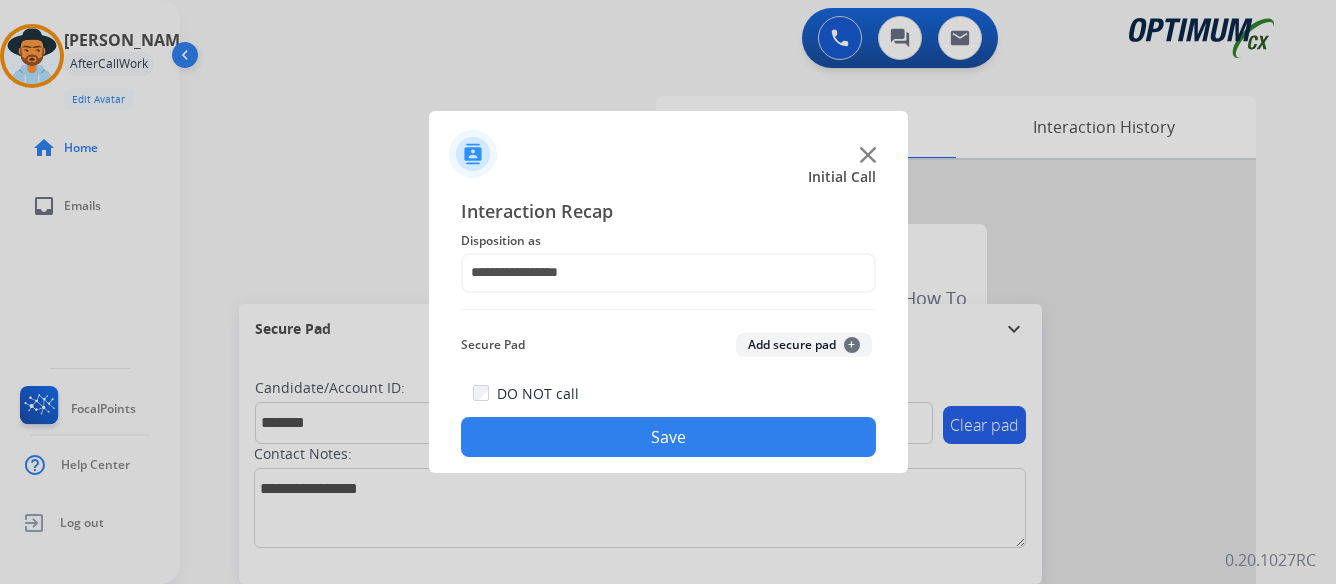 click on "Save" 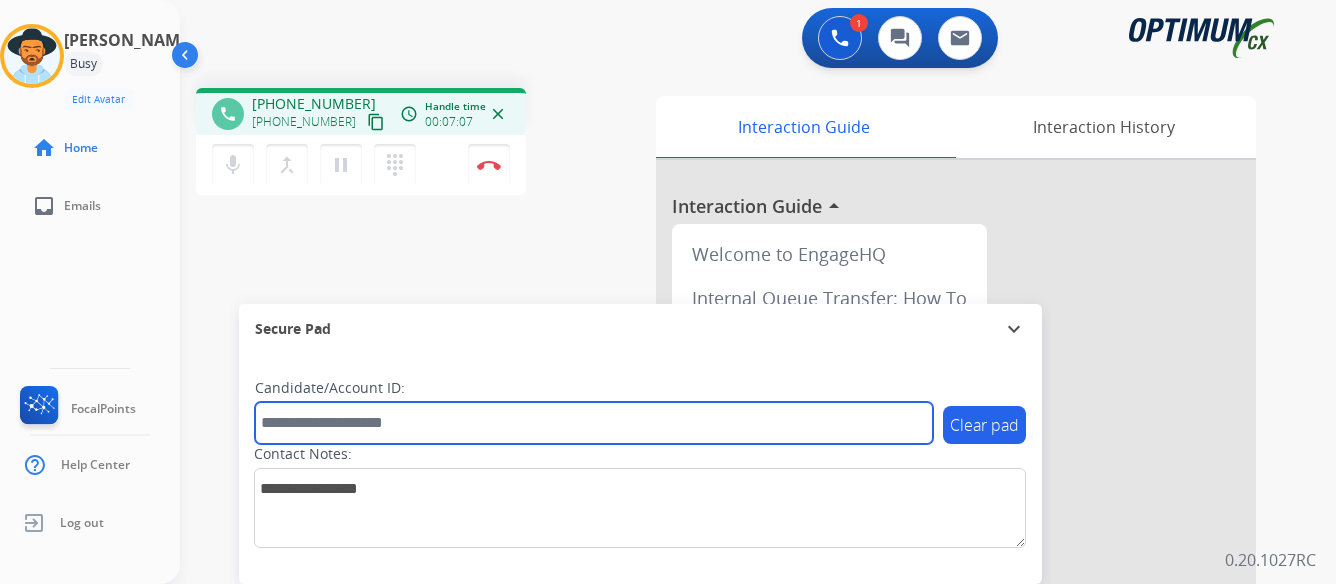 paste on "*******" 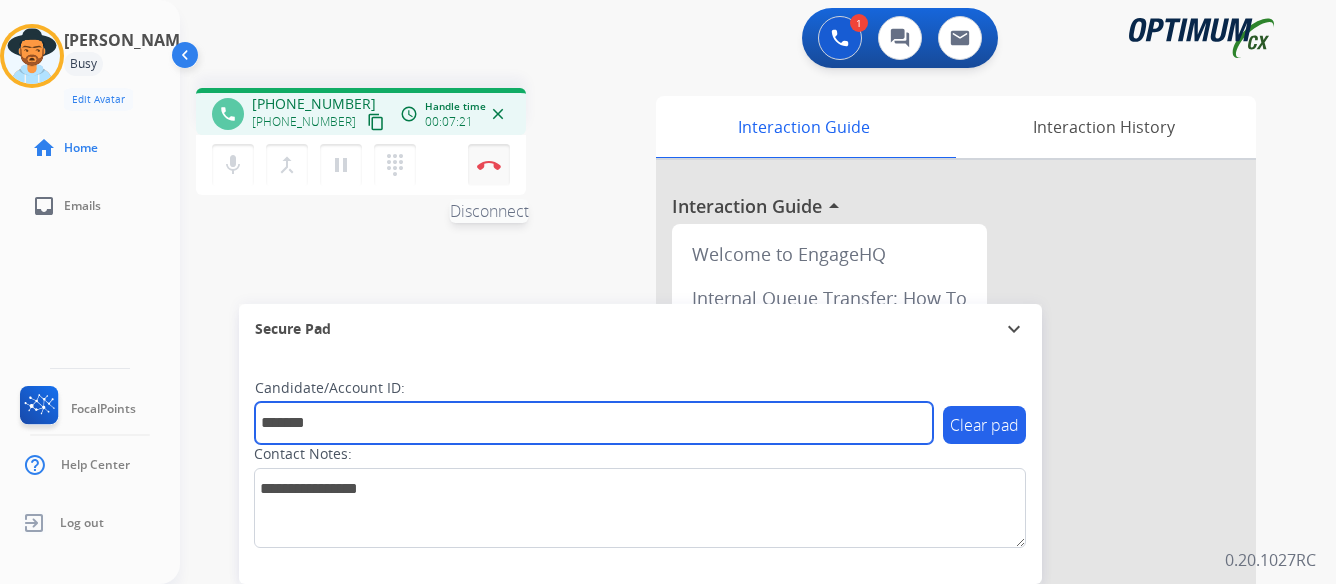 type on "*******" 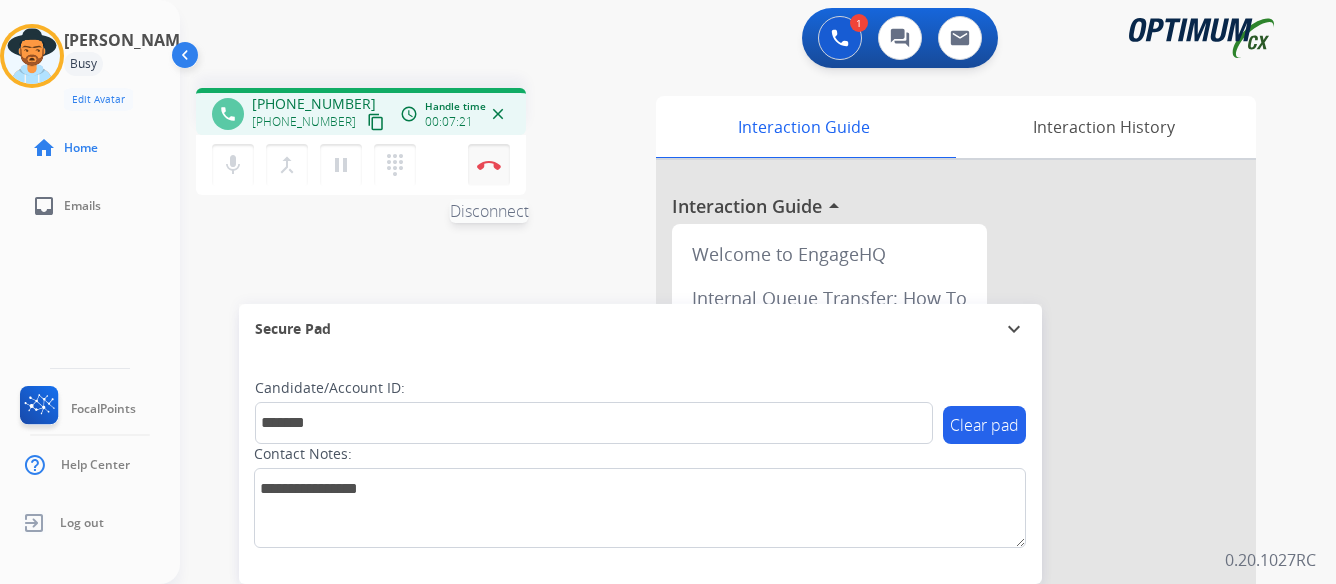 click on "Disconnect" at bounding box center (489, 165) 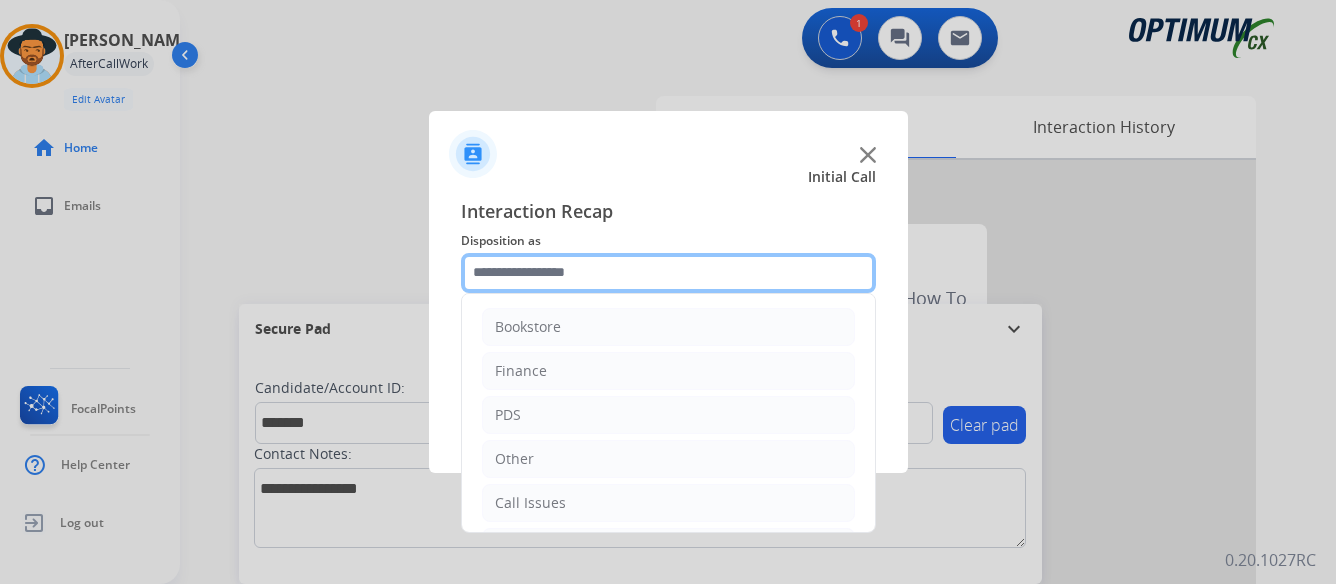 click 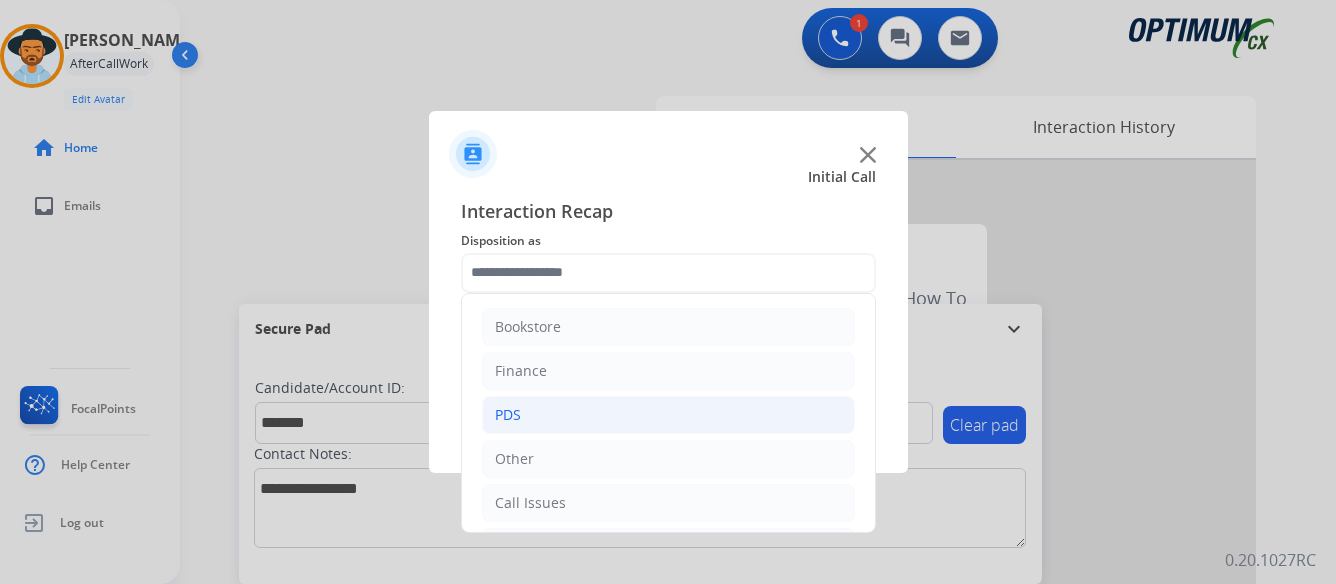 click on "PDS" 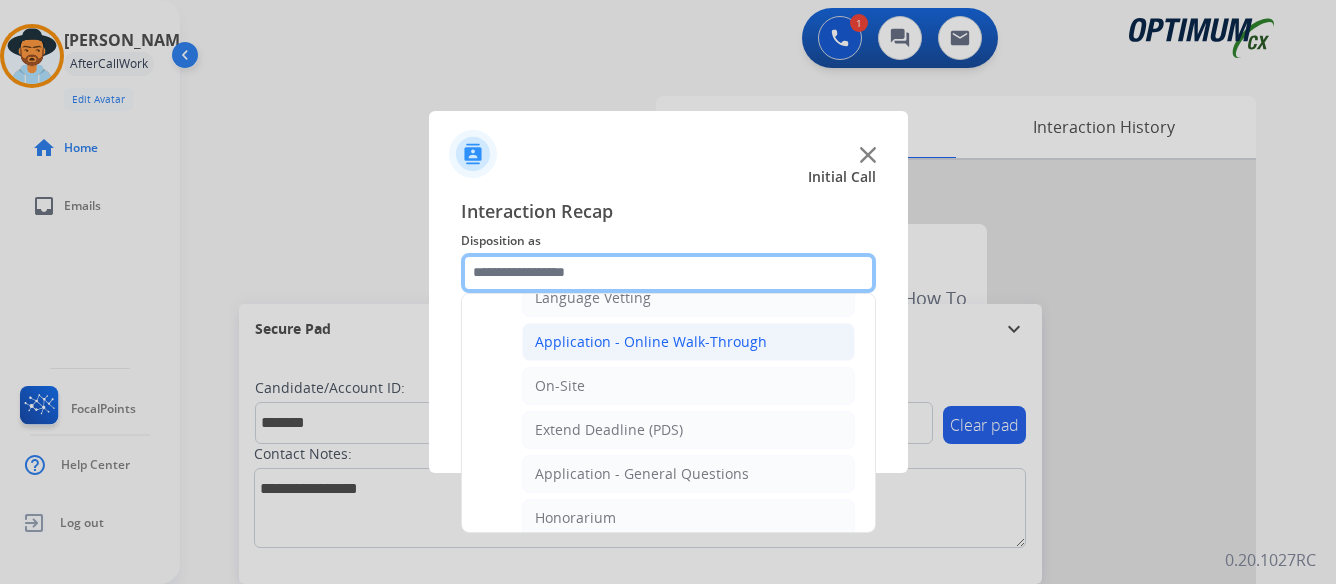 scroll, scrollTop: 500, scrollLeft: 0, axis: vertical 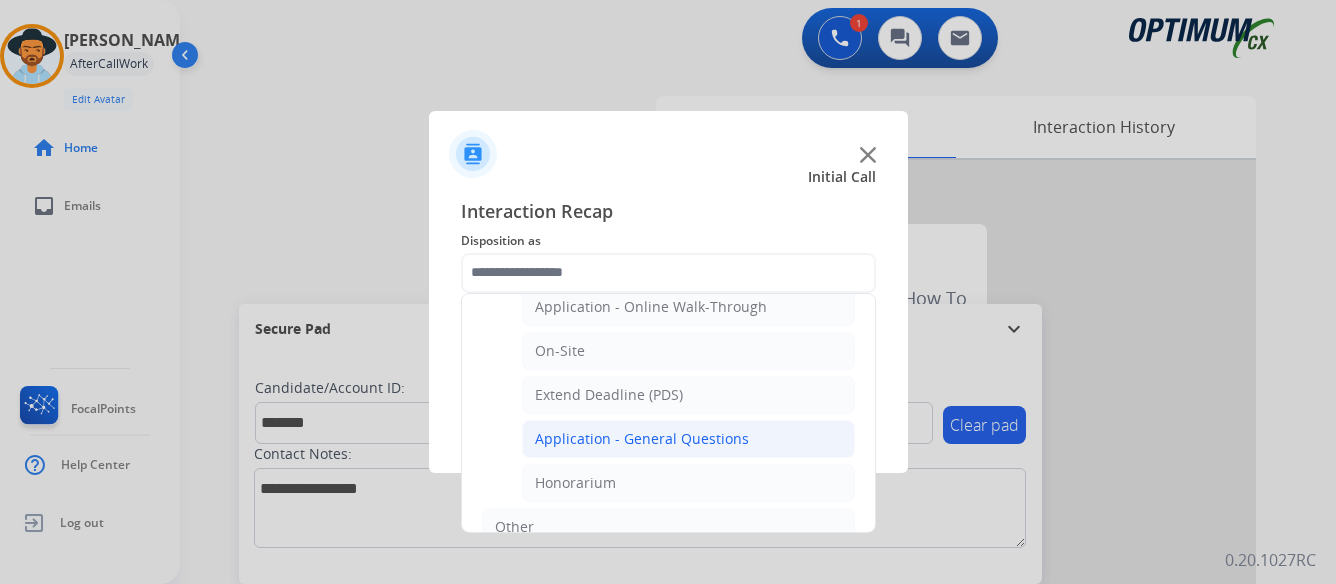click on "Application - General Questions" 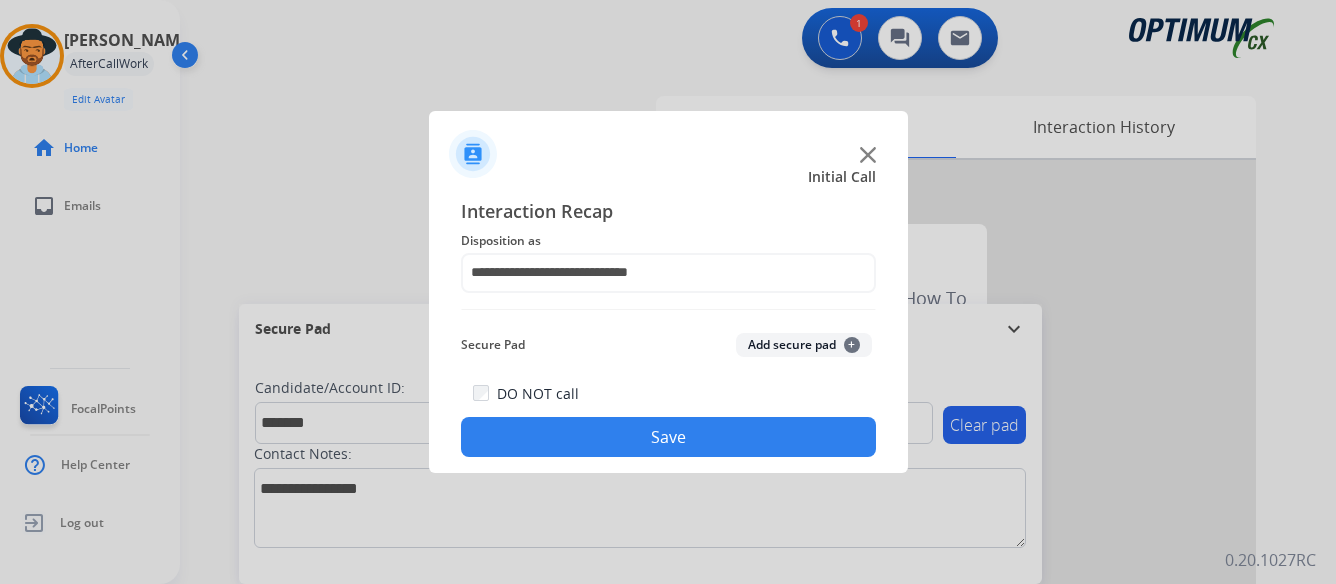 click on "Save" 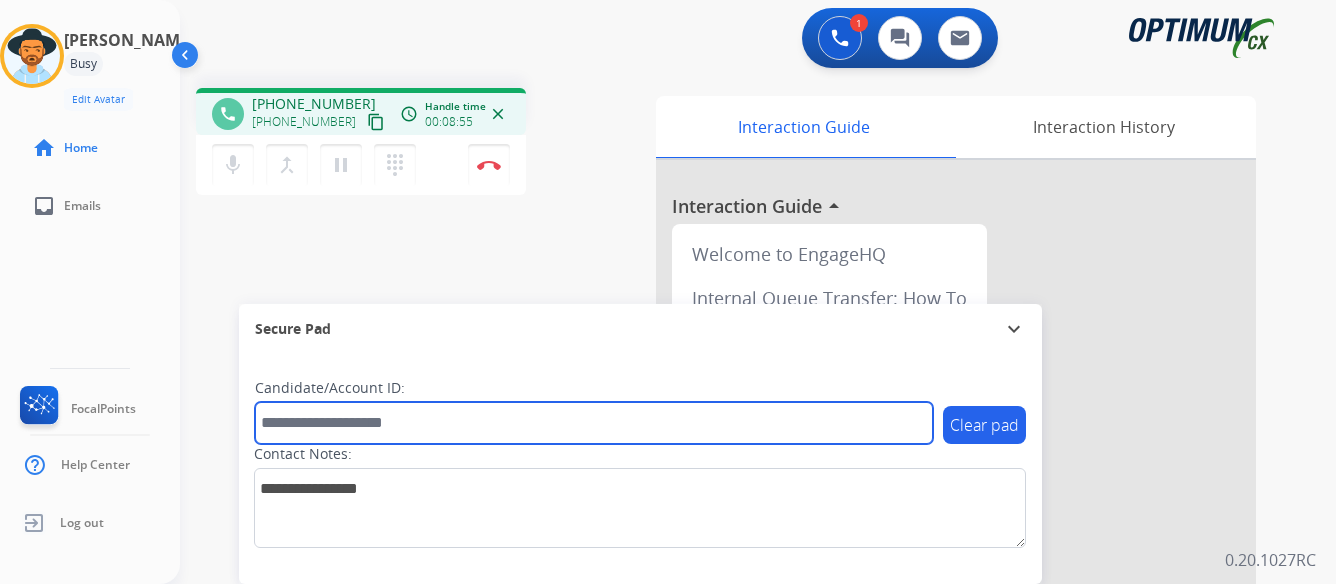 paste on "*******" 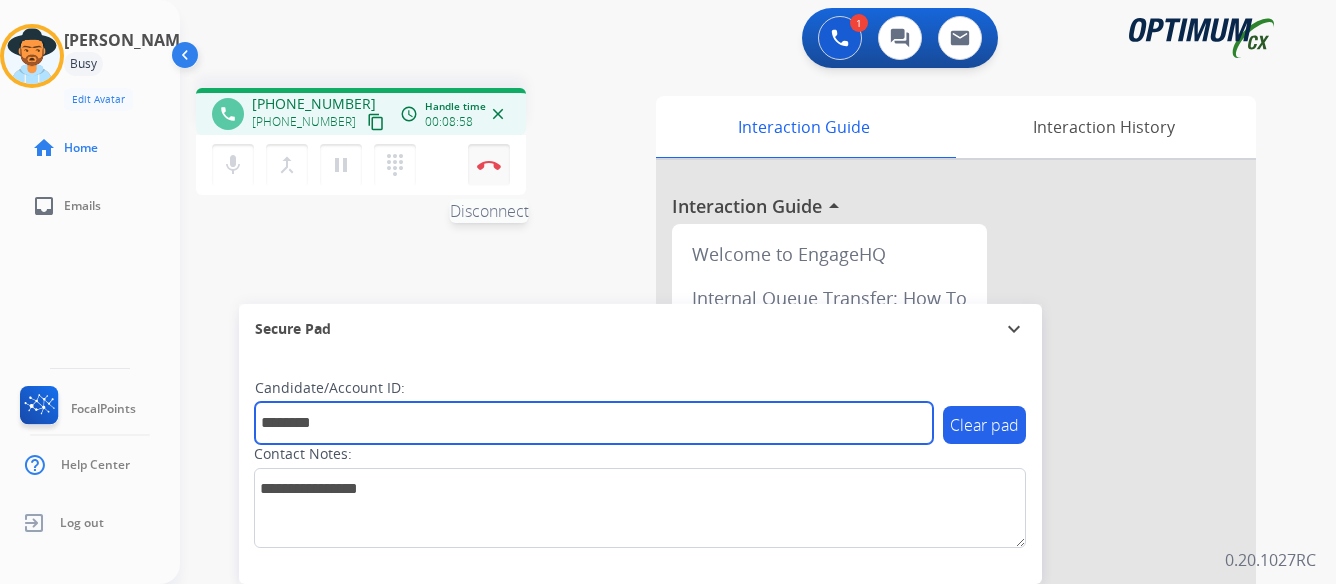 type on "*******" 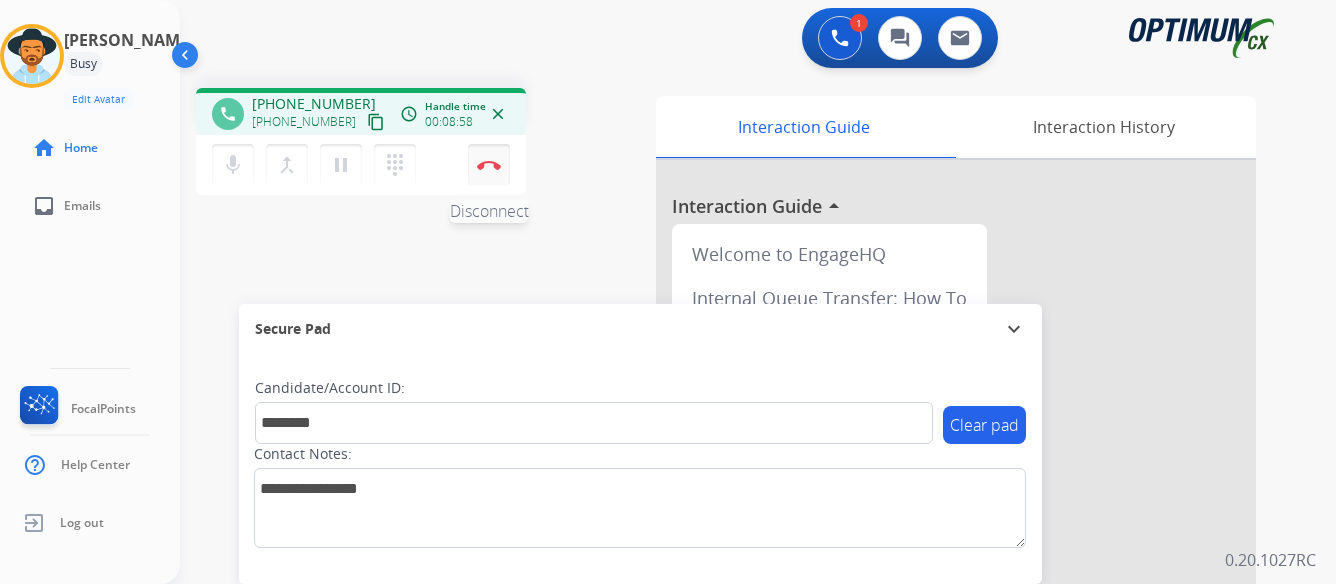 click at bounding box center (489, 165) 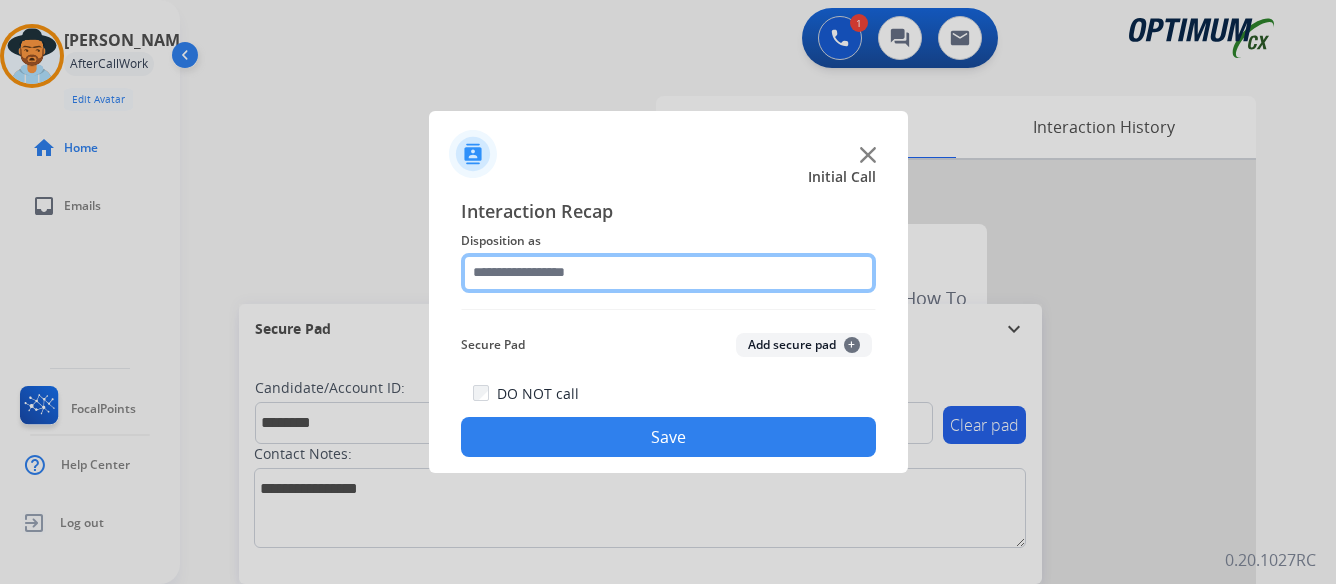 click 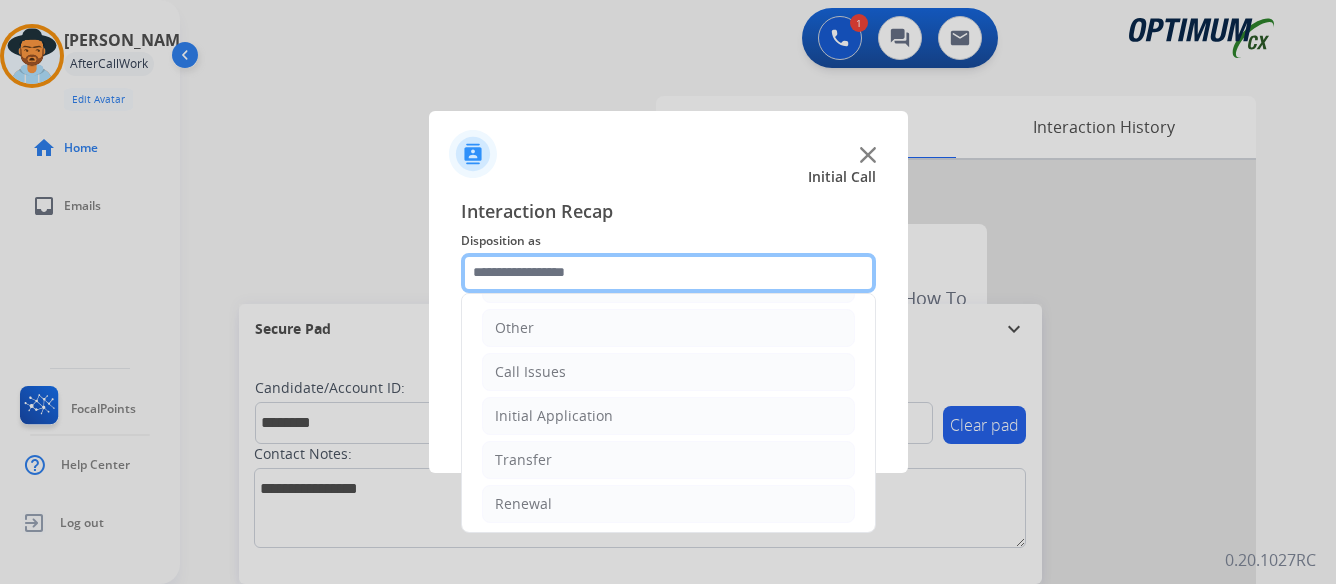scroll, scrollTop: 136, scrollLeft: 0, axis: vertical 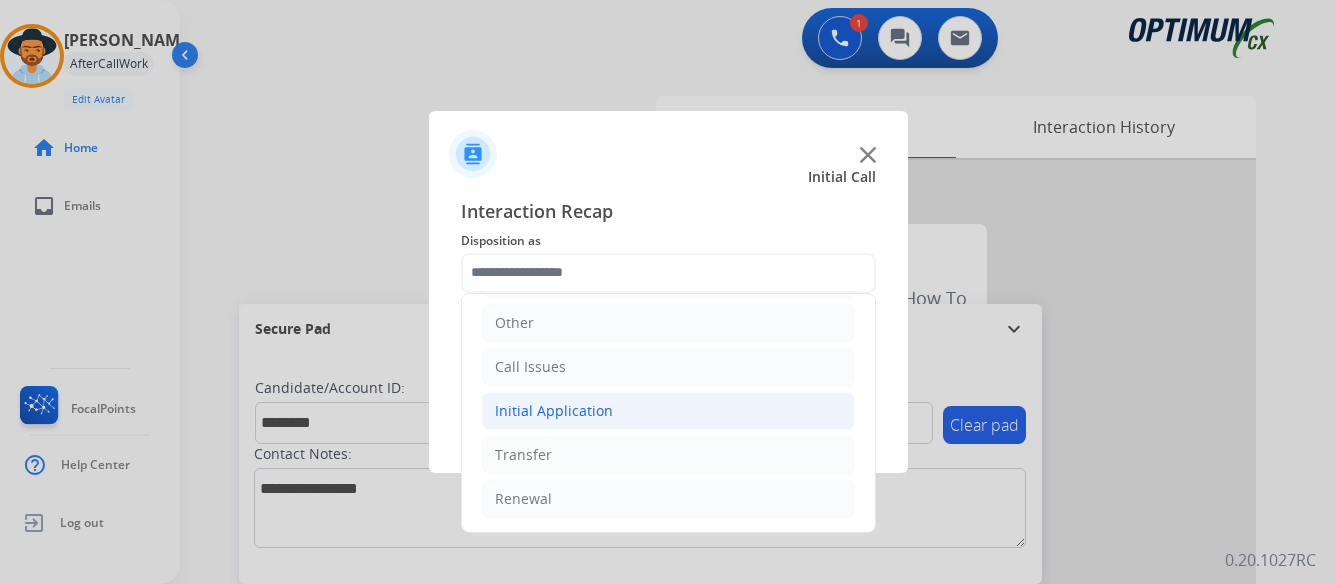 click on "Initial Application" 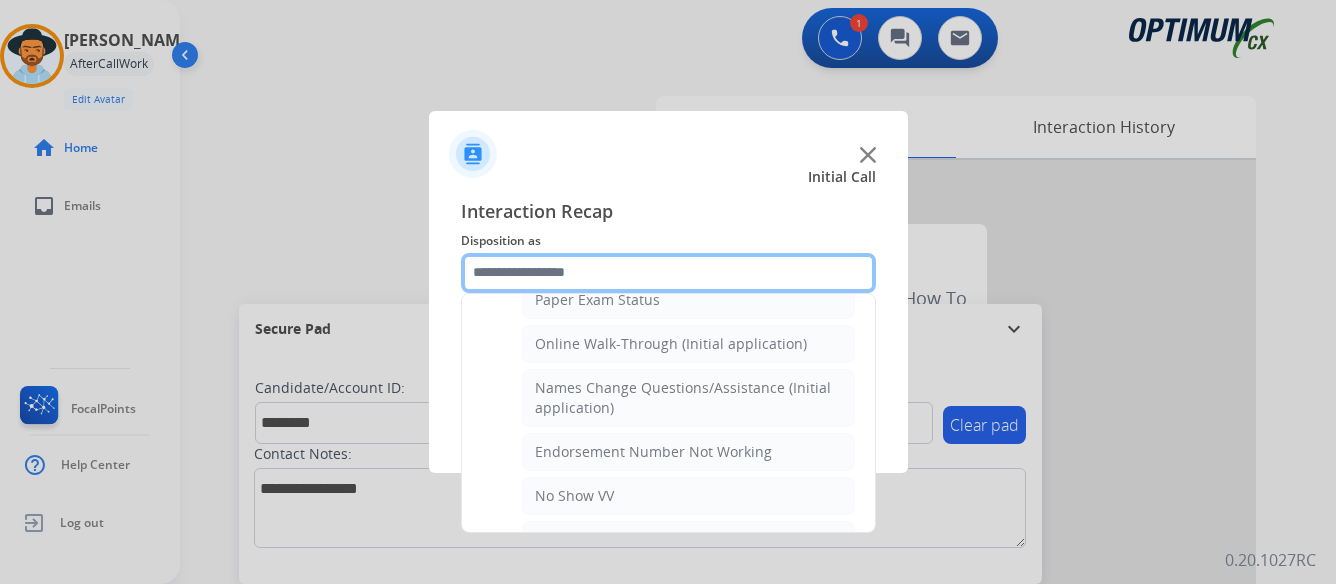 scroll, scrollTop: 436, scrollLeft: 0, axis: vertical 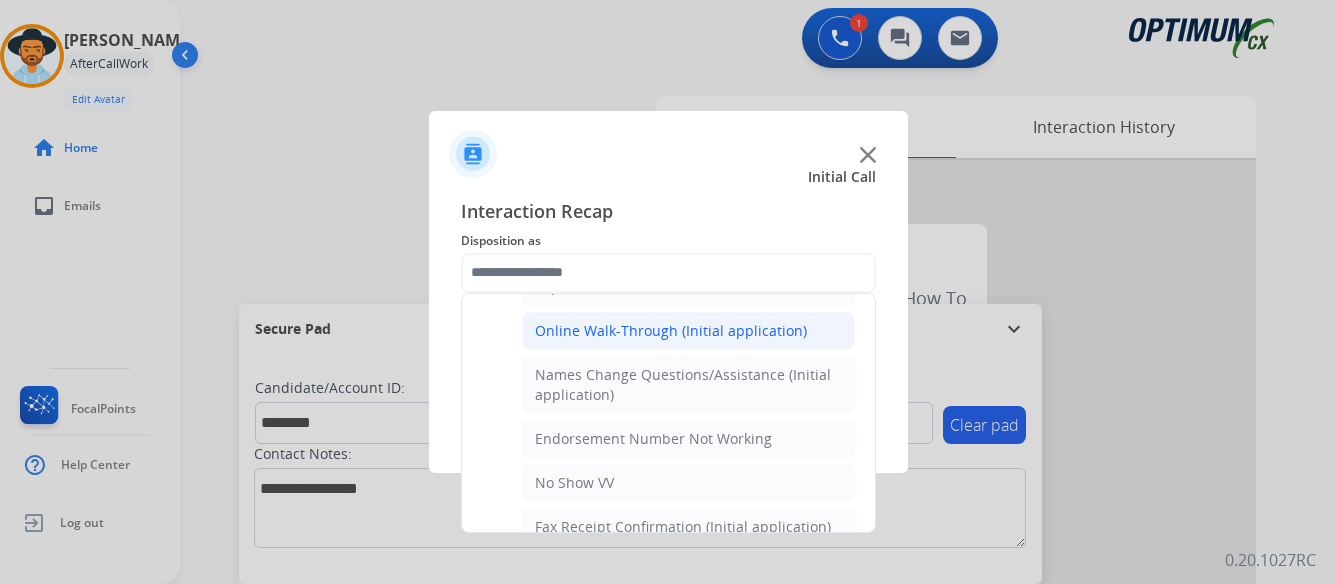 click on "Online Walk-Through (Initial application)" 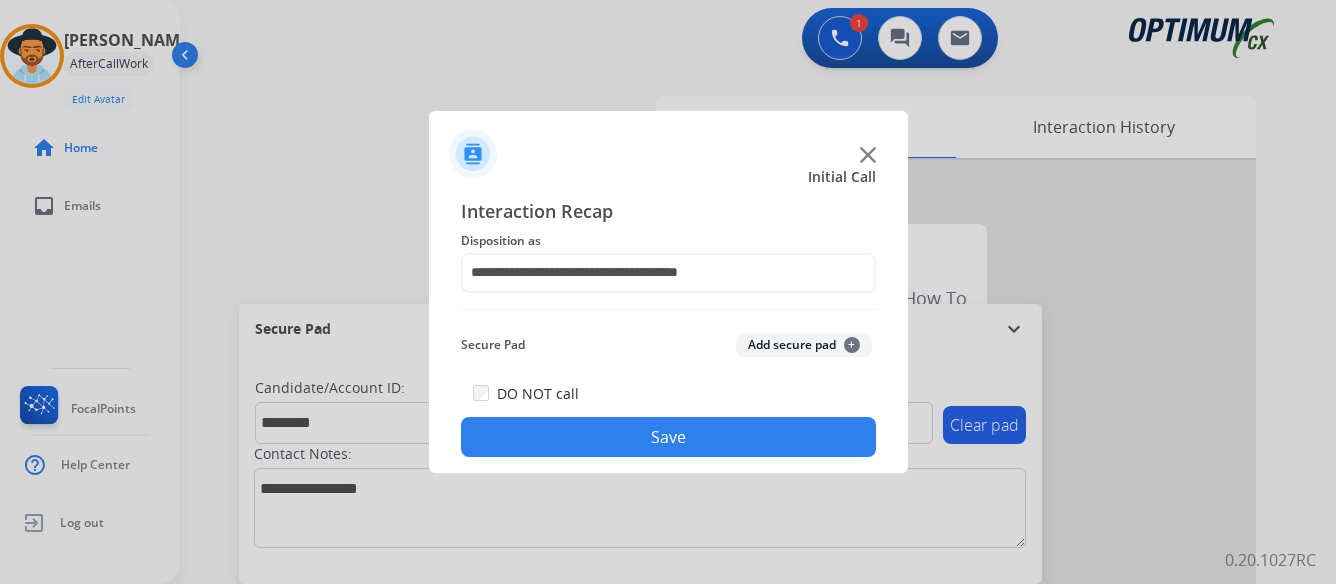 click on "Save" 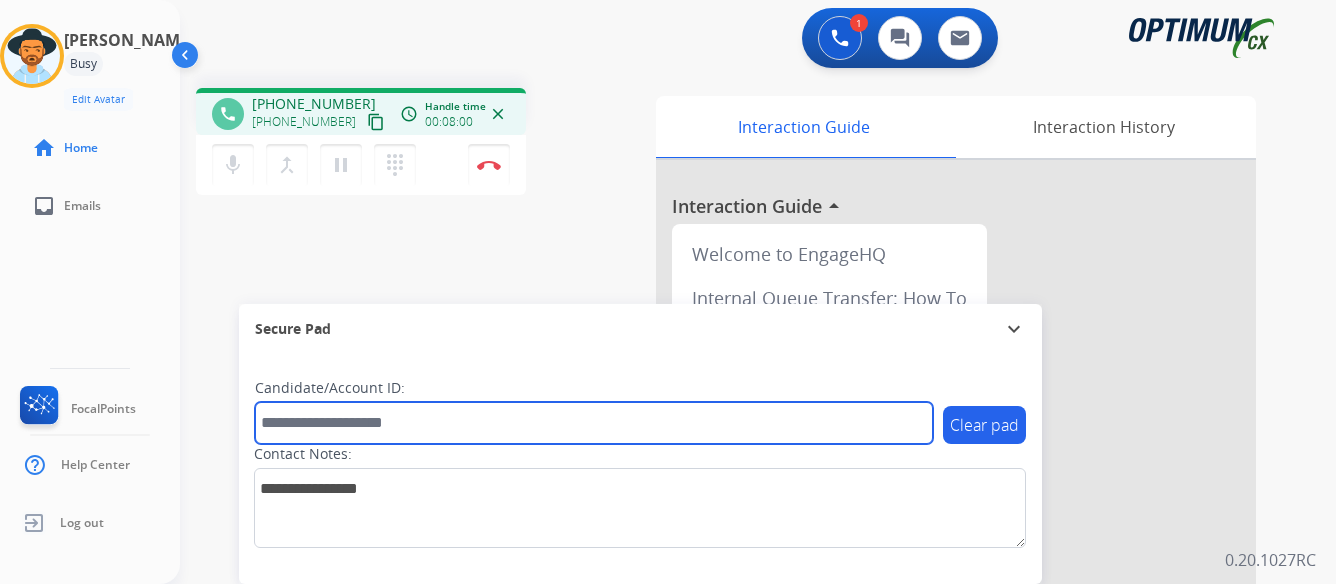 paste on "*******" 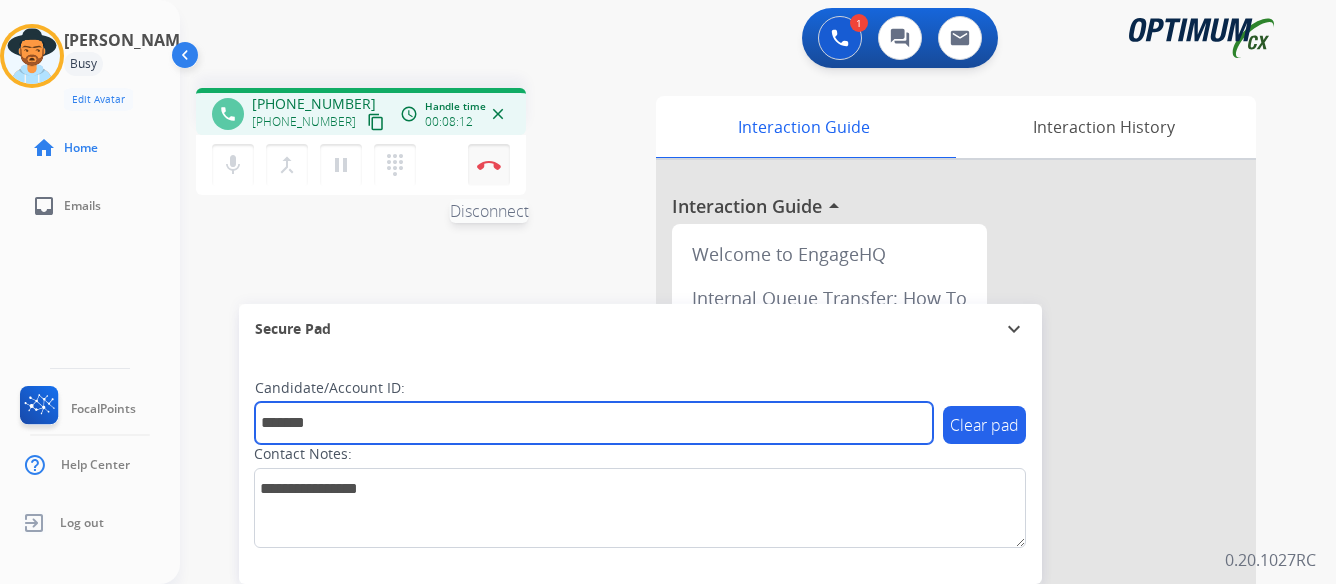type on "*******" 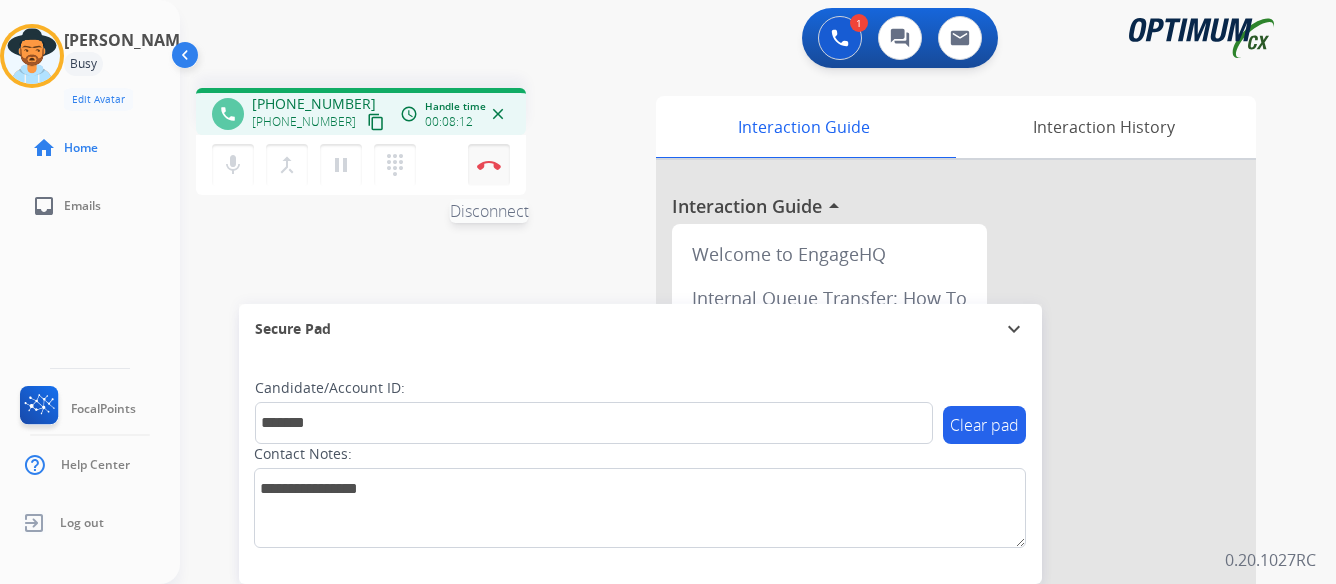click at bounding box center (489, 165) 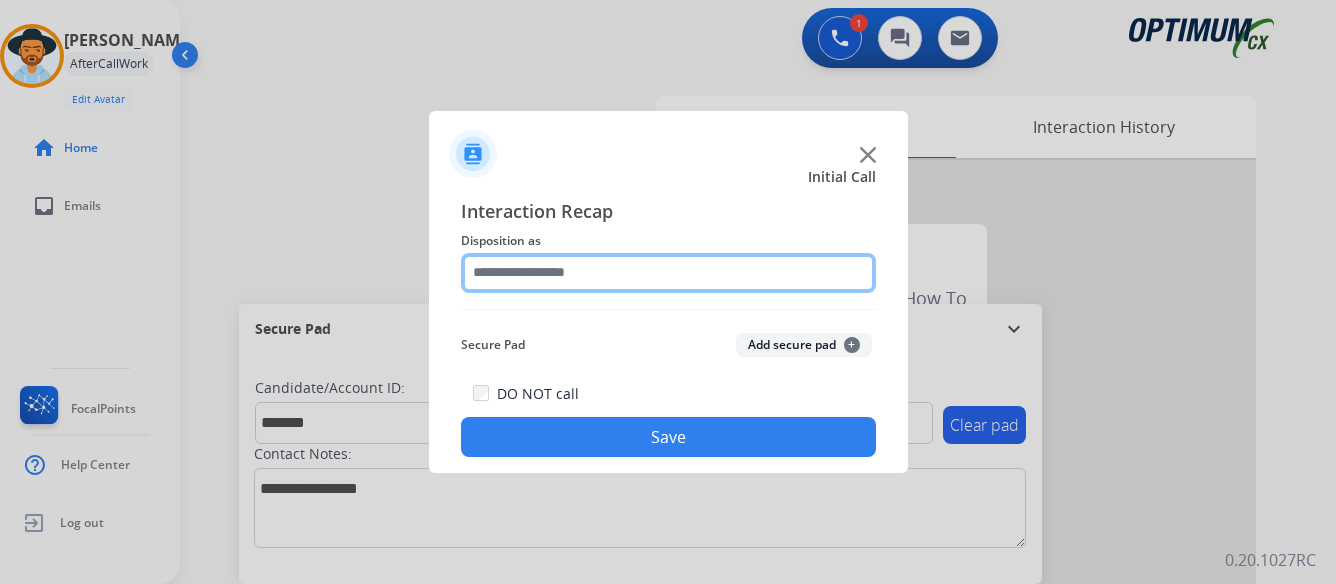 click 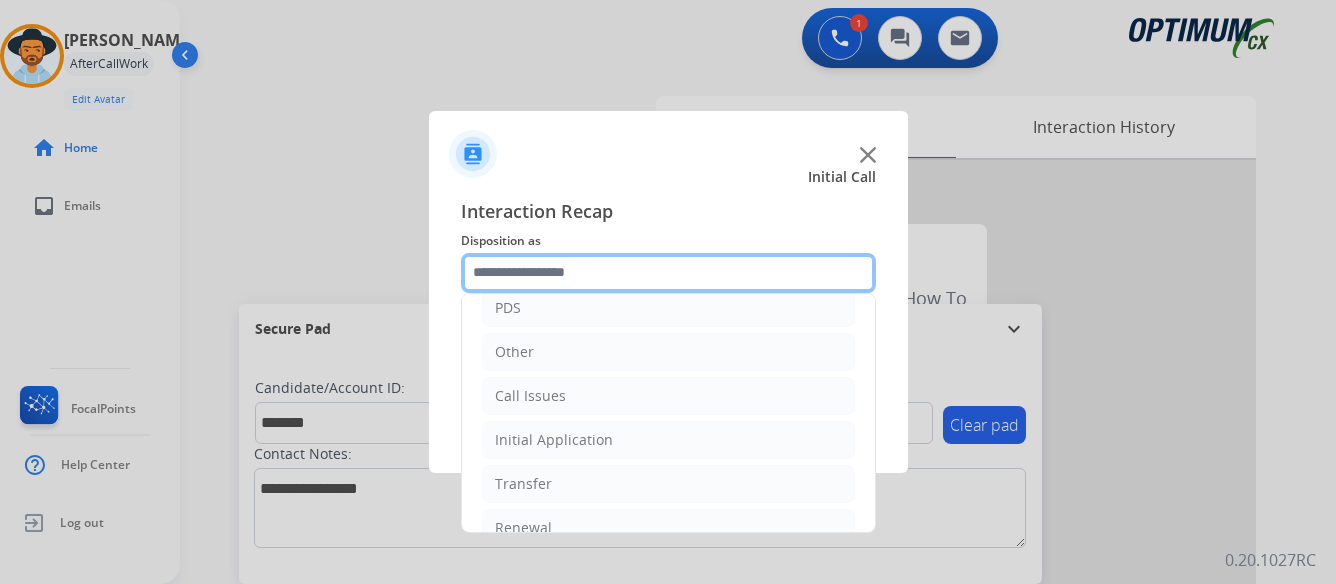 scroll, scrollTop: 136, scrollLeft: 0, axis: vertical 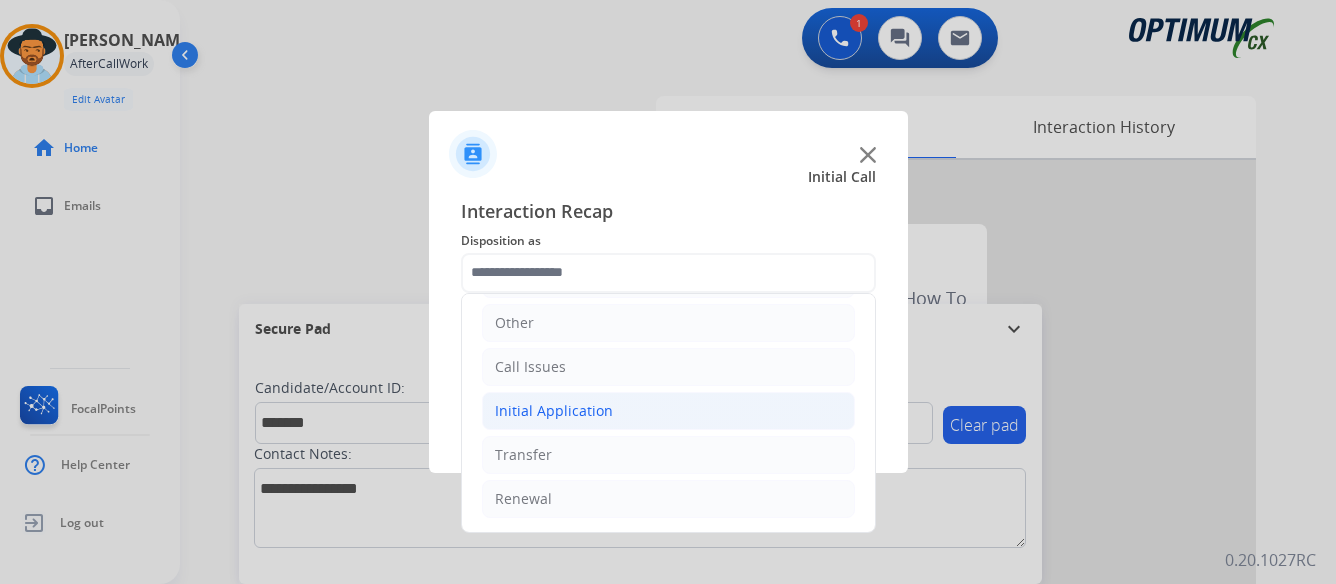 click on "Initial Application" 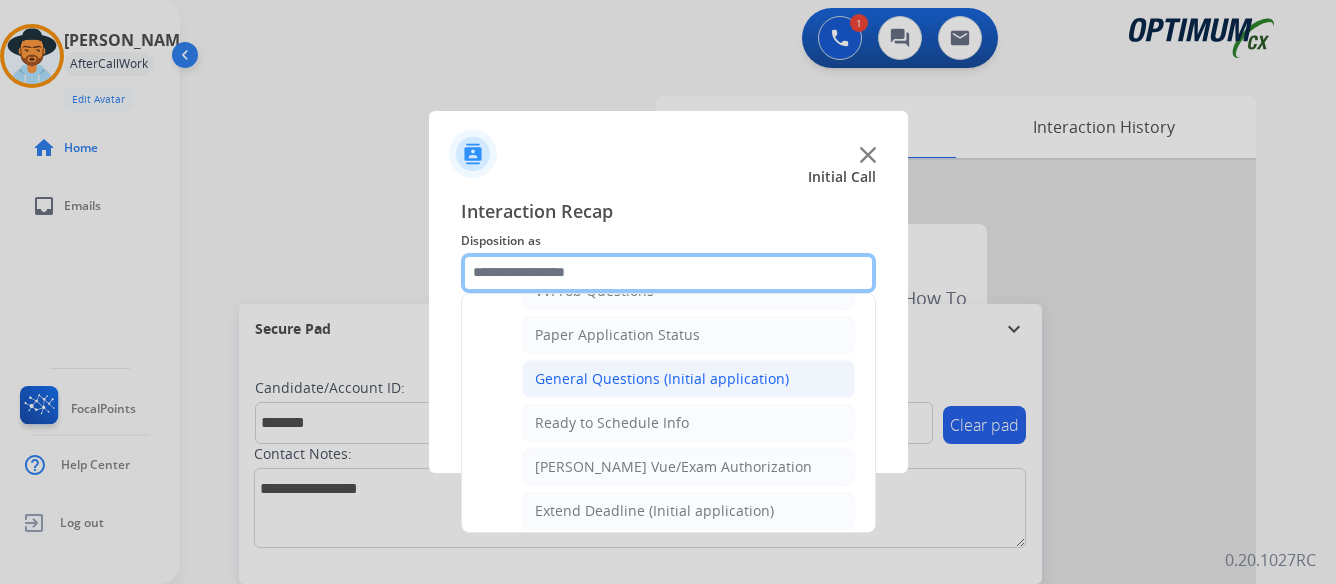 scroll, scrollTop: 1012, scrollLeft: 0, axis: vertical 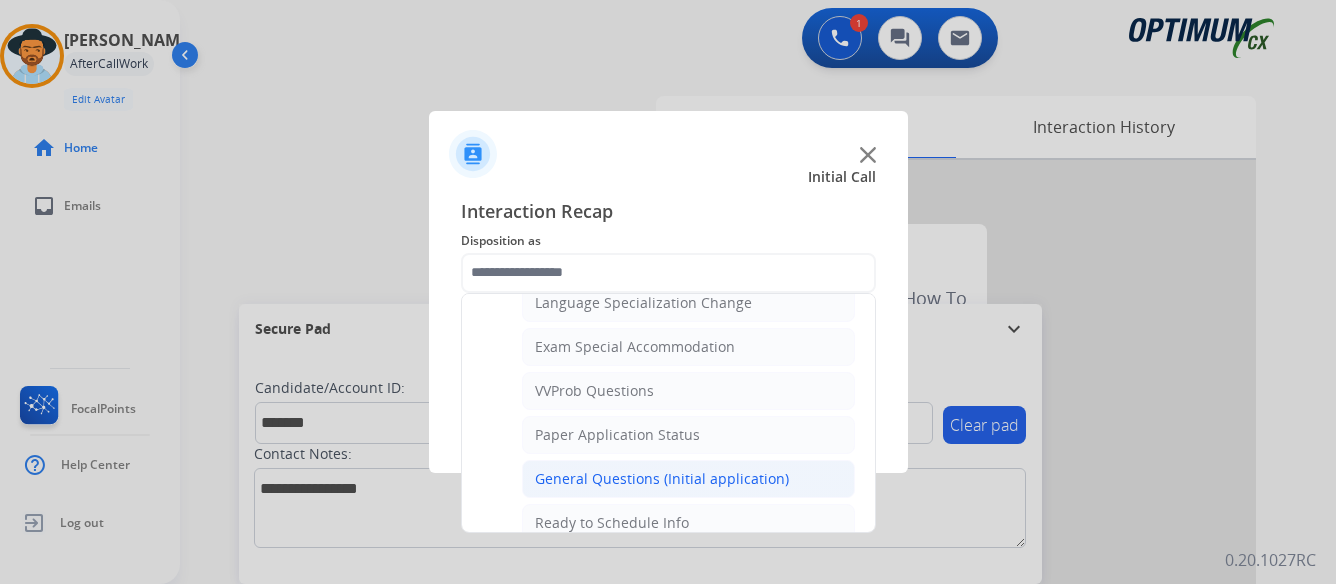 click on "General Questions (Initial application)" 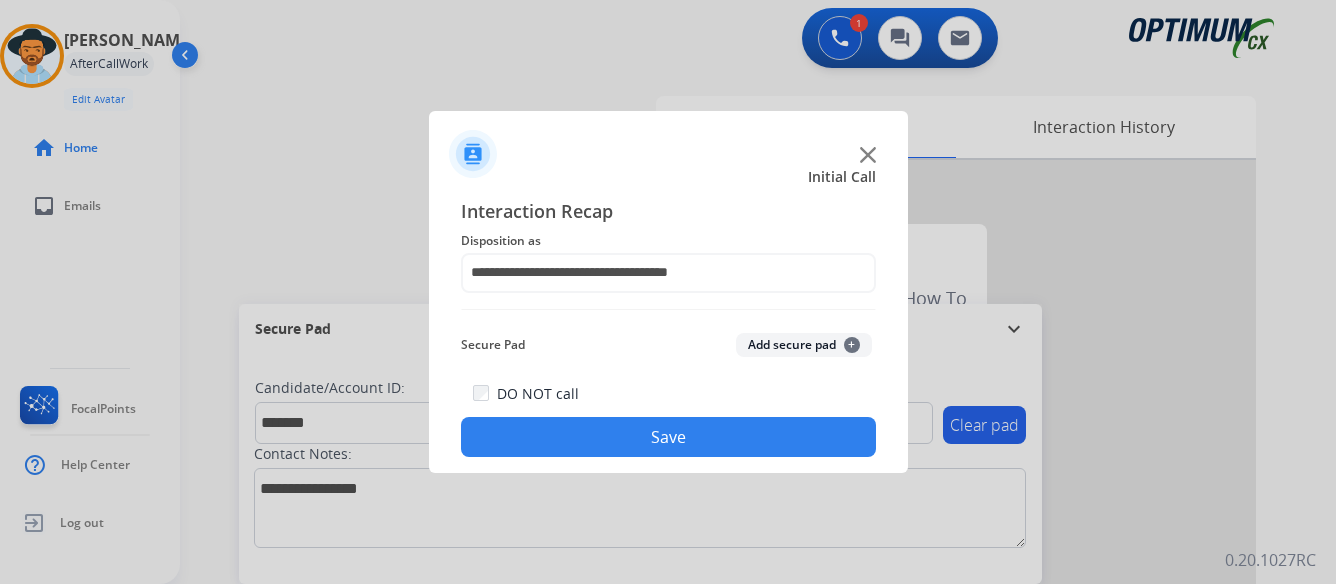 click on "Save" 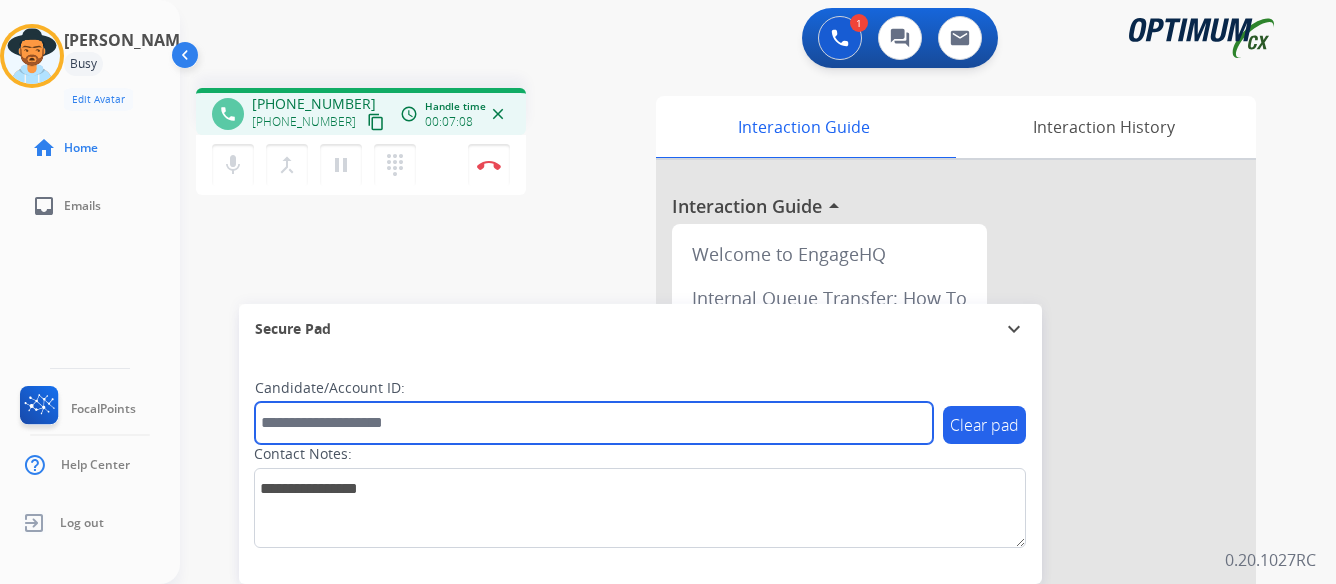 paste on "*******" 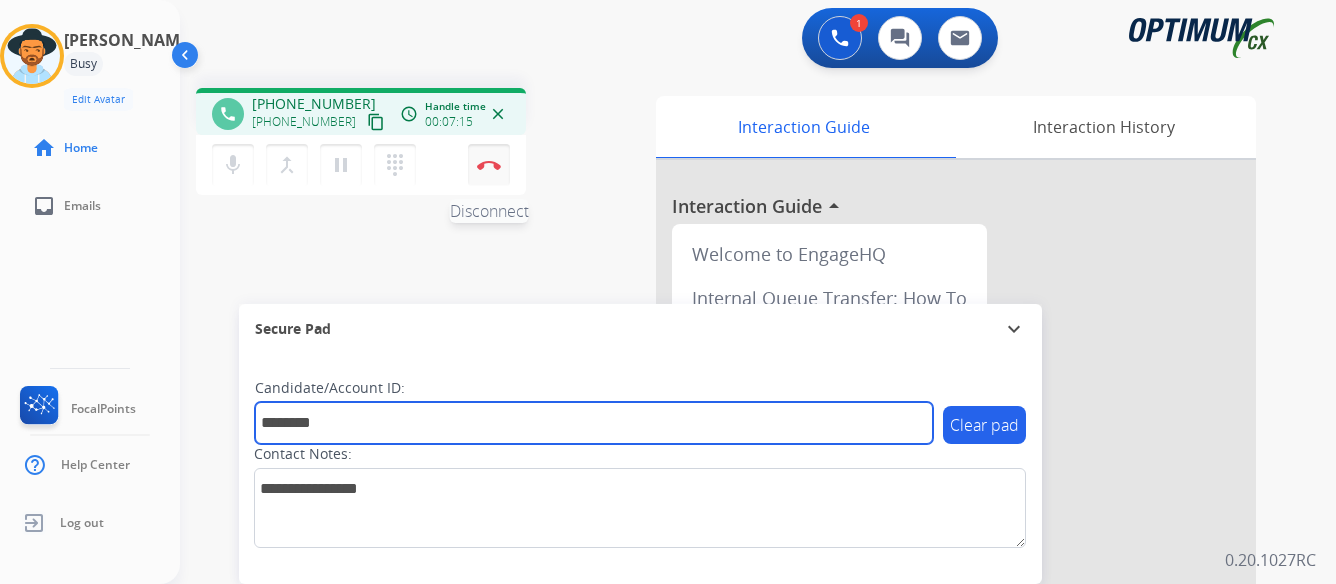 type on "*******" 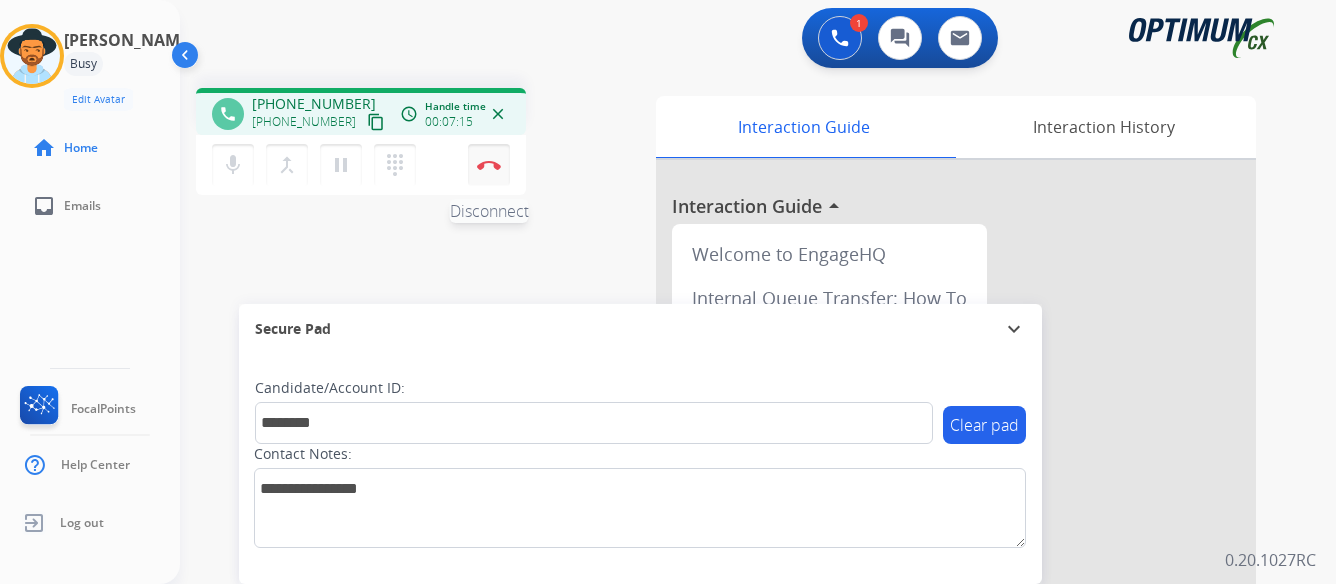 click on "Disconnect" at bounding box center (489, 165) 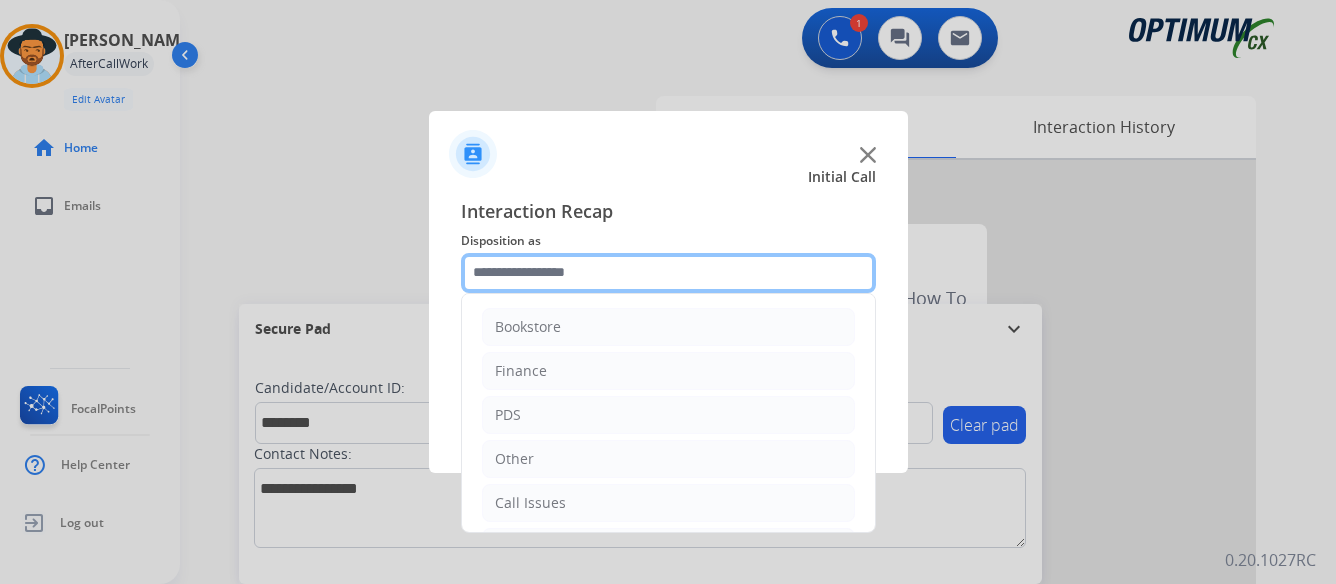 click 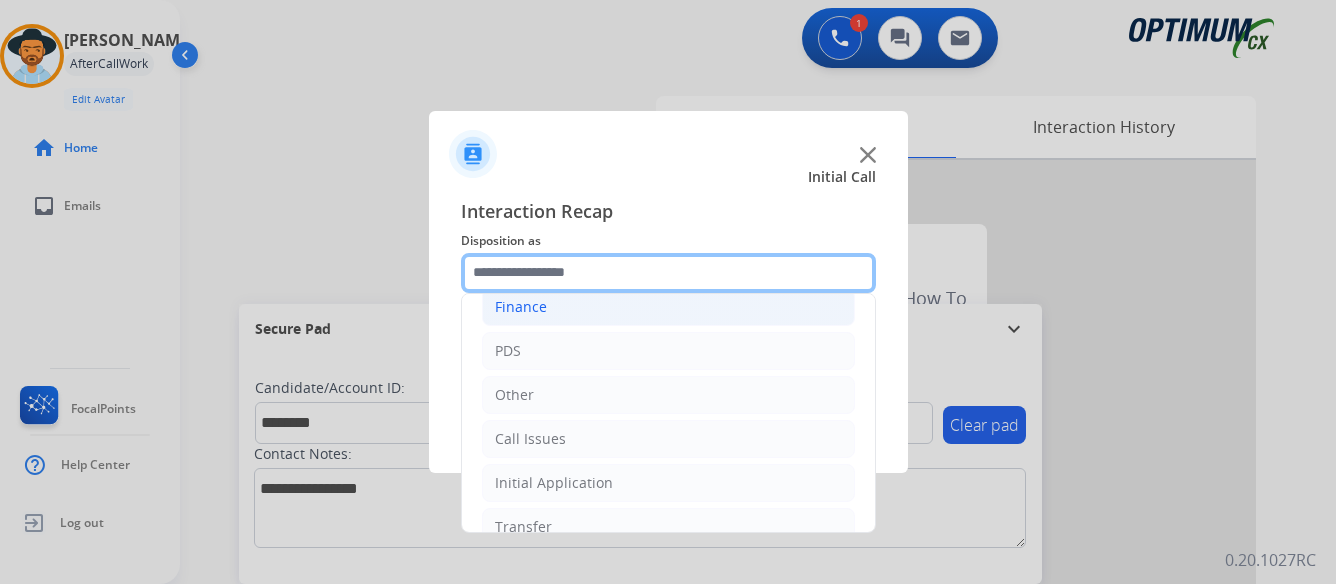 scroll, scrollTop: 136, scrollLeft: 0, axis: vertical 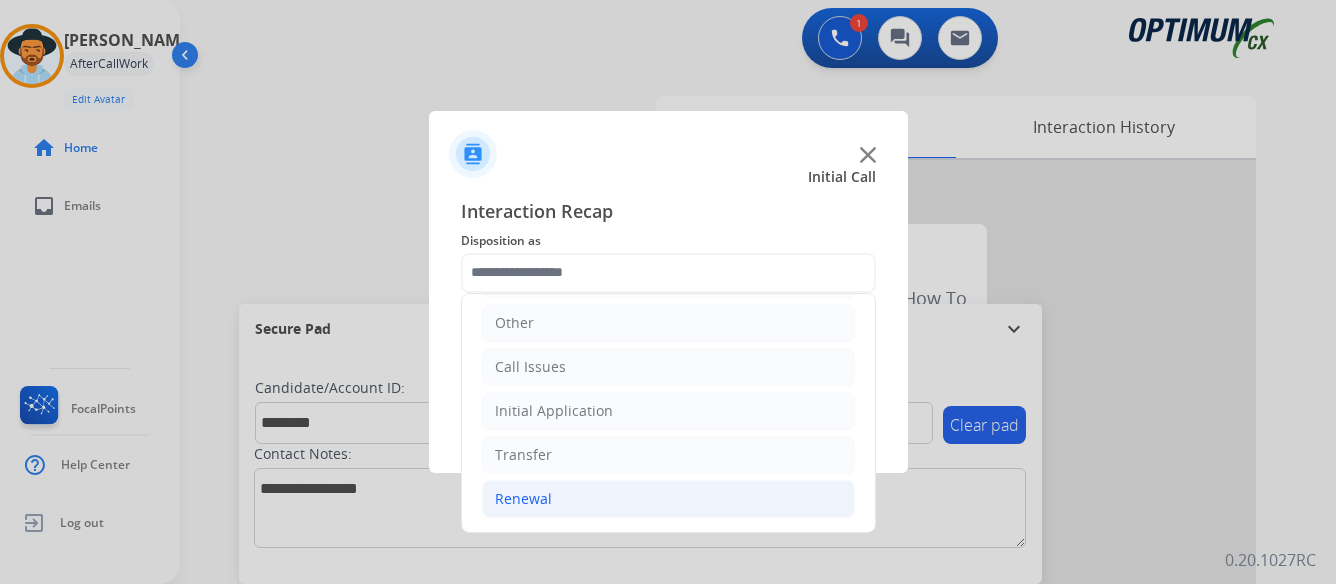 click on "Renewal" 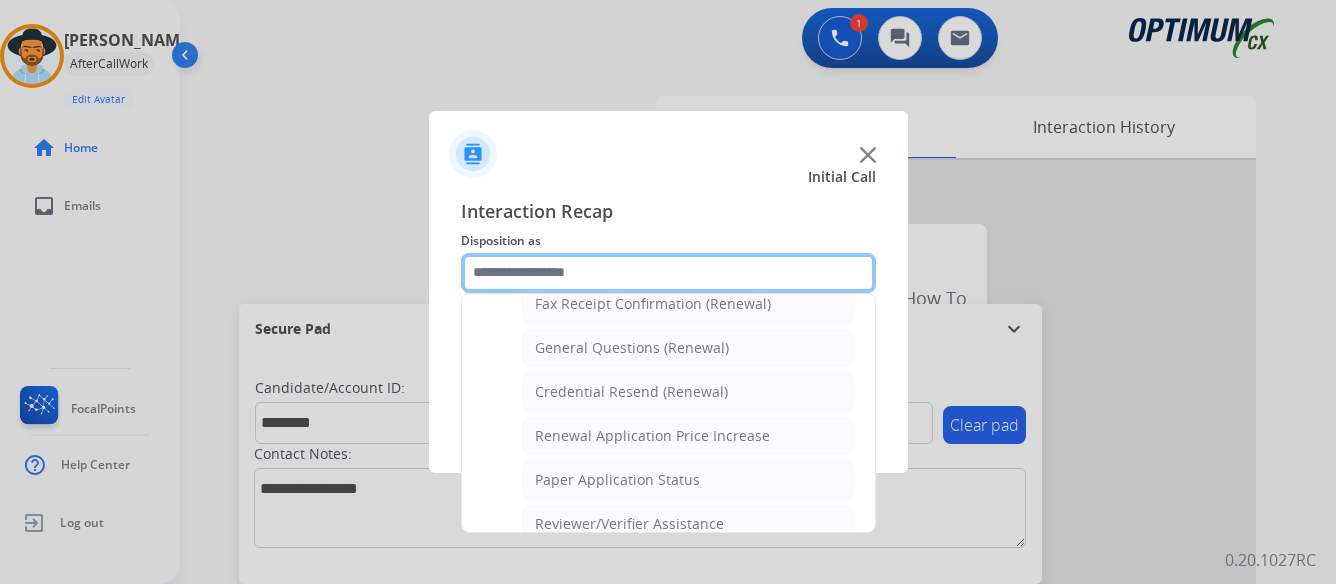 scroll, scrollTop: 536, scrollLeft: 0, axis: vertical 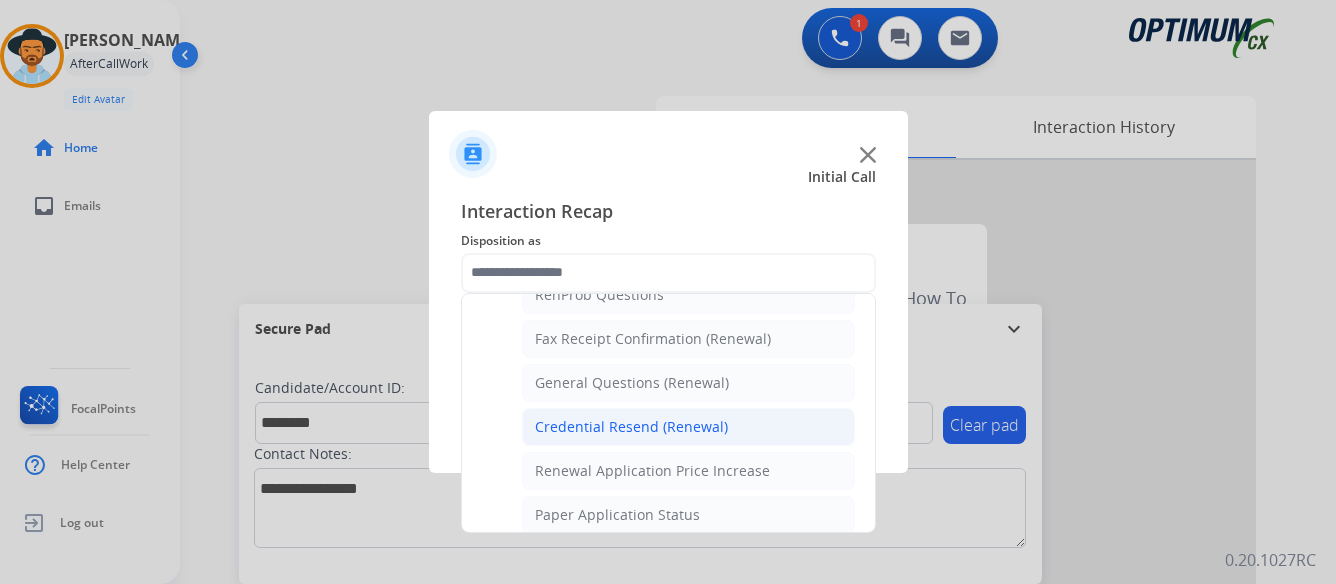 click on "Credential Resend (Renewal)" 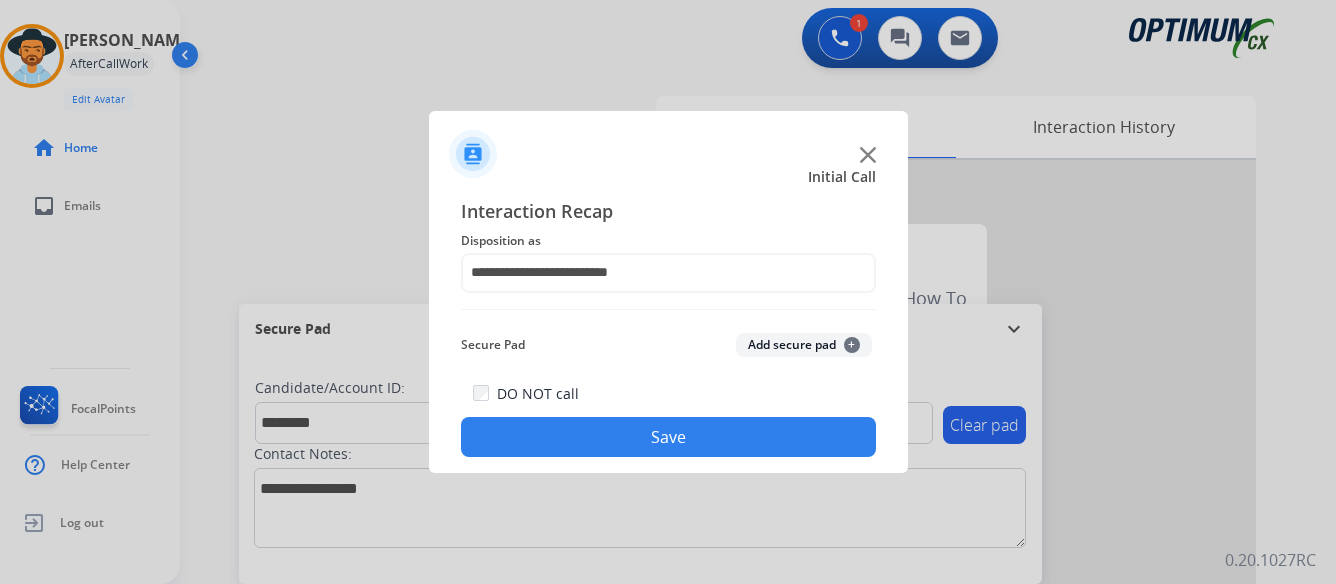 click on "Save" 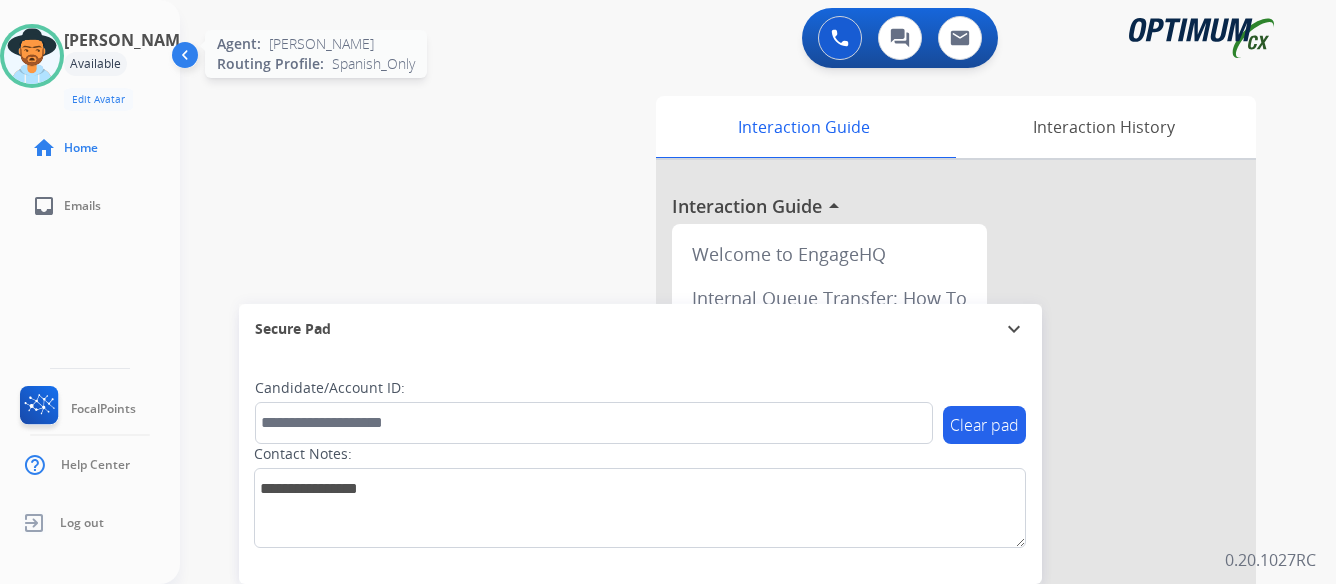 click at bounding box center (32, 56) 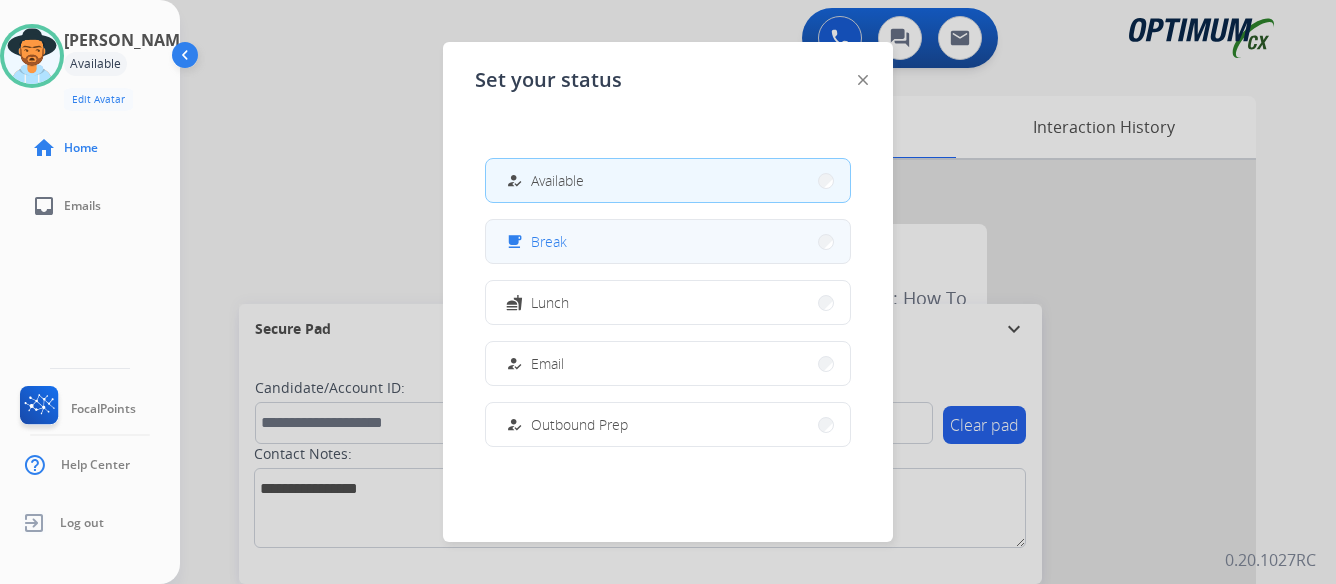click on "free_breakfast Break" at bounding box center (668, 241) 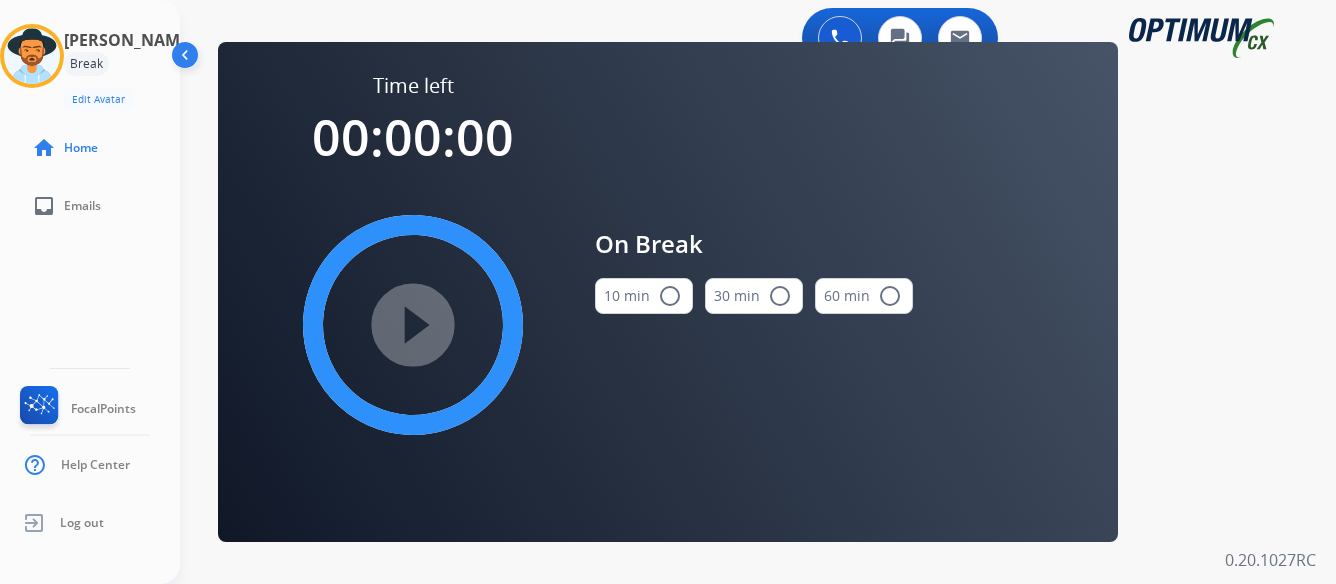 click on "radio_button_unchecked" at bounding box center (670, 296) 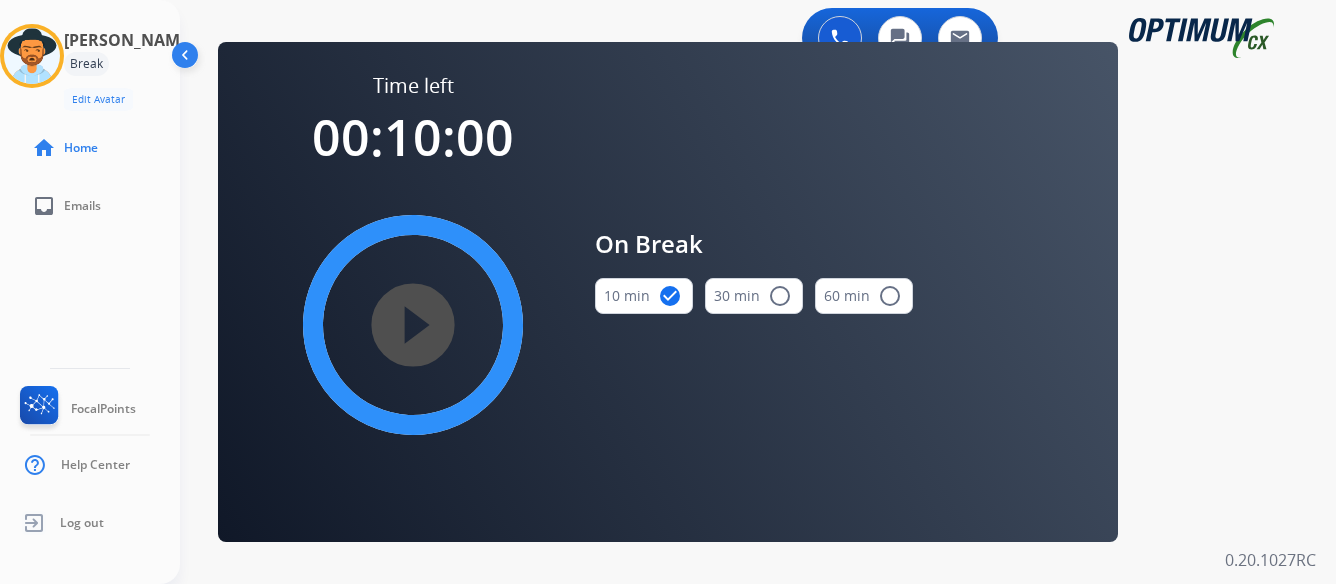 click on "play_circle_filled" at bounding box center (413, 325) 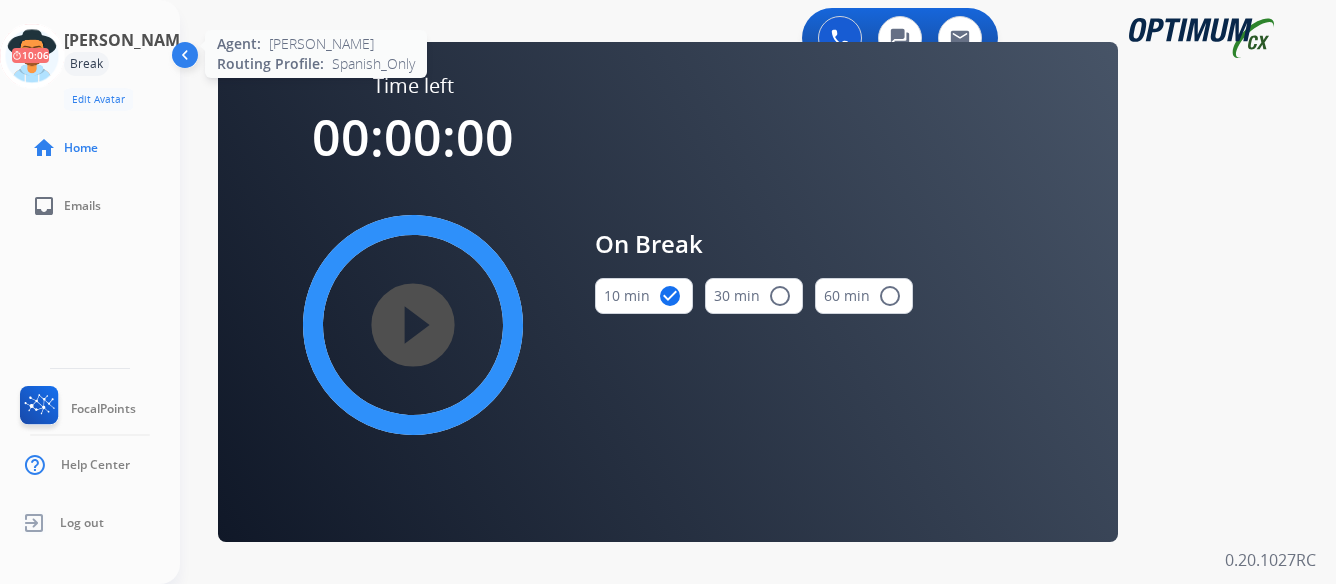 click 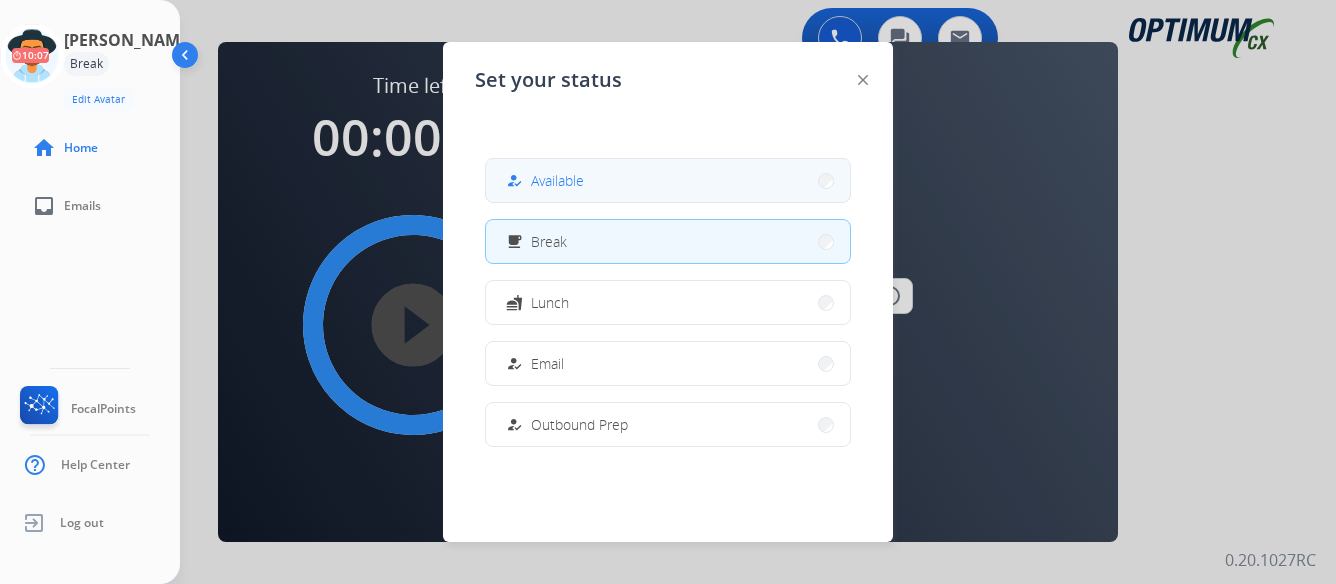 click on "how_to_reg Available" at bounding box center [668, 180] 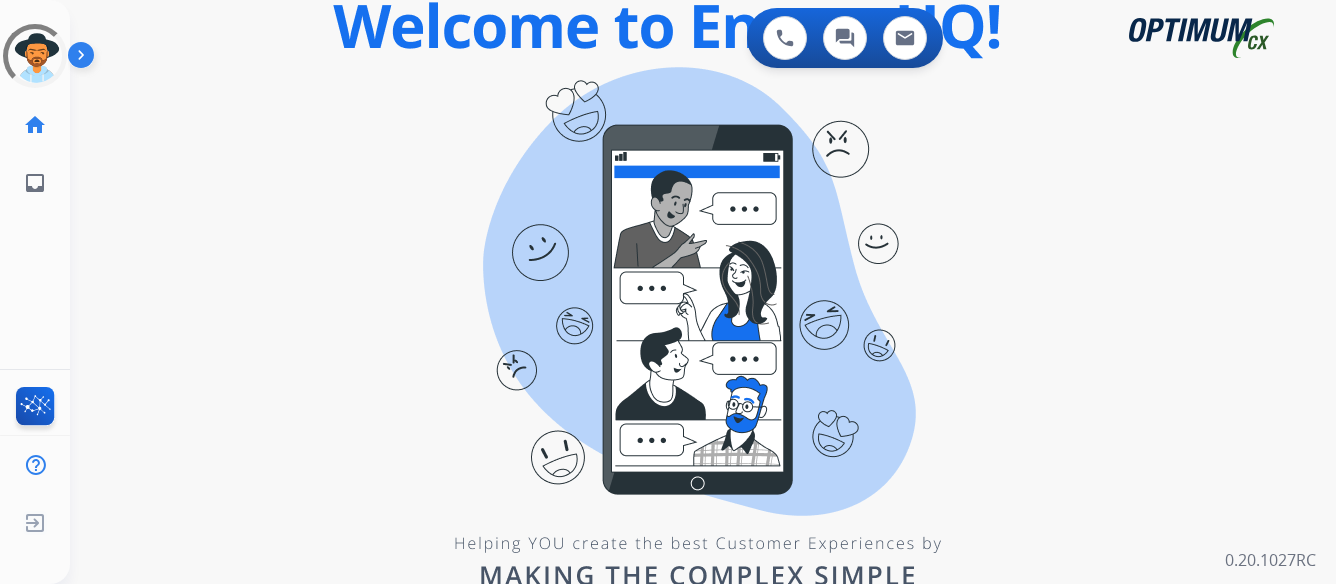 scroll, scrollTop: 0, scrollLeft: 0, axis: both 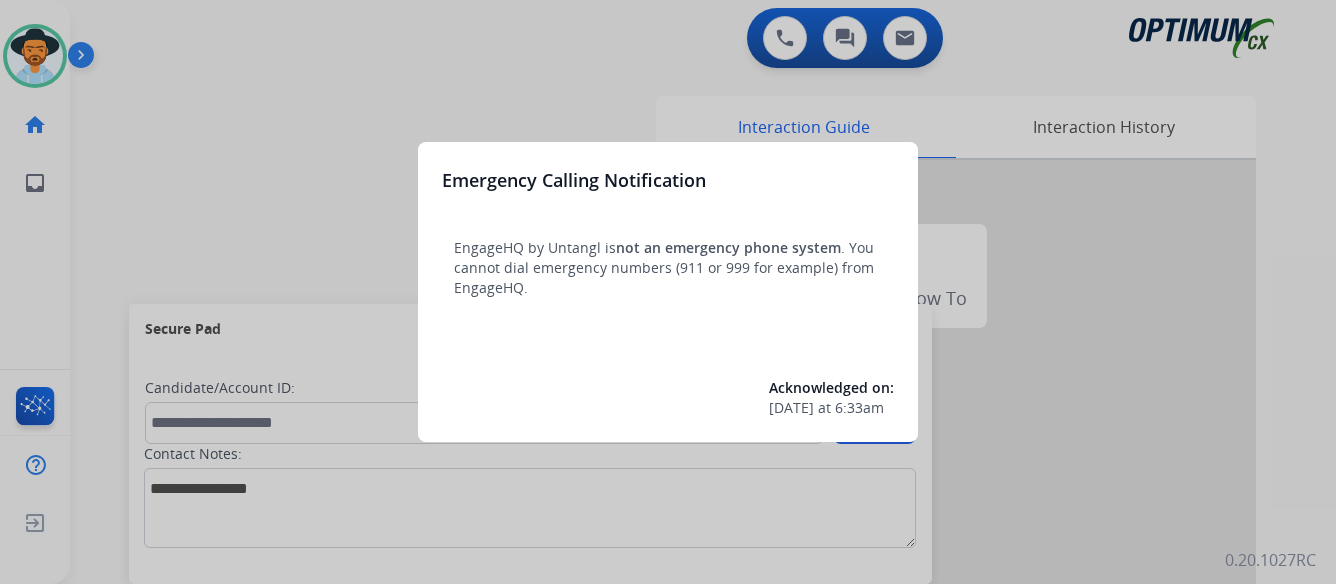 click at bounding box center [668, 292] 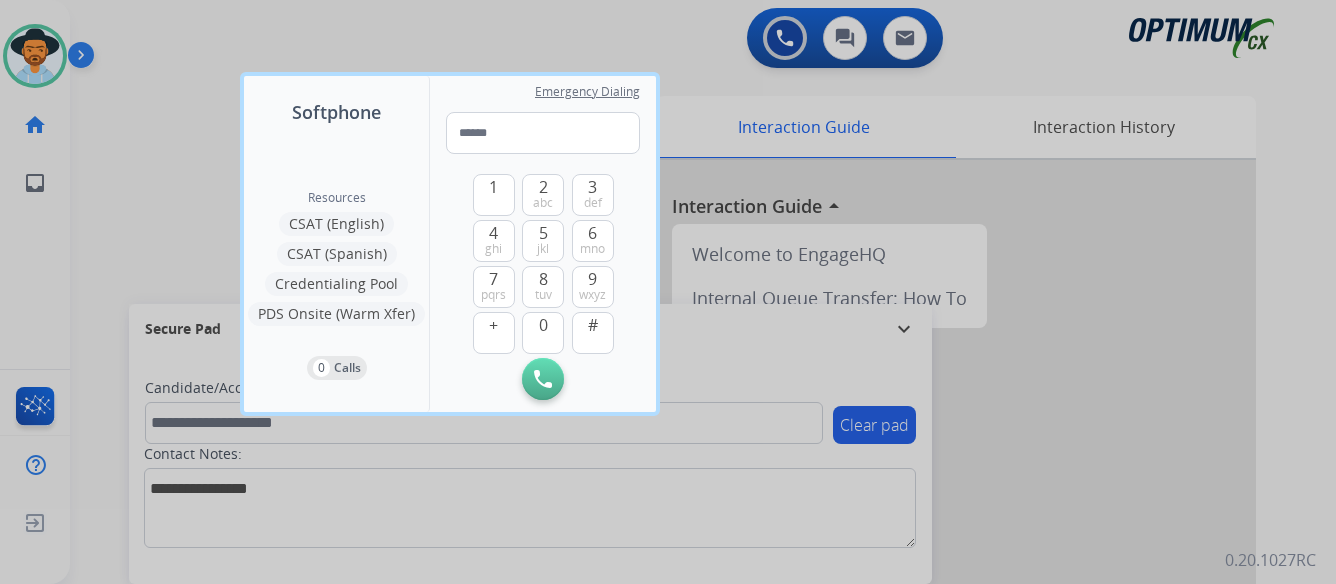 click at bounding box center (668, 292) 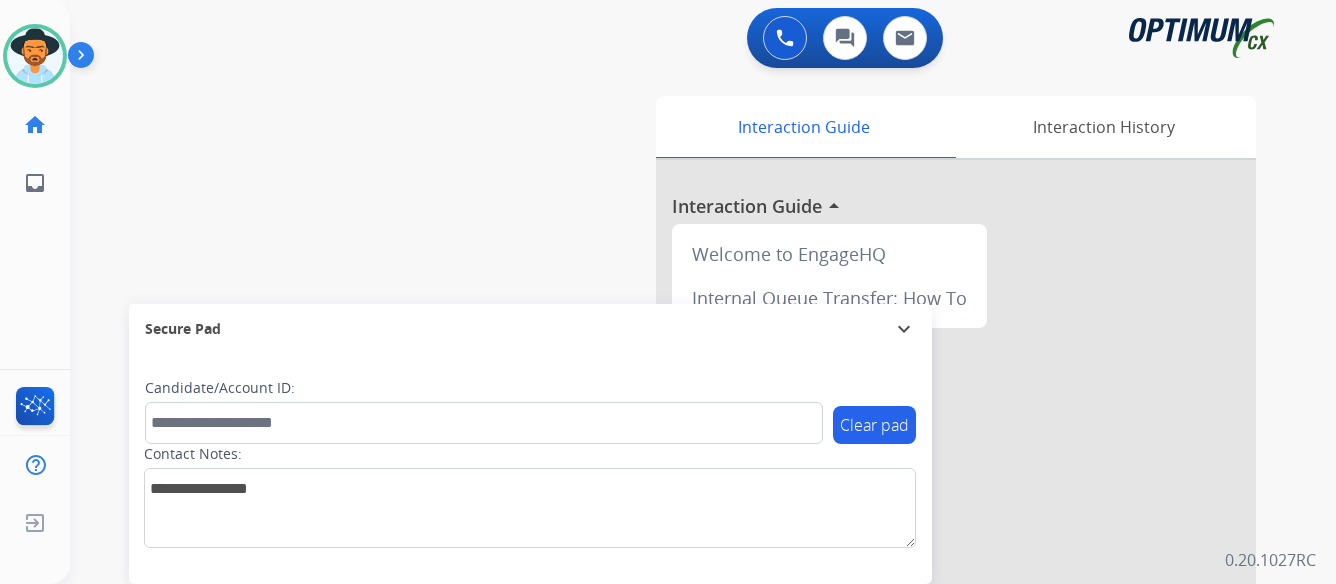 click at bounding box center [85, 59] 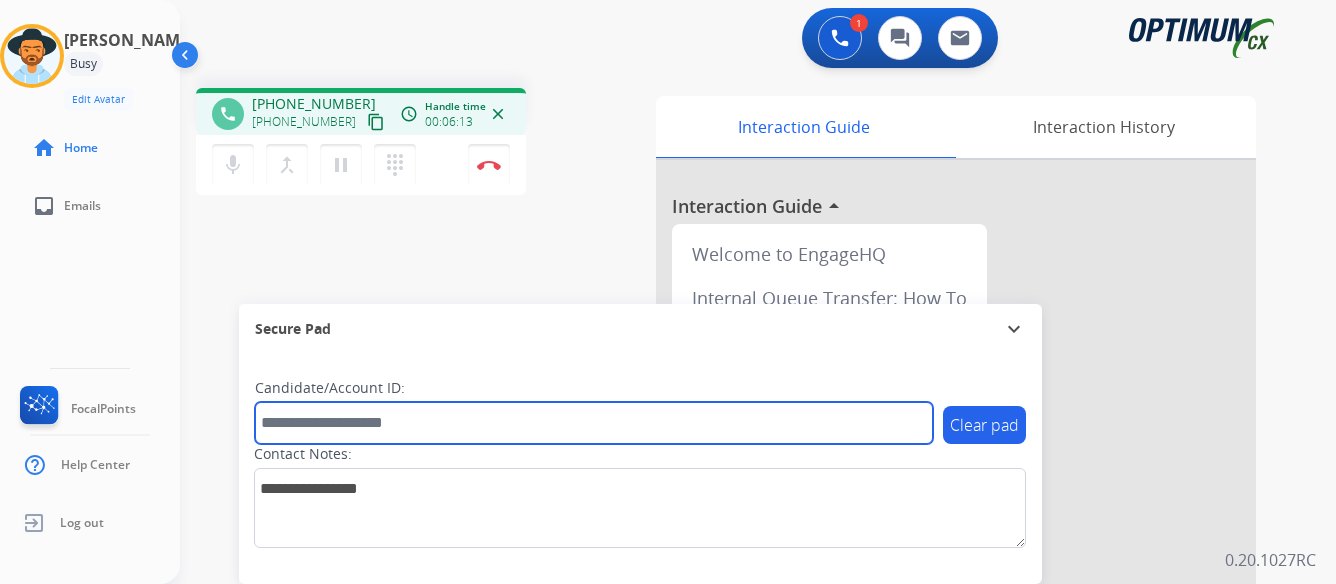 paste on "*******" 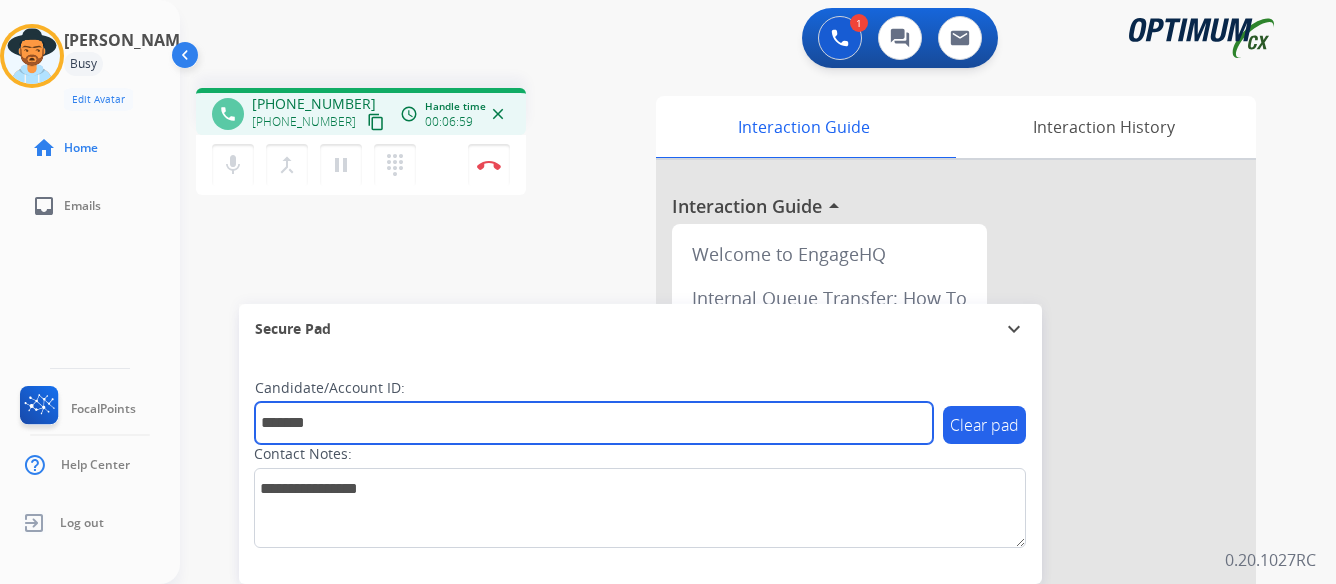 type on "*******" 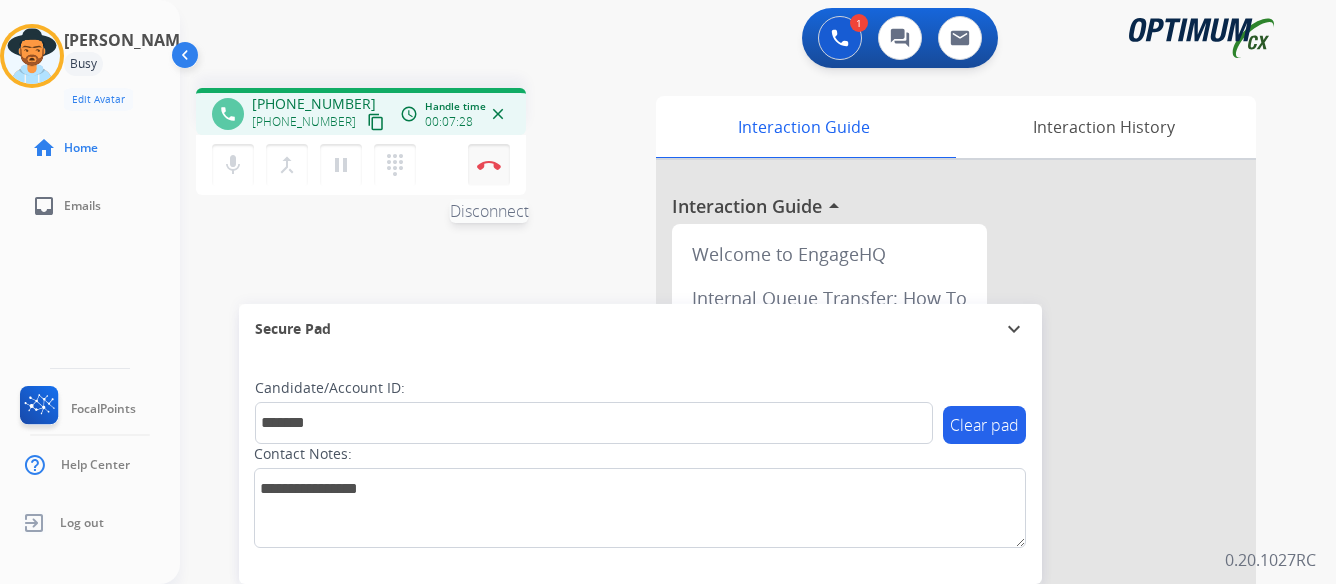 click at bounding box center [489, 165] 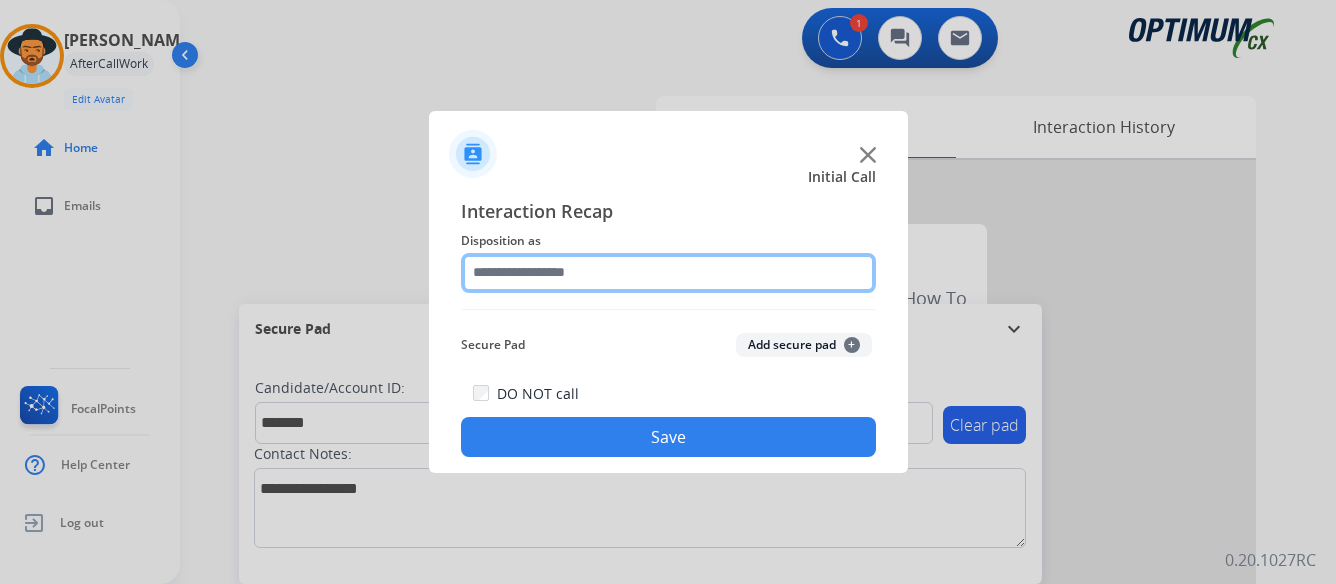 click 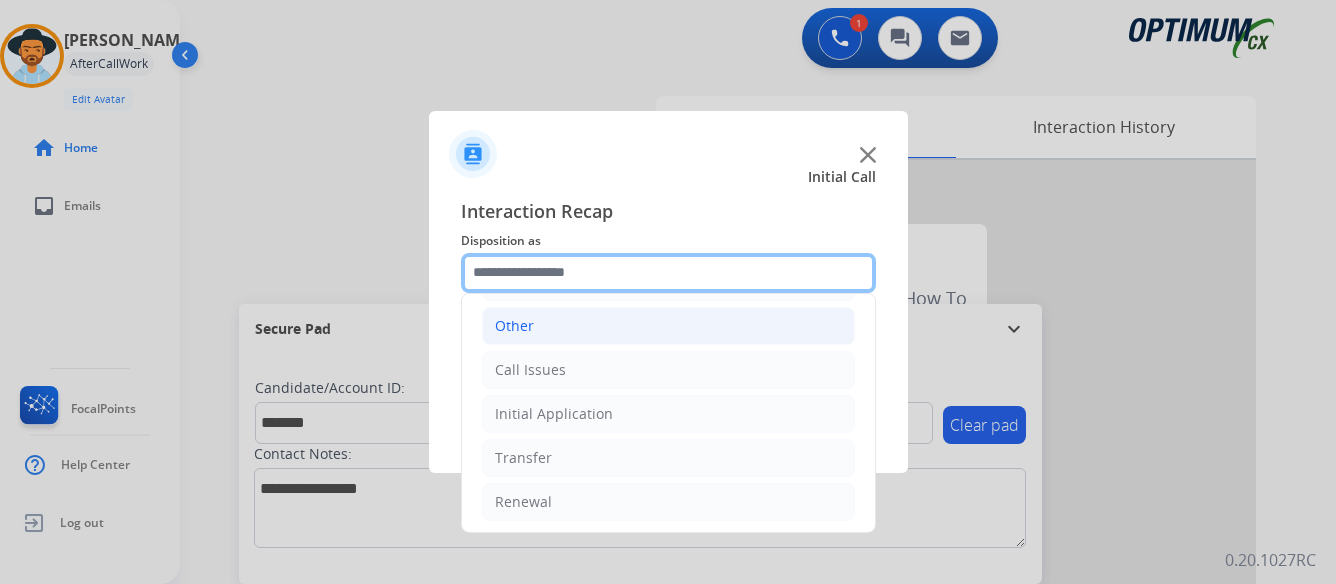 scroll, scrollTop: 136, scrollLeft: 0, axis: vertical 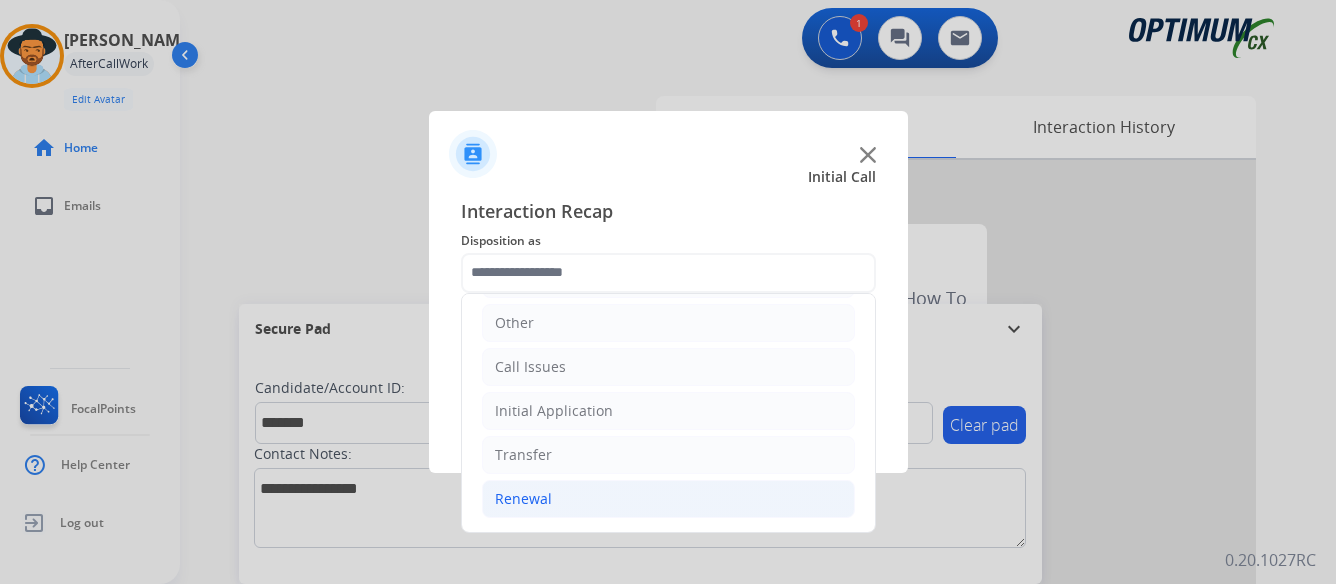 click on "Renewal" 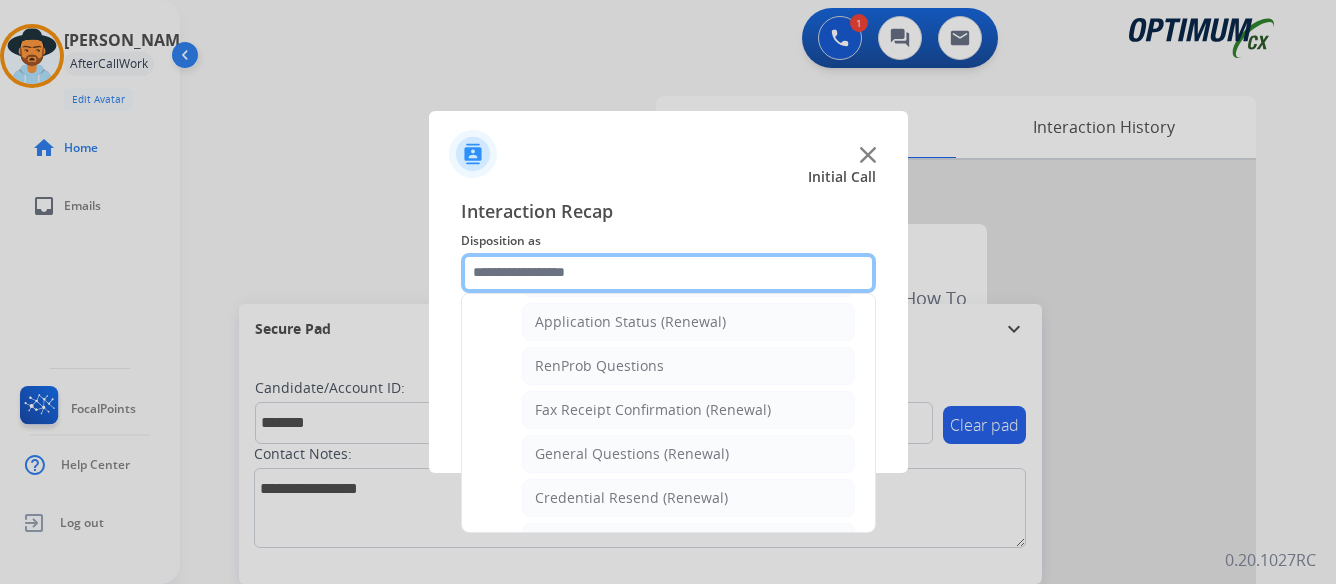 scroll, scrollTop: 636, scrollLeft: 0, axis: vertical 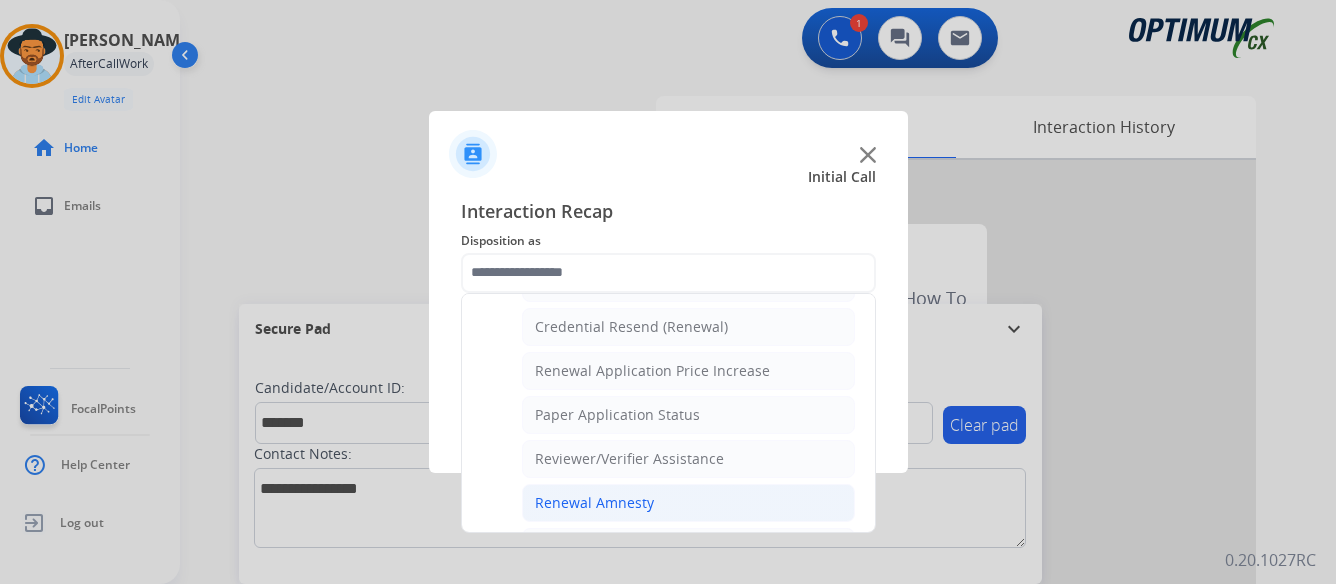 click on "Renewal Amnesty" 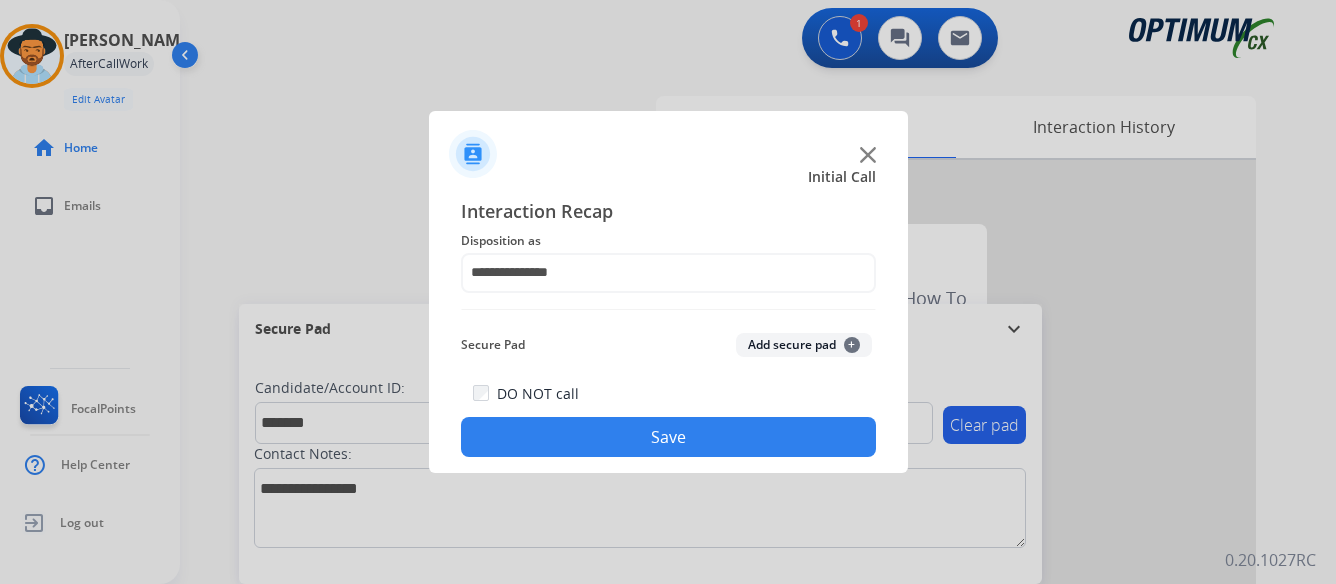 click on "Save" 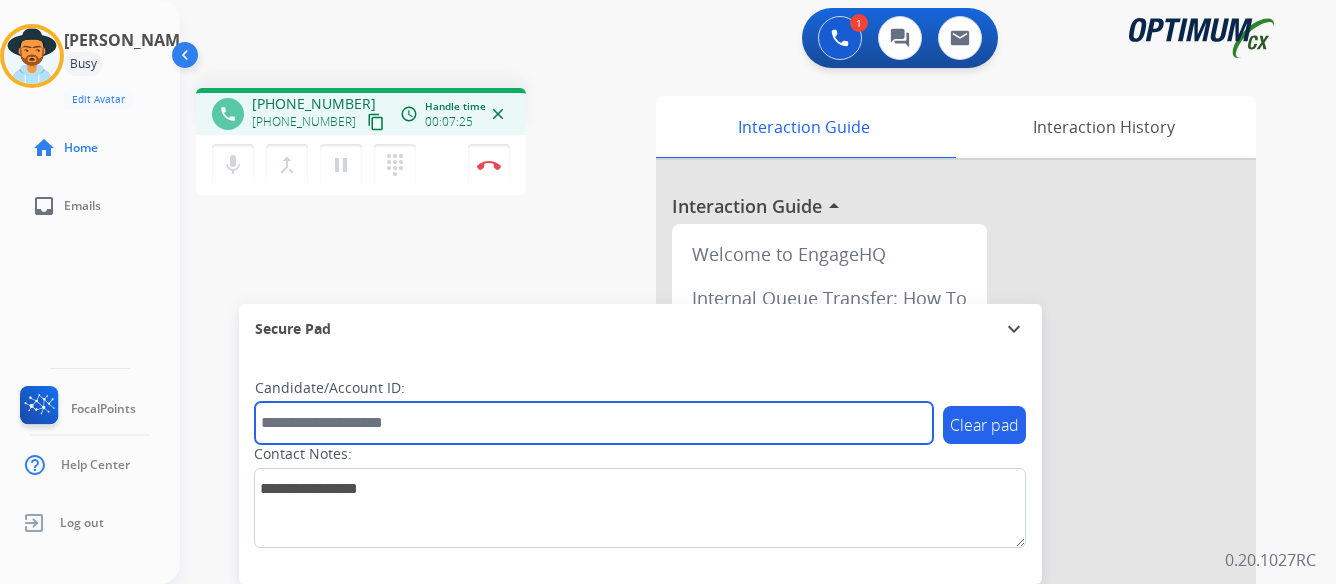 paste on "*********" 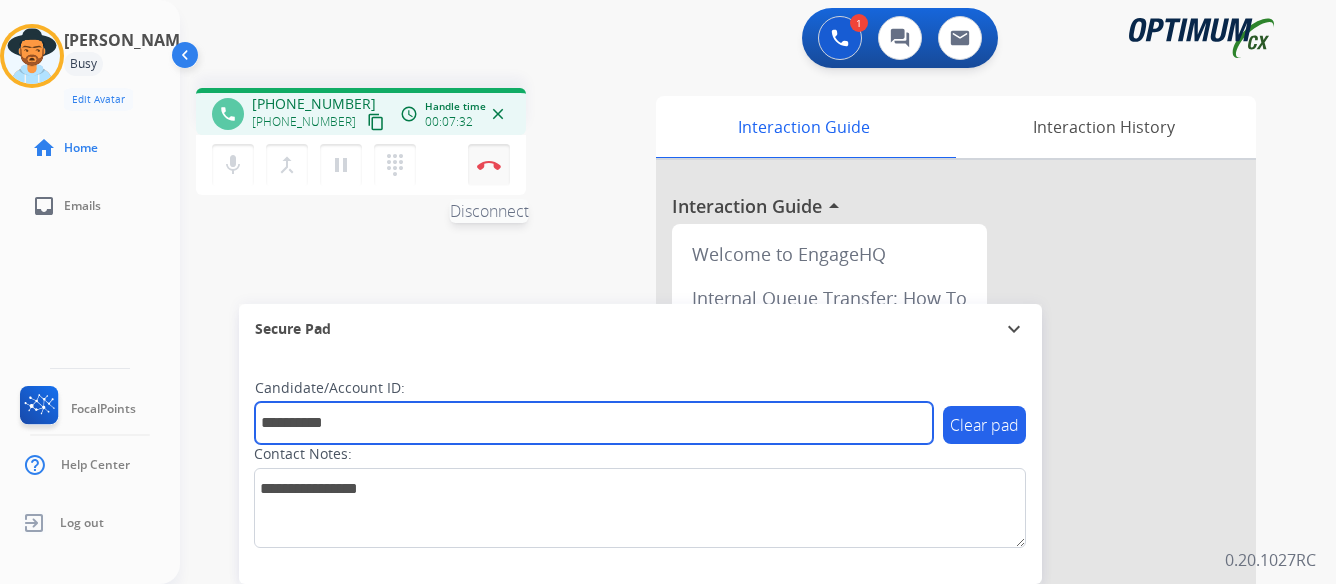 type on "*********" 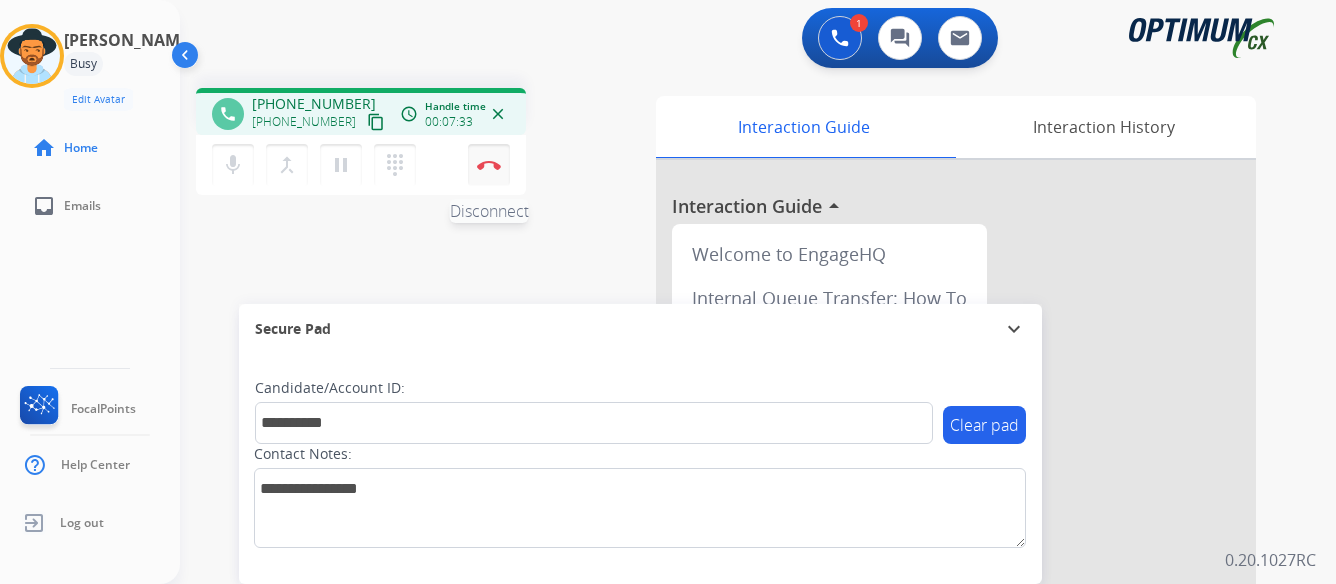 click at bounding box center [489, 165] 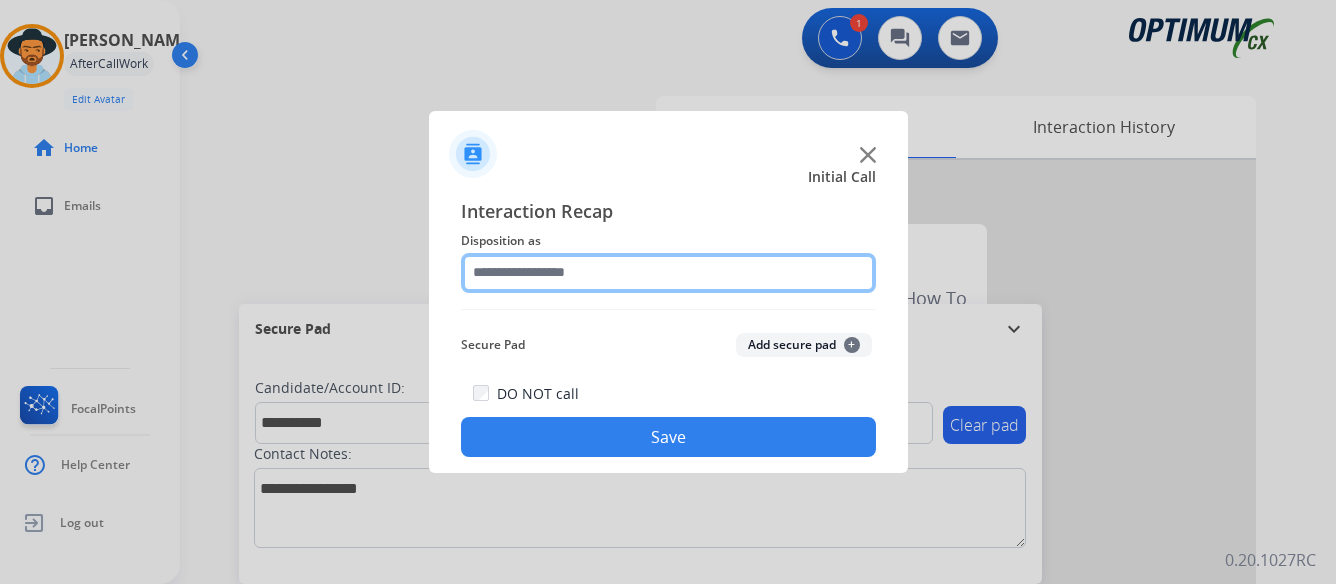 click 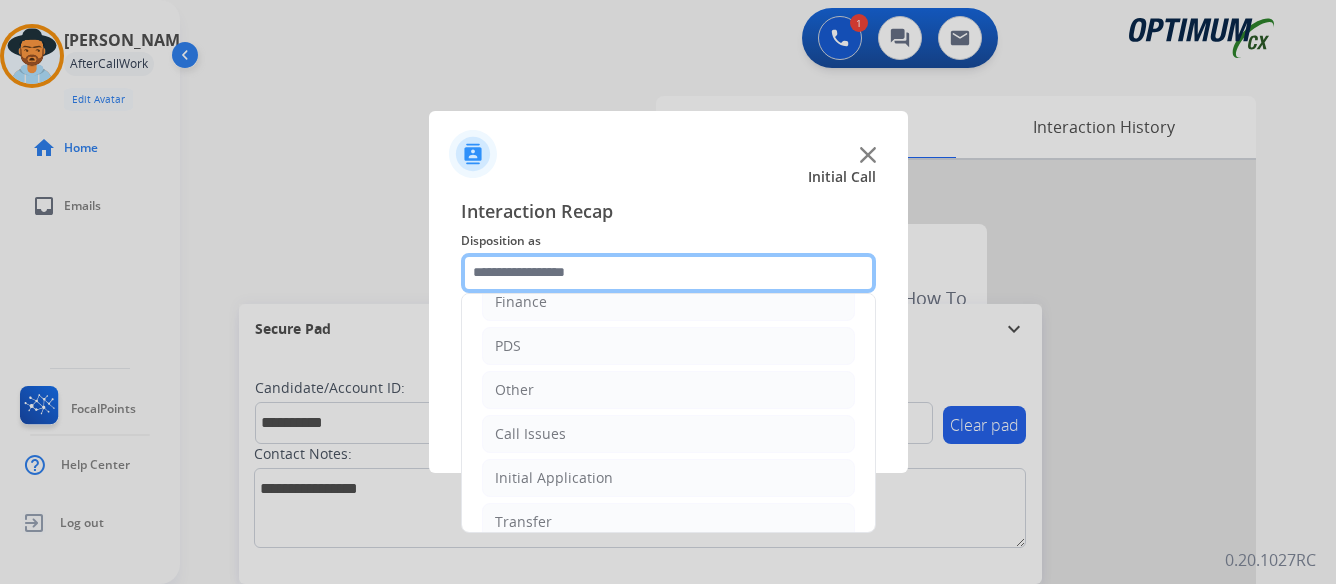scroll, scrollTop: 100, scrollLeft: 0, axis: vertical 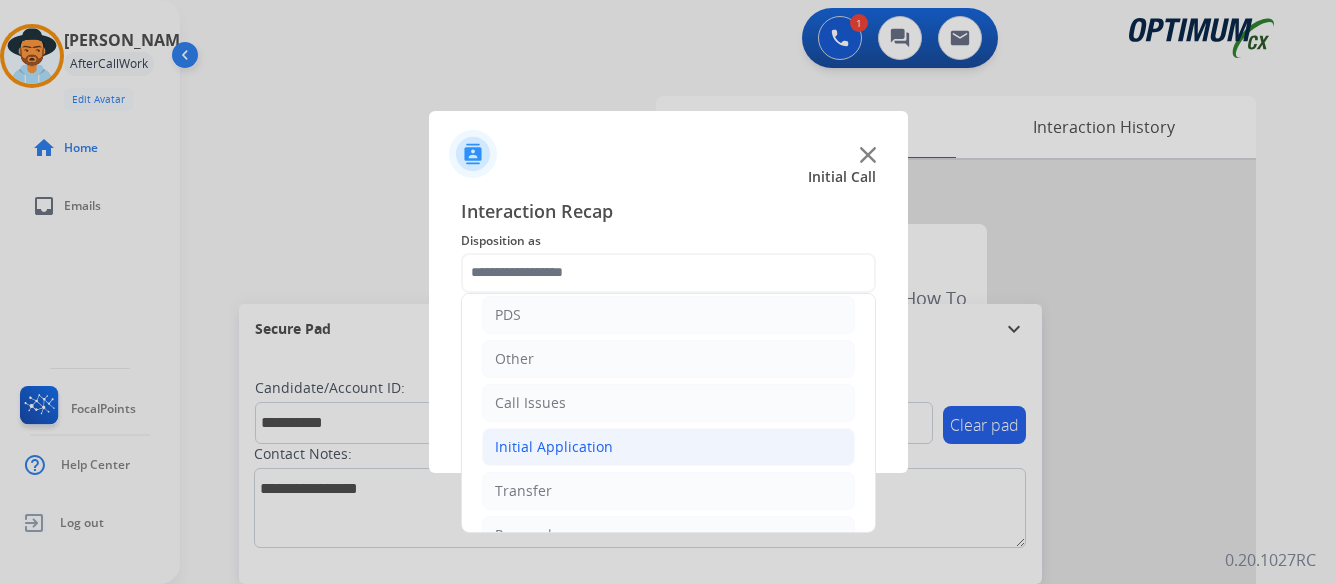 click on "Initial Application" 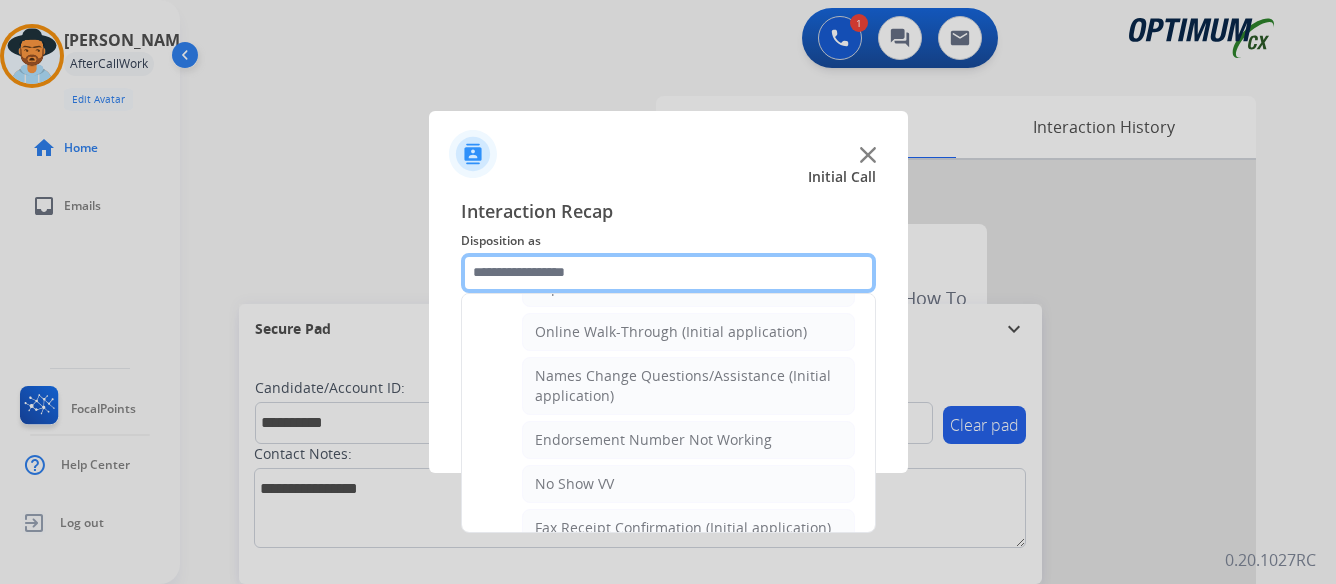 scroll, scrollTop: 400, scrollLeft: 0, axis: vertical 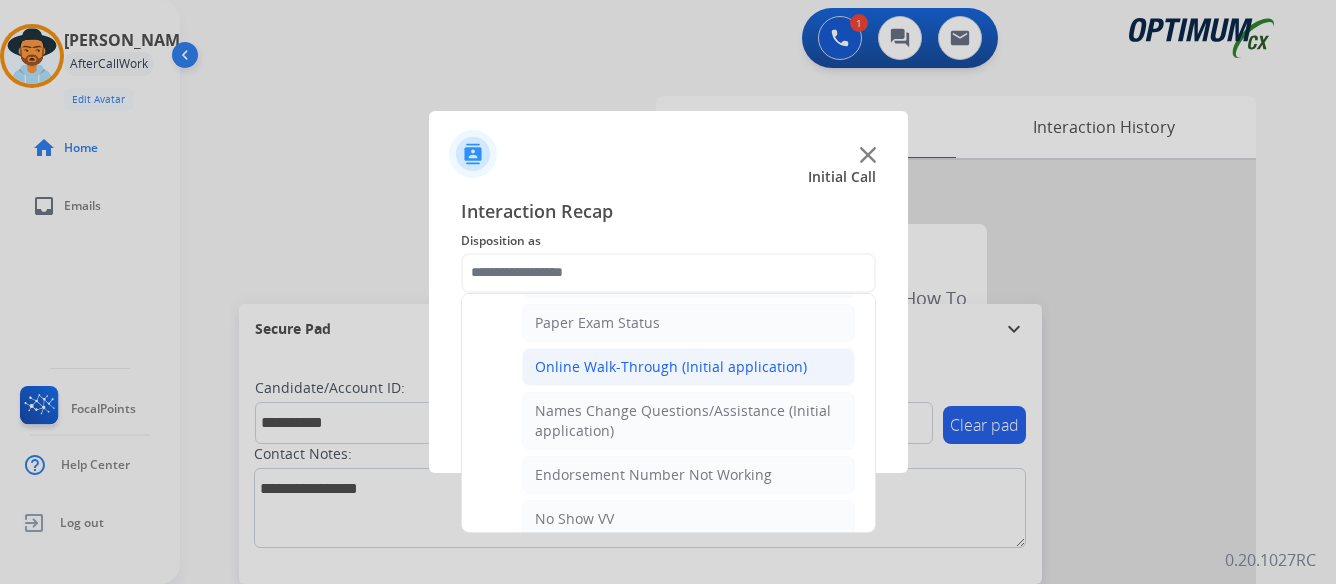 click on "Online Walk-Through (Initial application)" 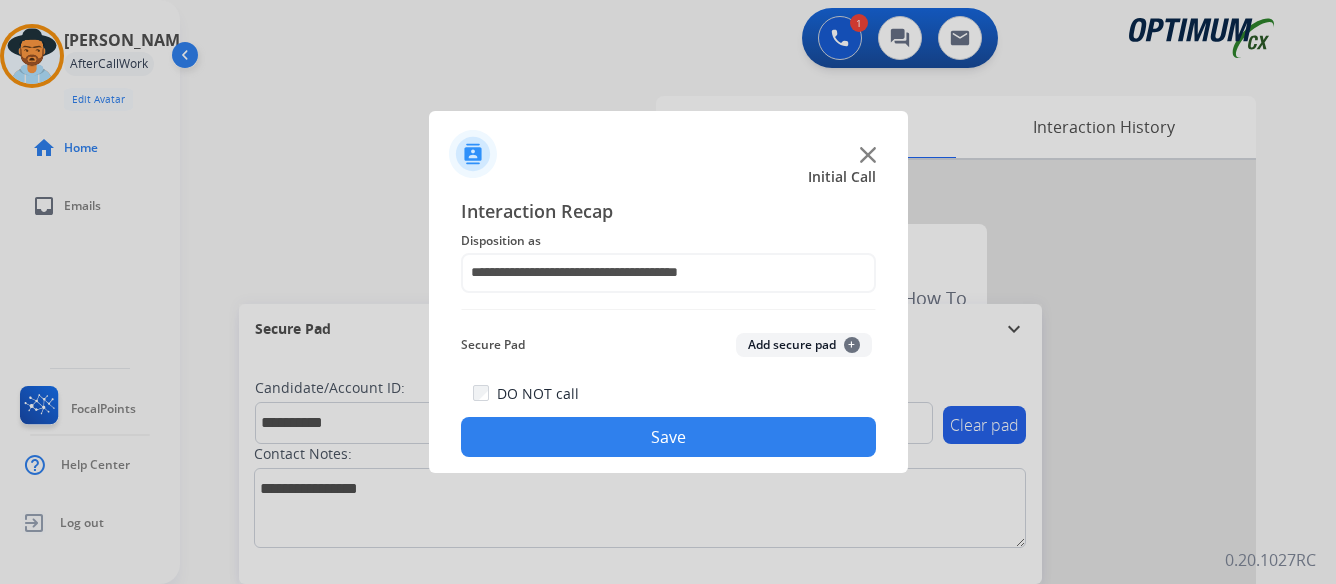 click on "Save" 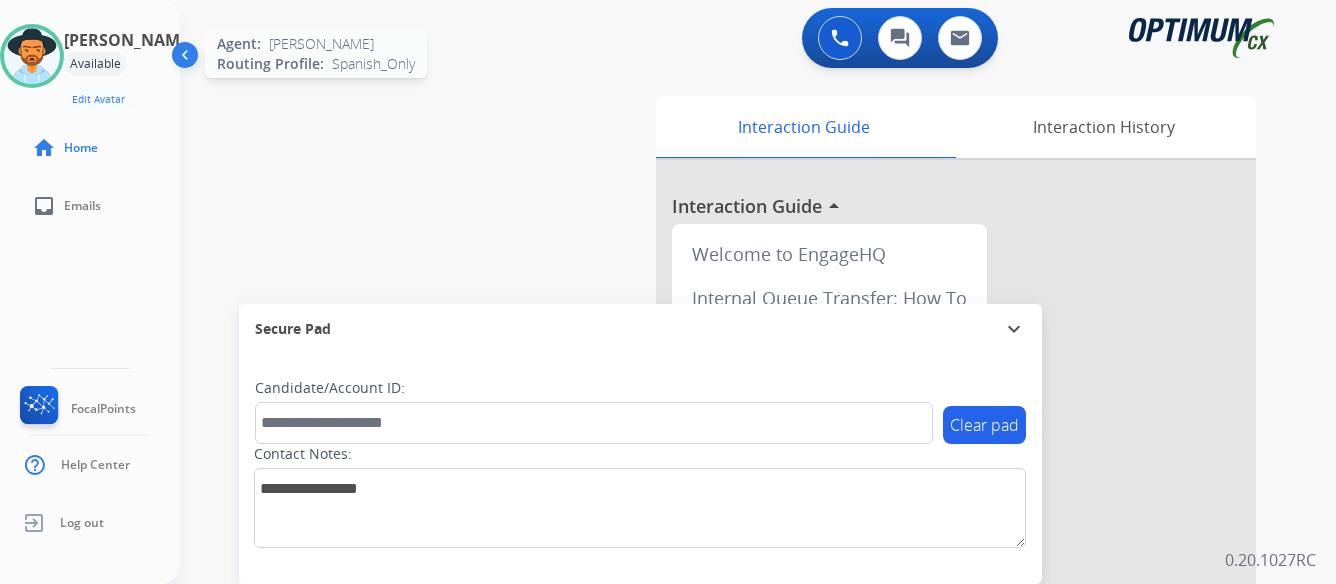 click at bounding box center (32, 56) 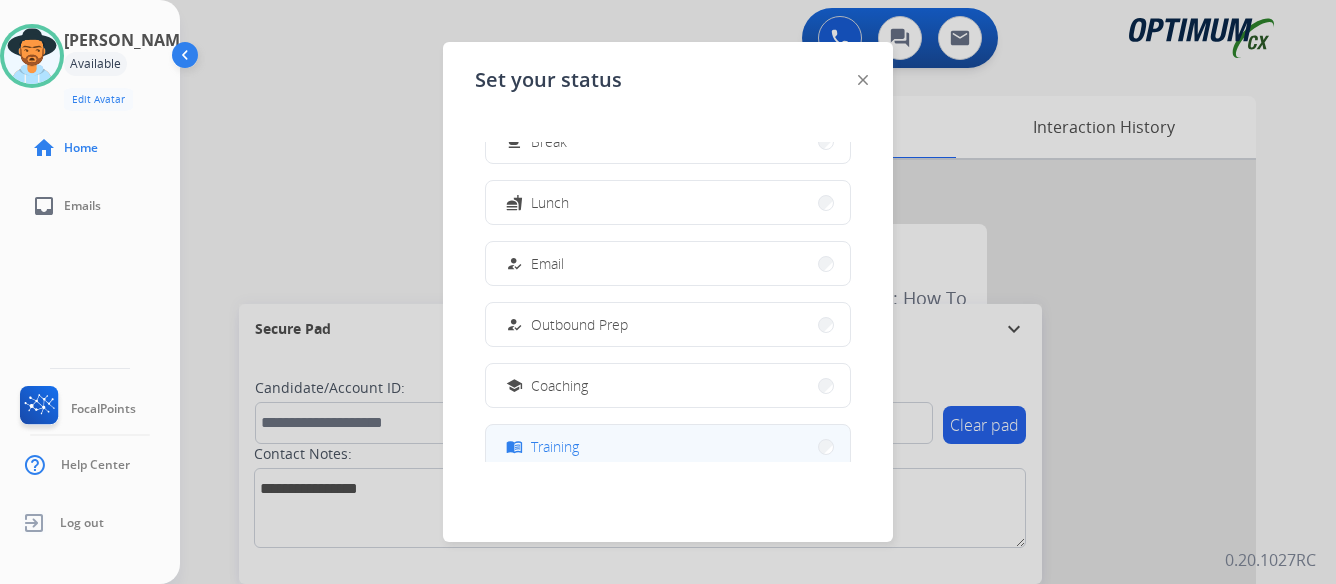scroll, scrollTop: 200, scrollLeft: 0, axis: vertical 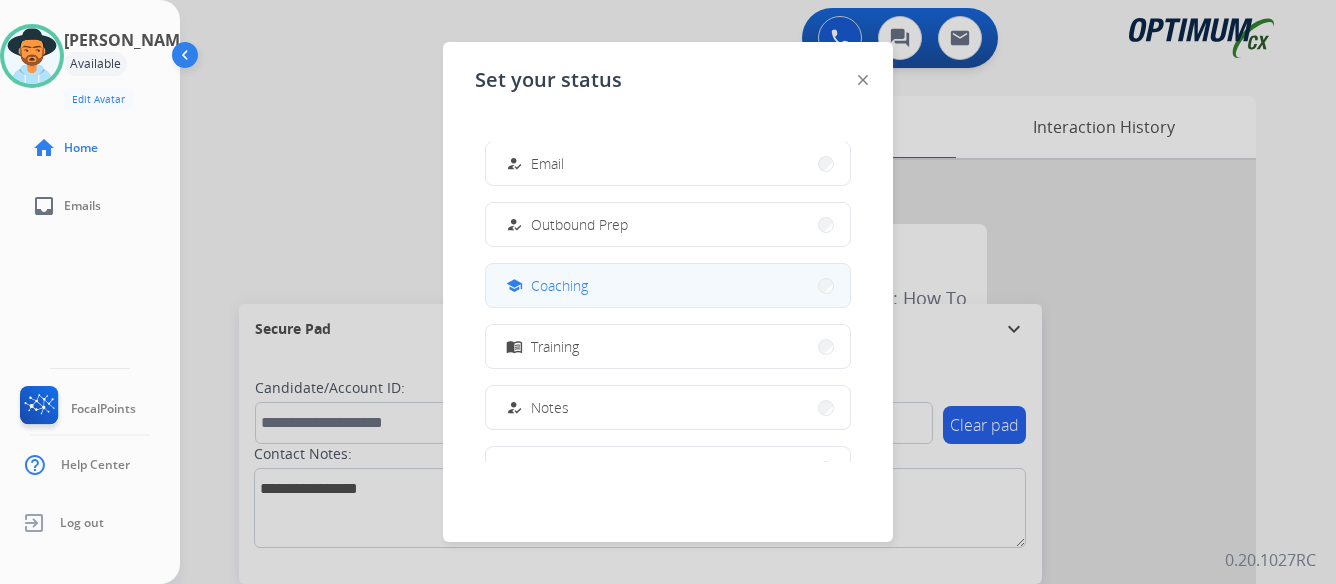 click on "Coaching" at bounding box center (559, 285) 